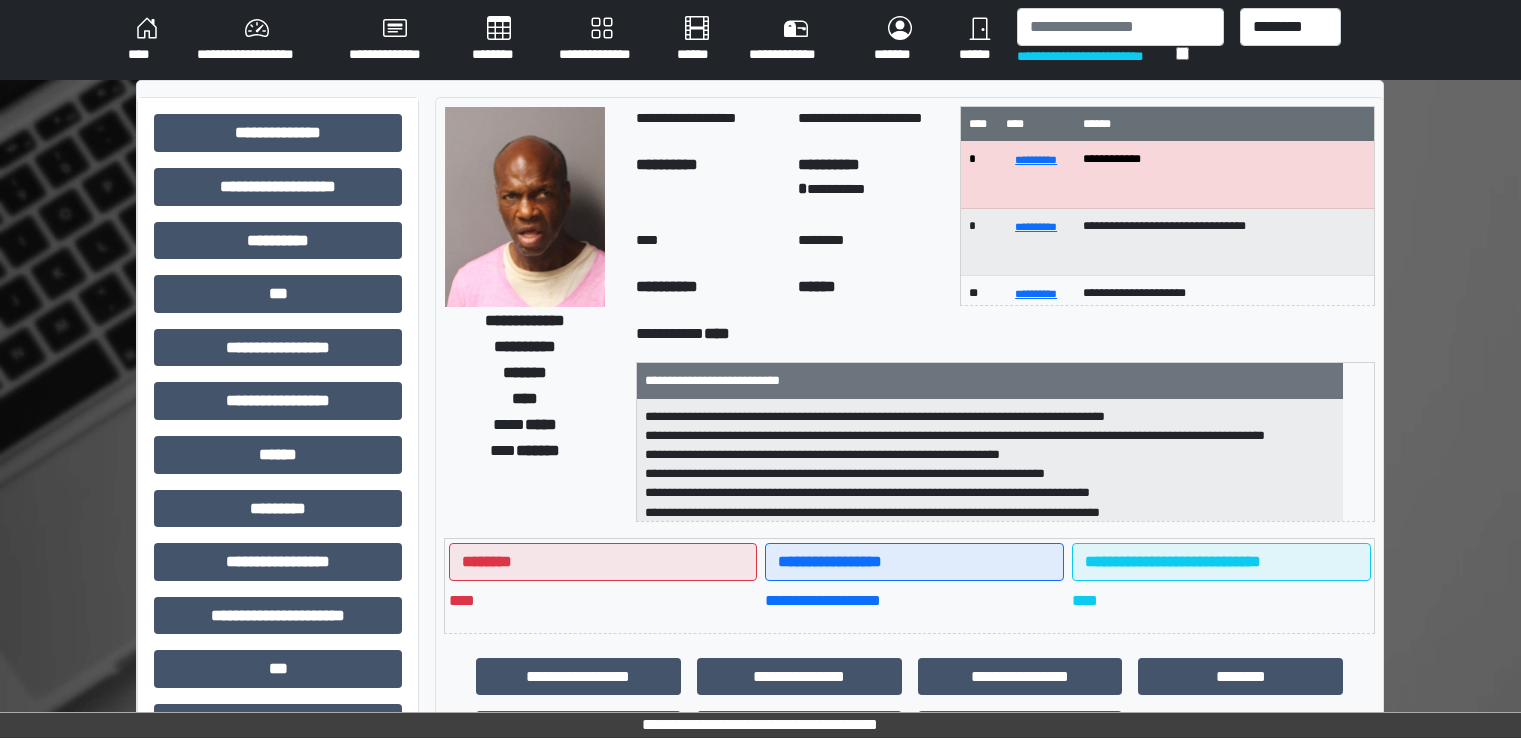 scroll, scrollTop: 0, scrollLeft: 0, axis: both 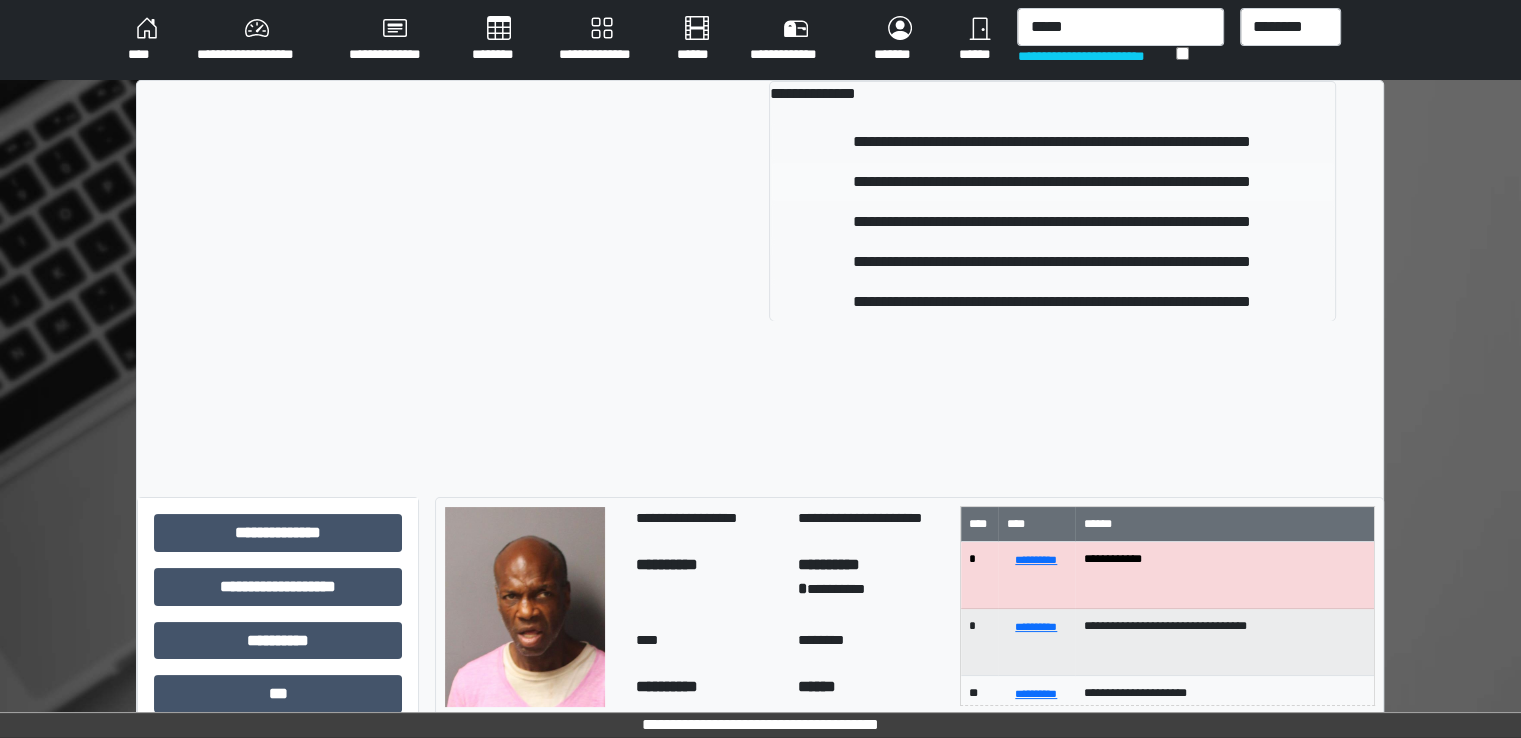 type on "*****" 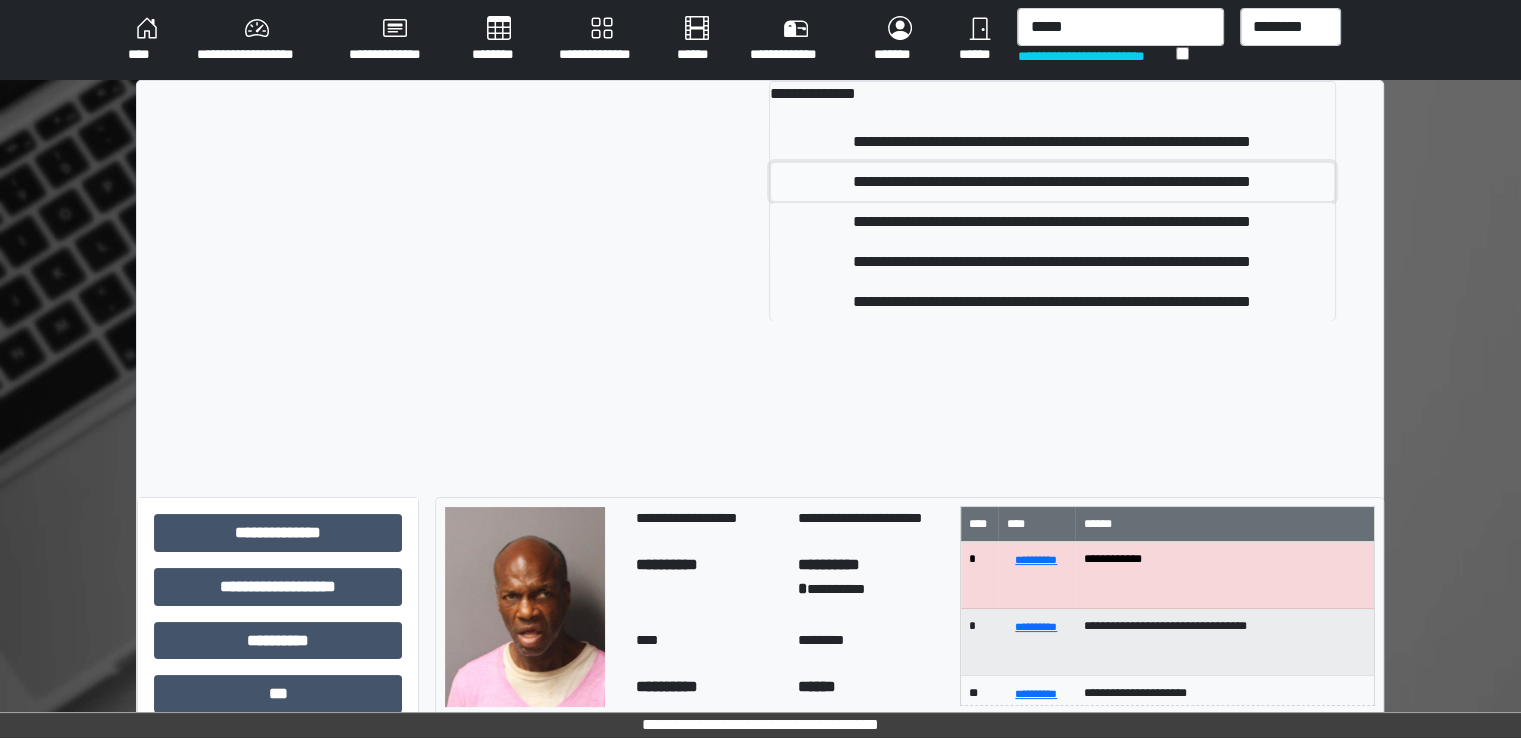 click on "**********" at bounding box center (1052, 182) 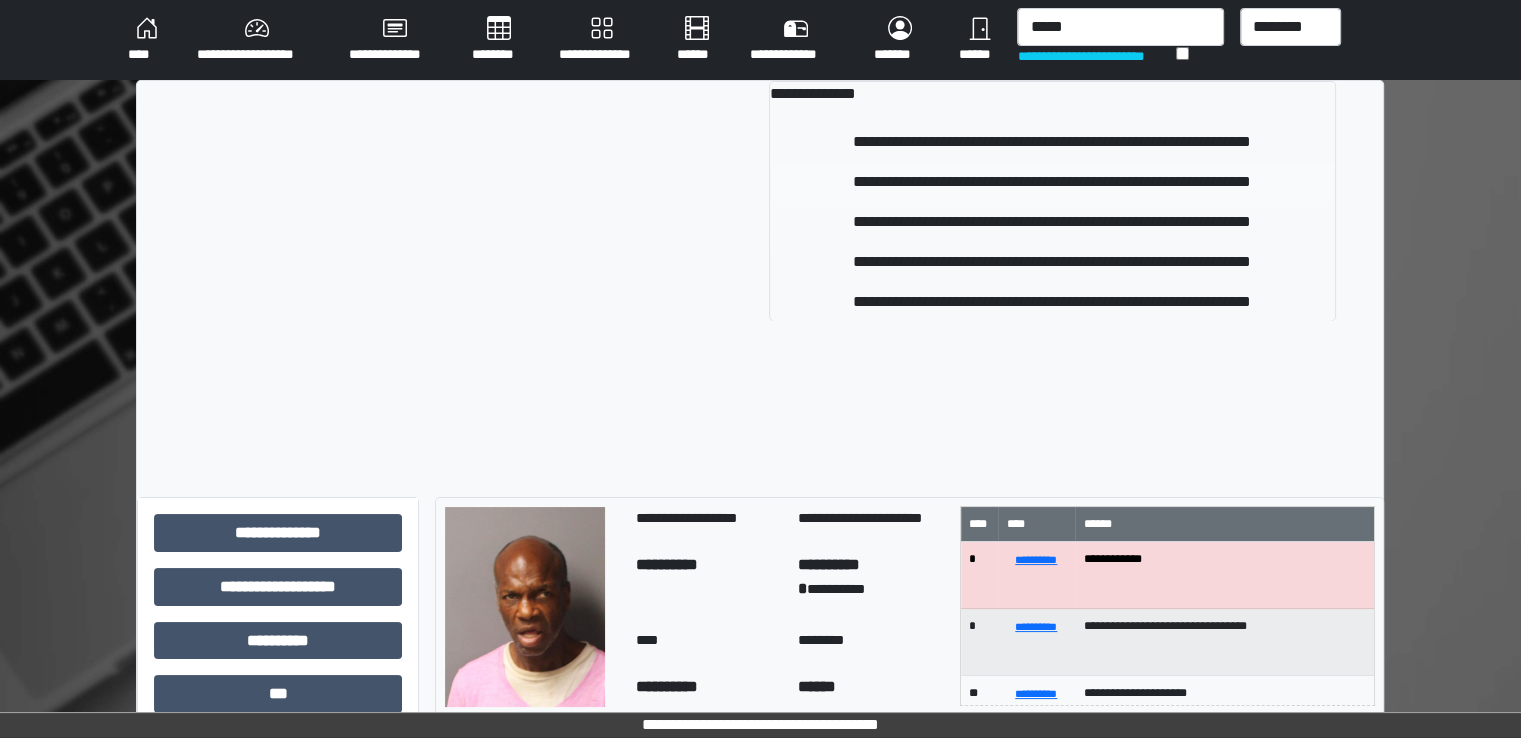 type 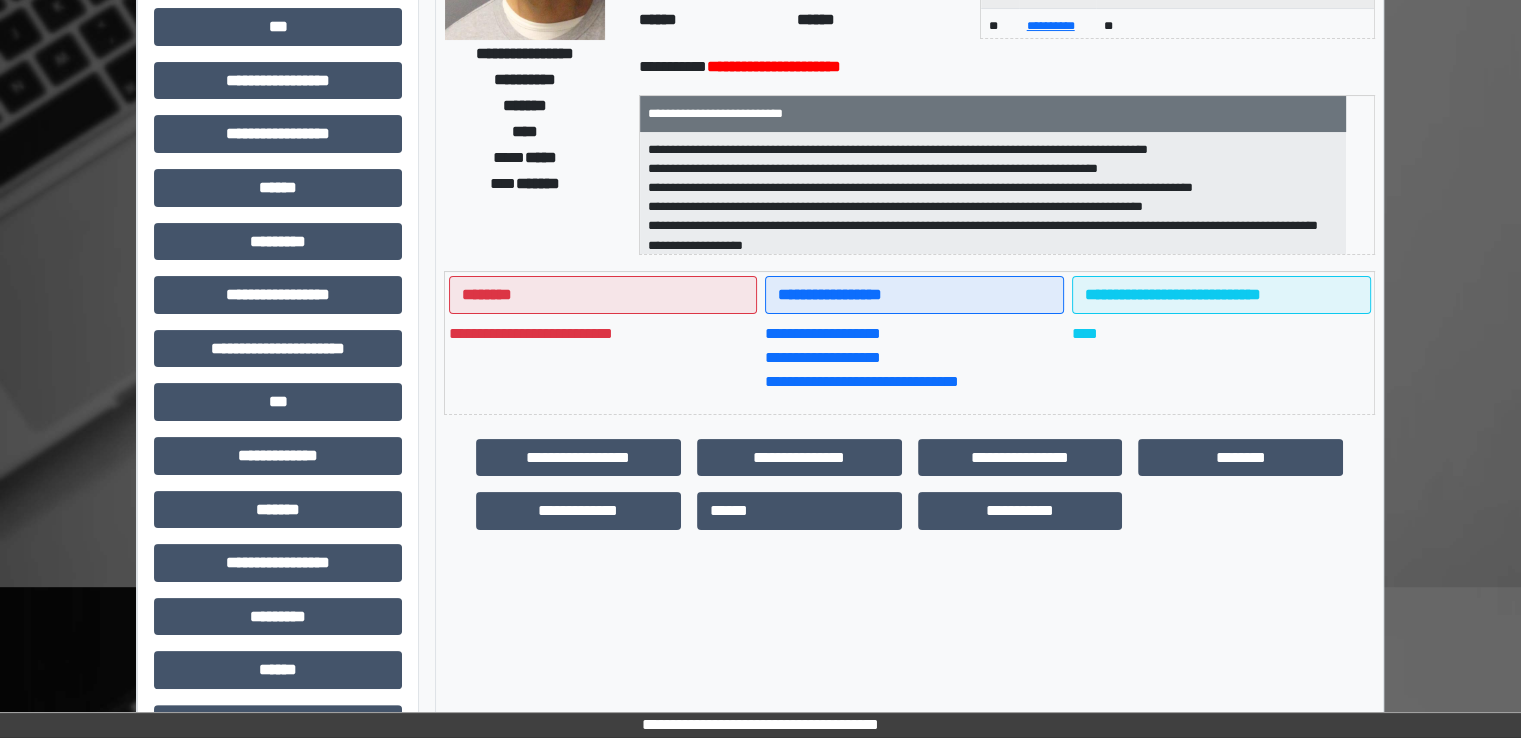 scroll, scrollTop: 428, scrollLeft: 0, axis: vertical 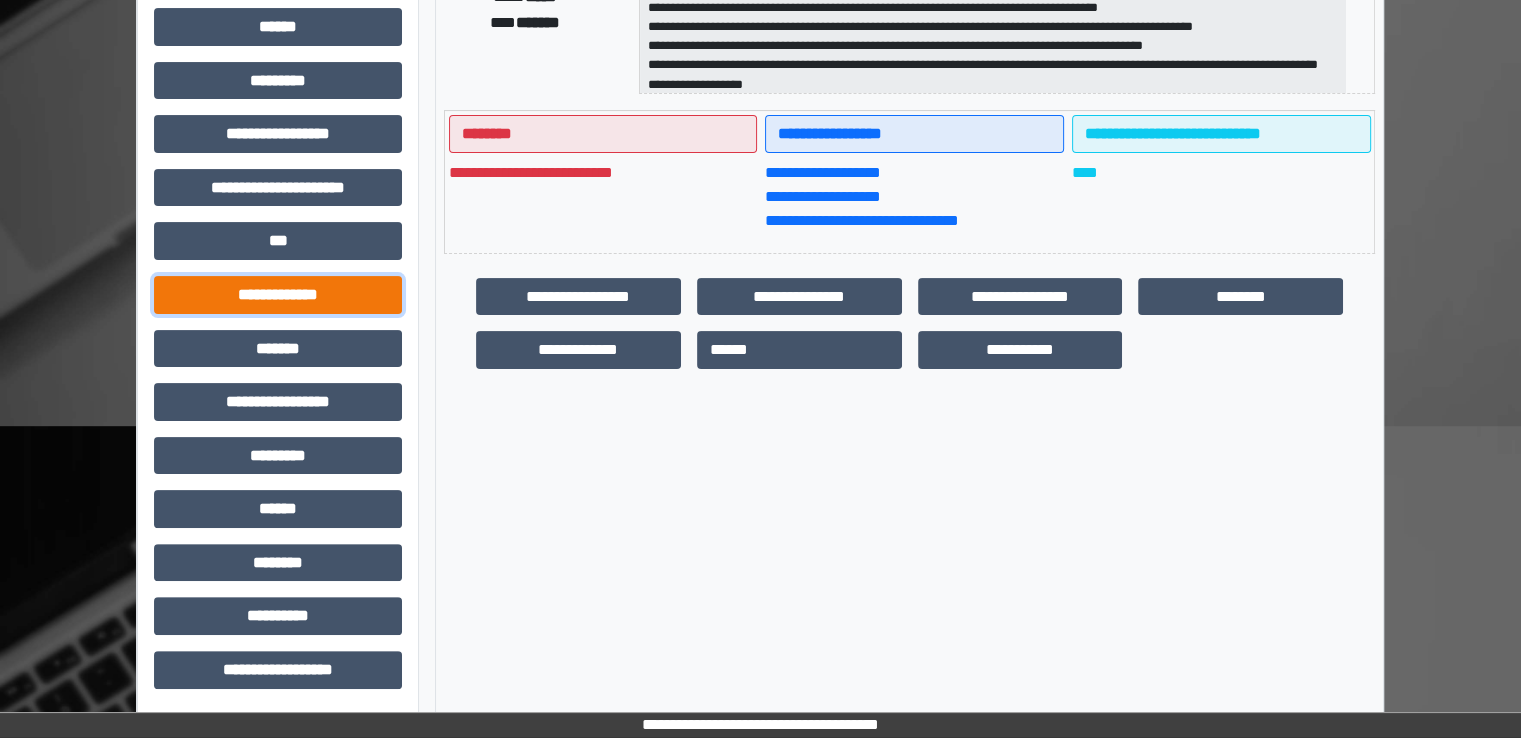 click on "**********" at bounding box center (278, 295) 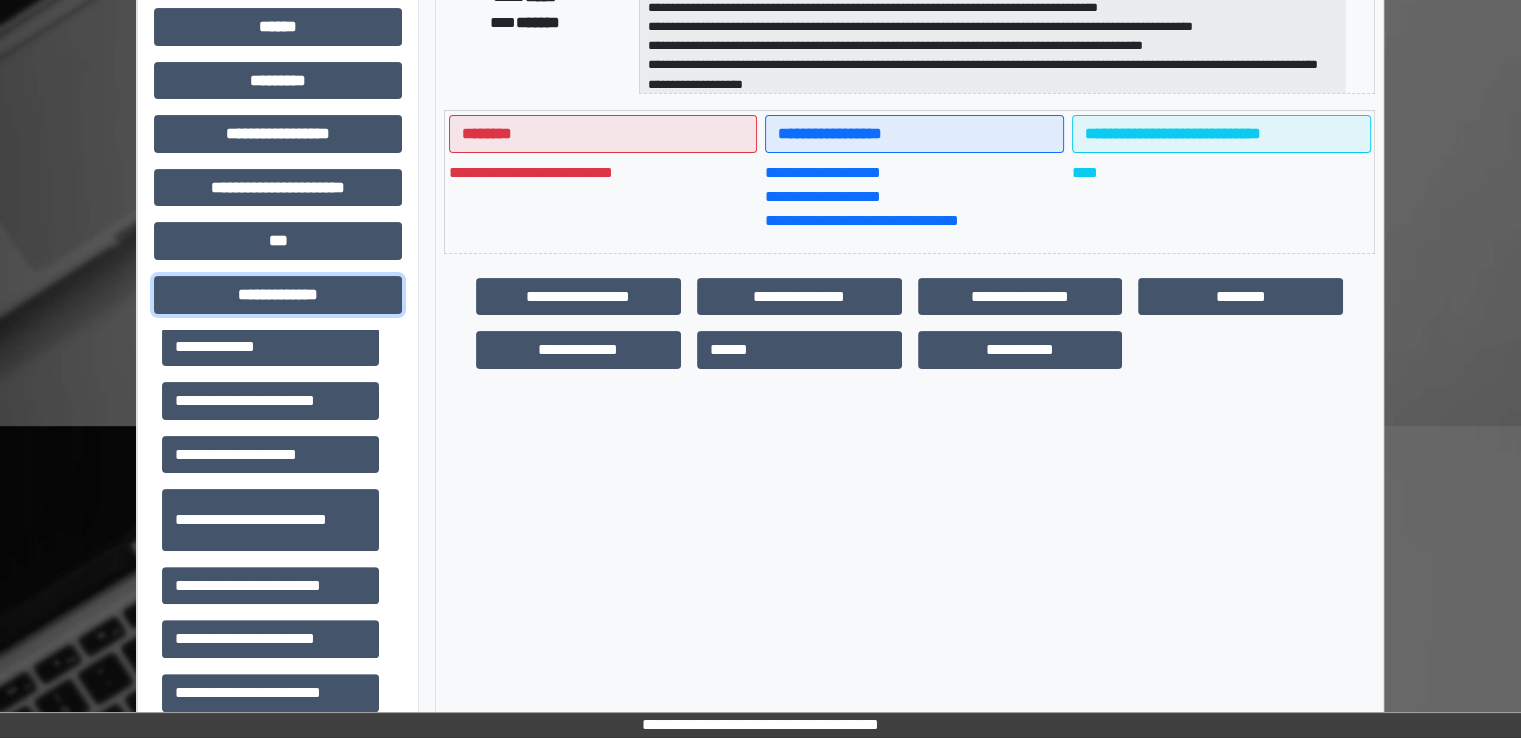 scroll, scrollTop: 600, scrollLeft: 0, axis: vertical 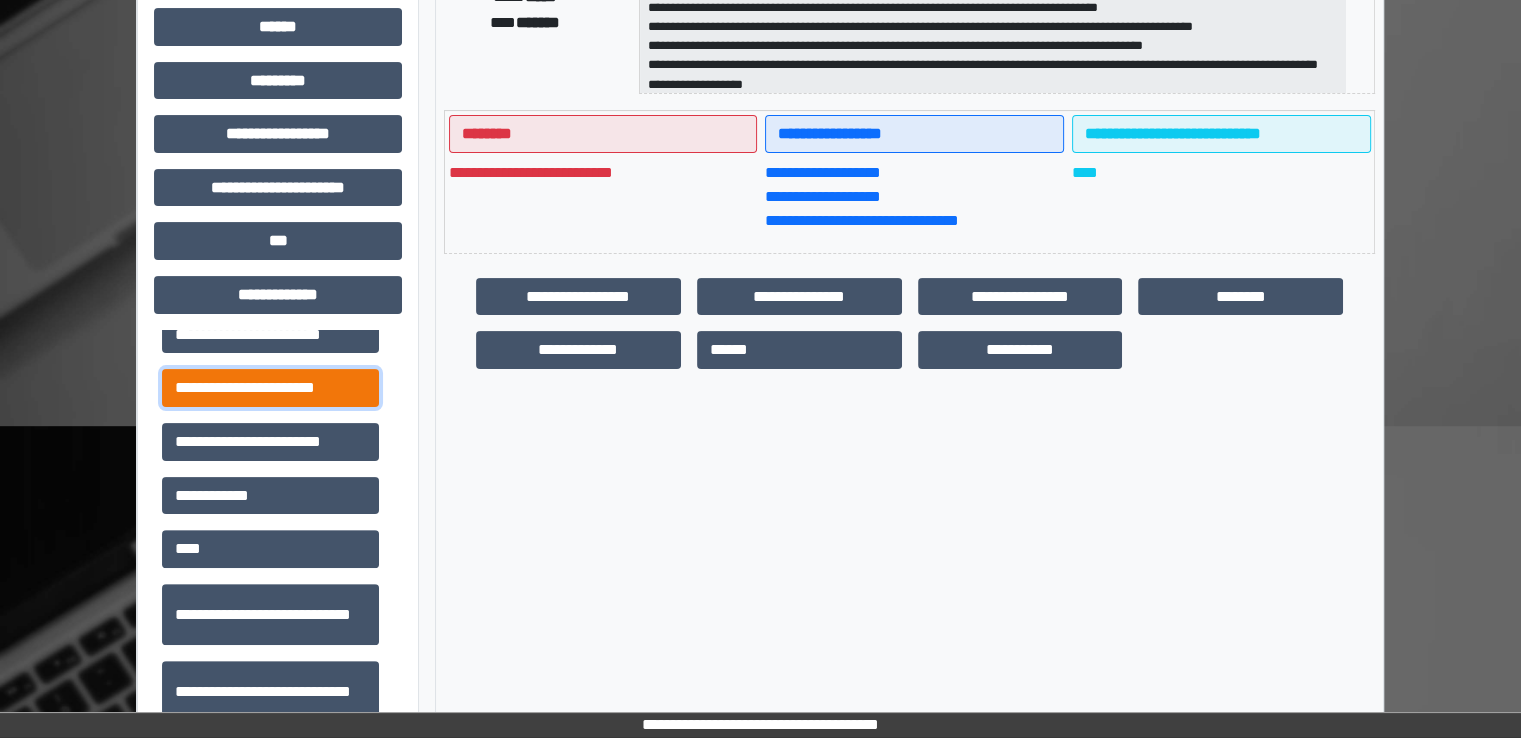 click on "**********" at bounding box center (270, 388) 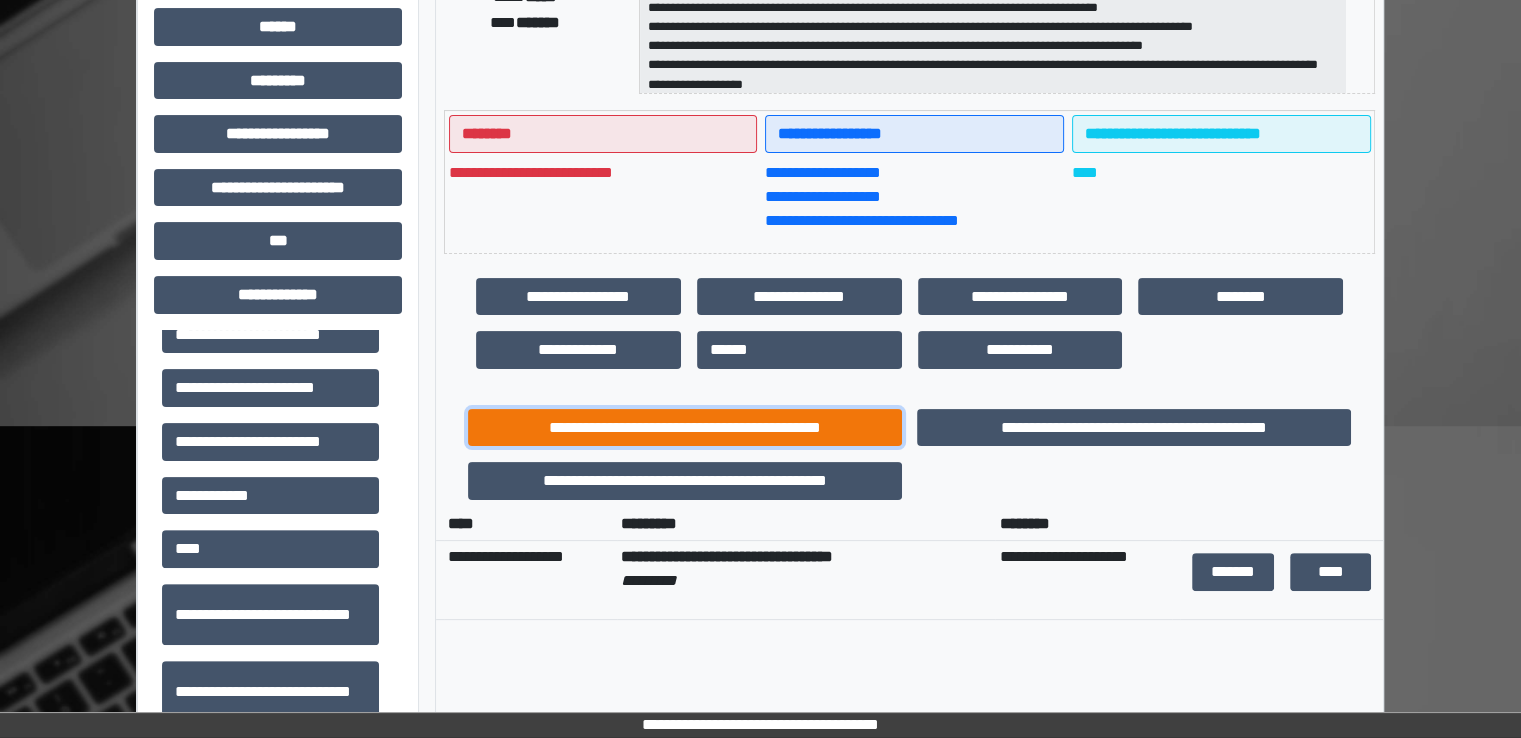 click on "**********" at bounding box center [685, 428] 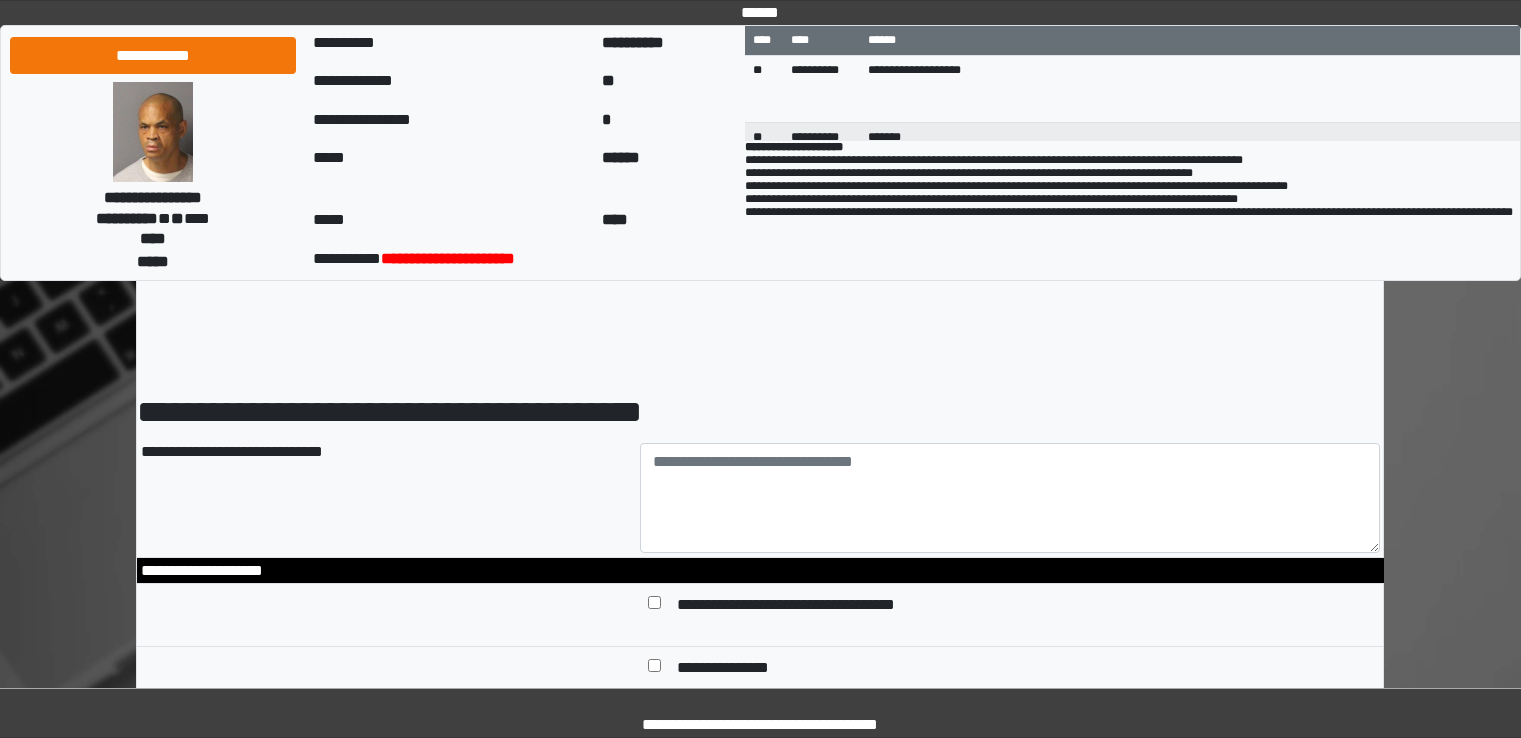 scroll, scrollTop: 0, scrollLeft: 0, axis: both 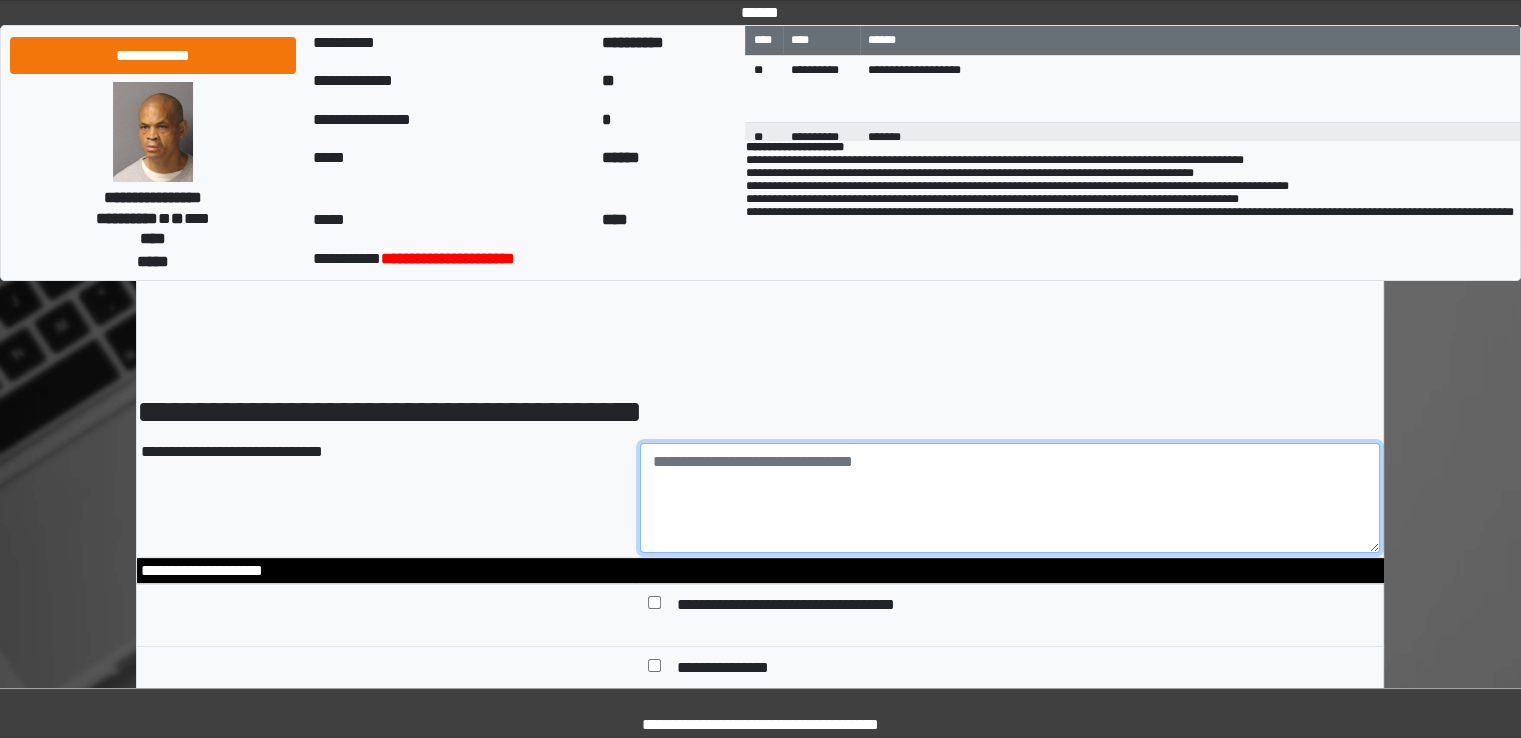 click at bounding box center (1010, 498) 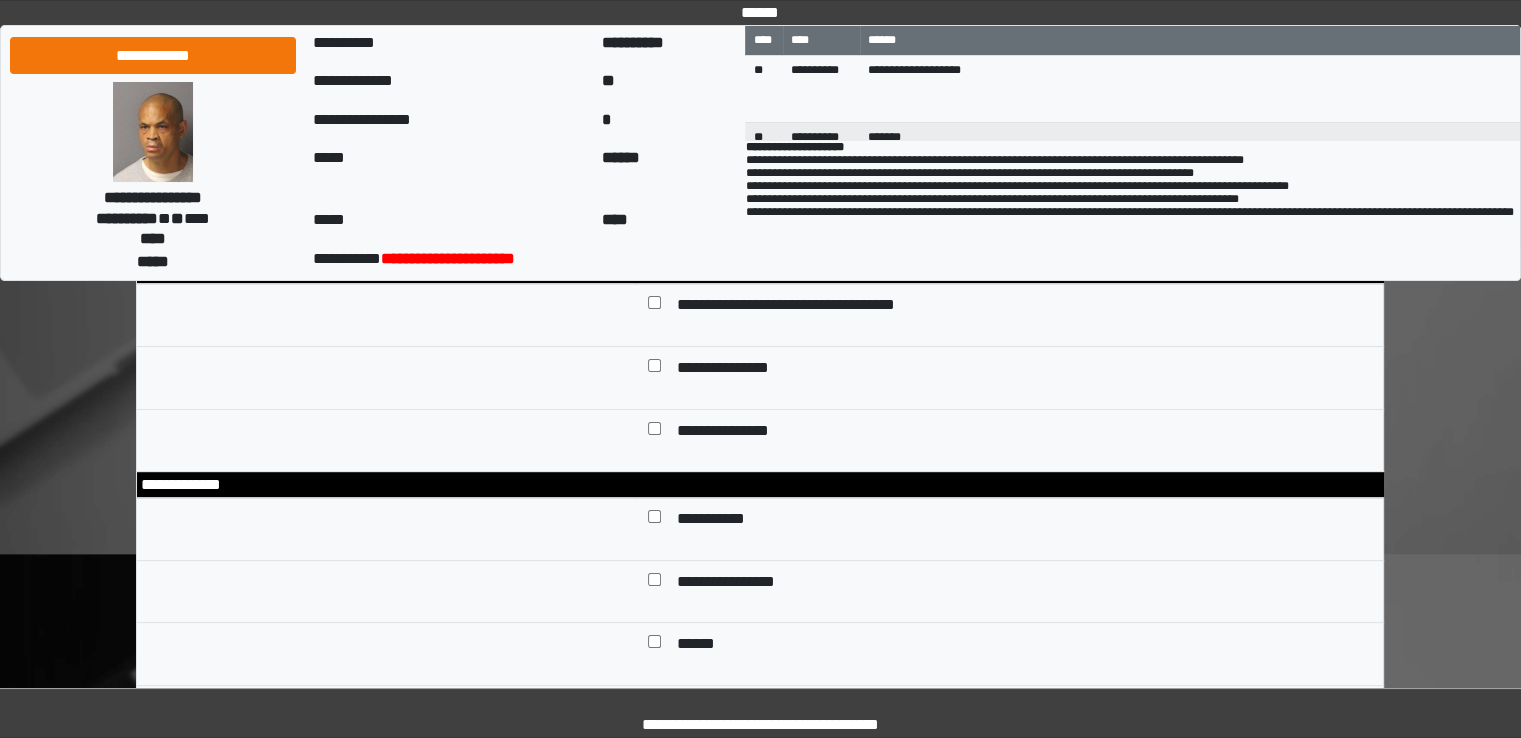 type on "**********" 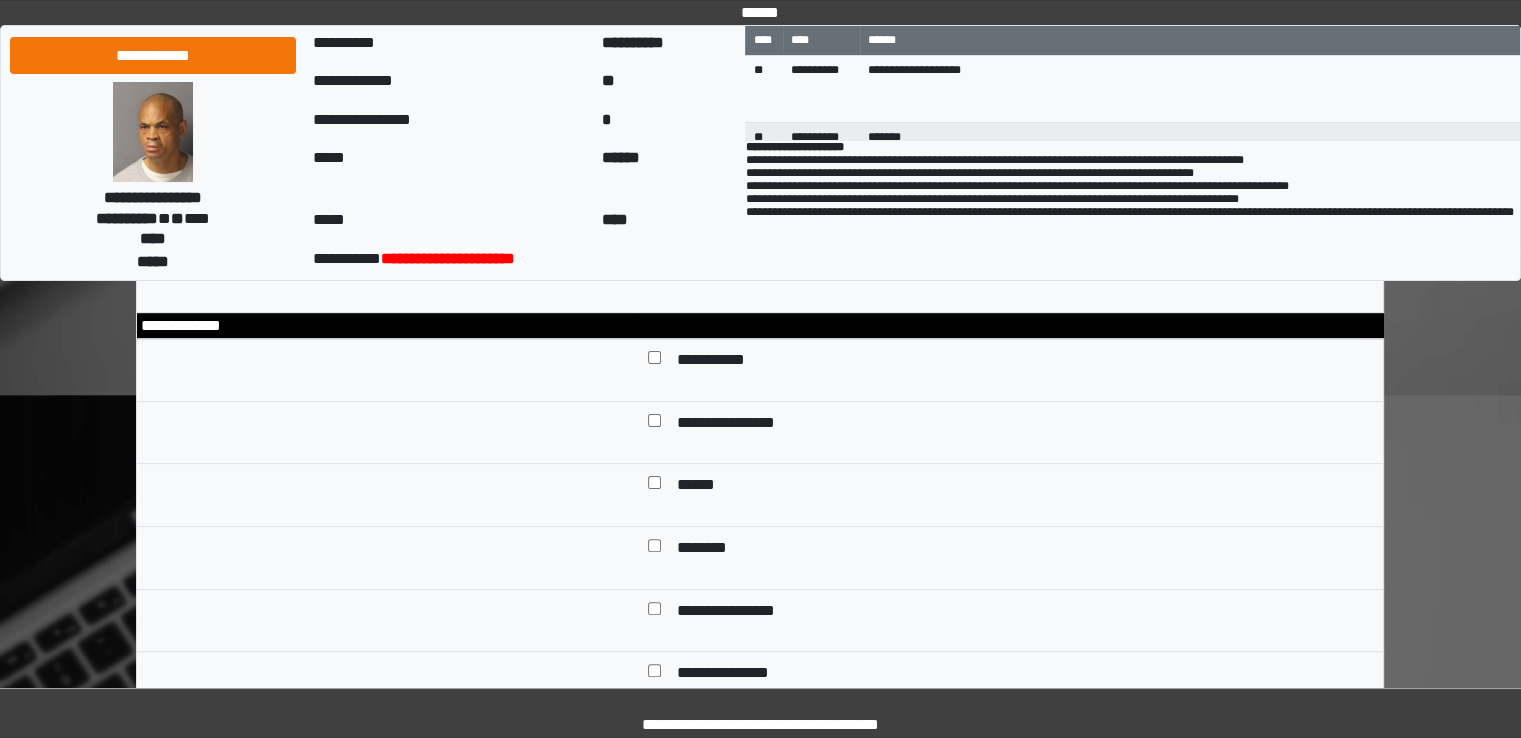 scroll, scrollTop: 500, scrollLeft: 0, axis: vertical 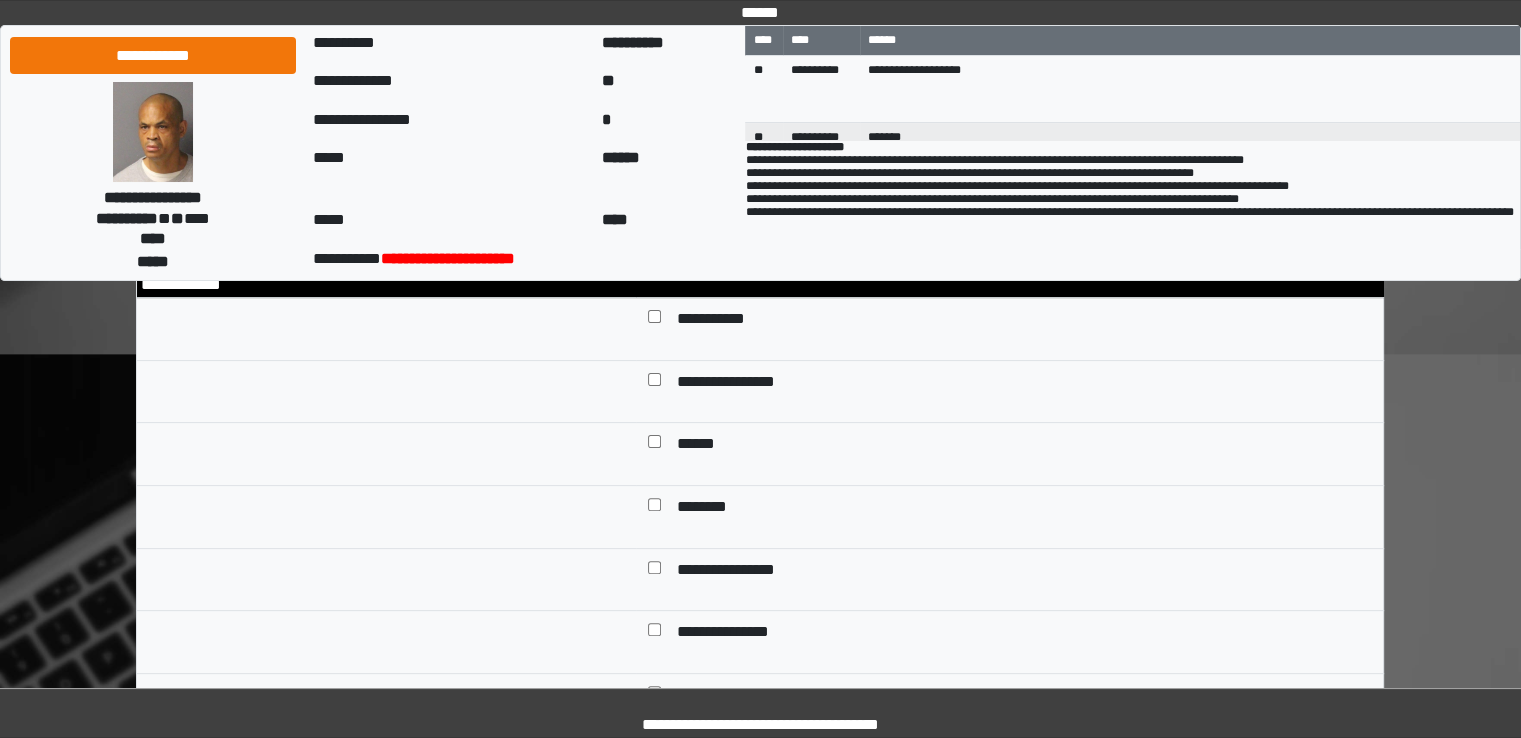 click on "******" at bounding box center [697, 446] 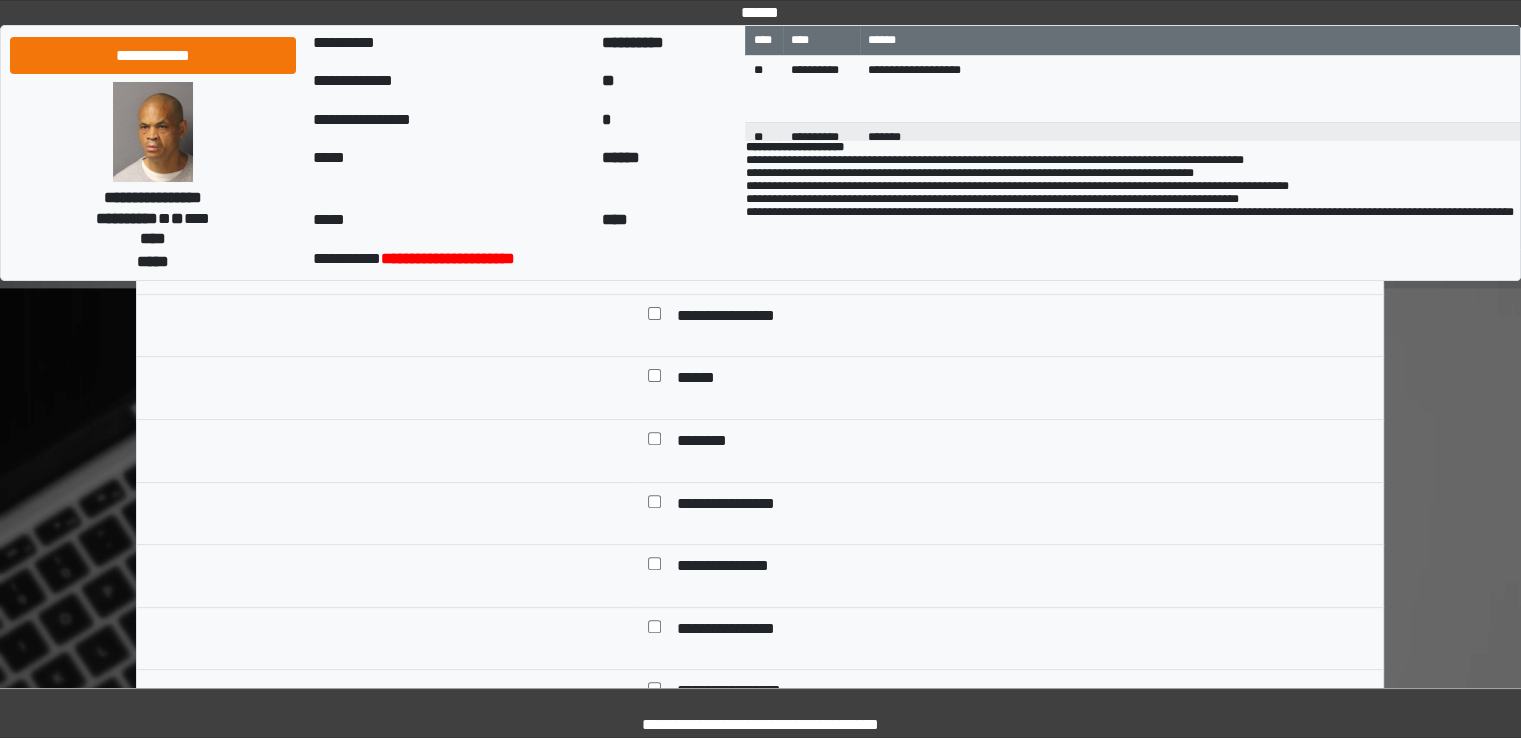 scroll, scrollTop: 700, scrollLeft: 0, axis: vertical 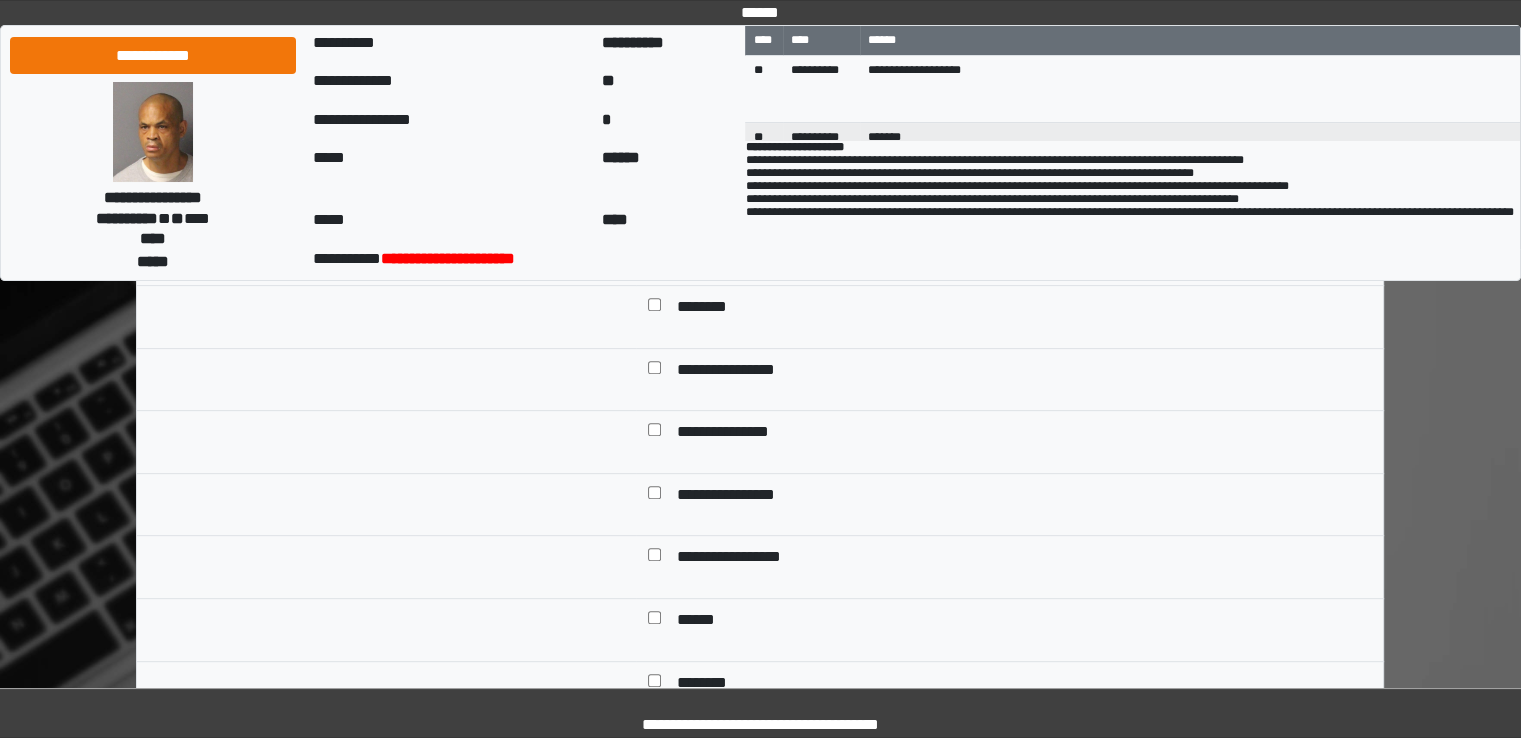 click on "**********" at bounding box center [740, 497] 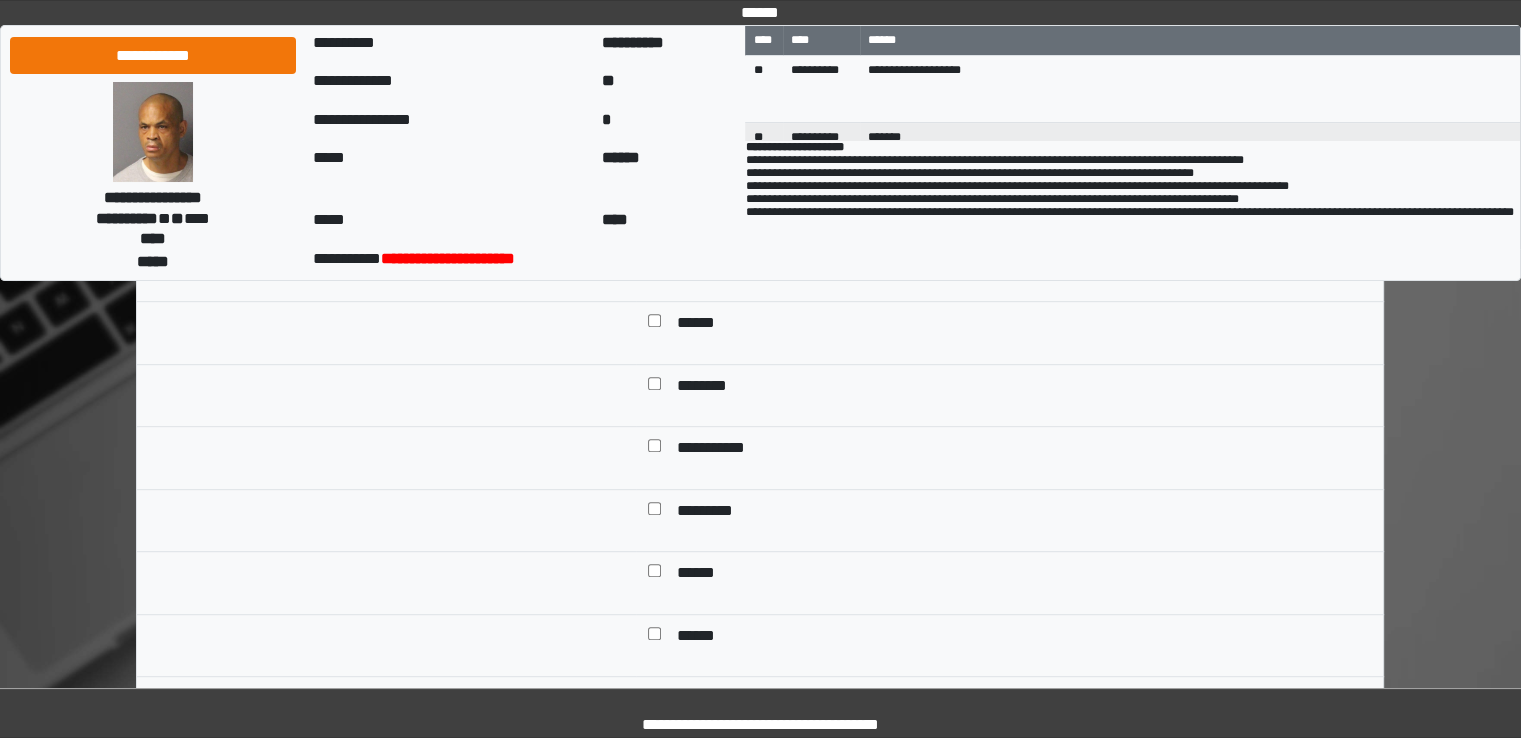 scroll, scrollTop: 1000, scrollLeft: 0, axis: vertical 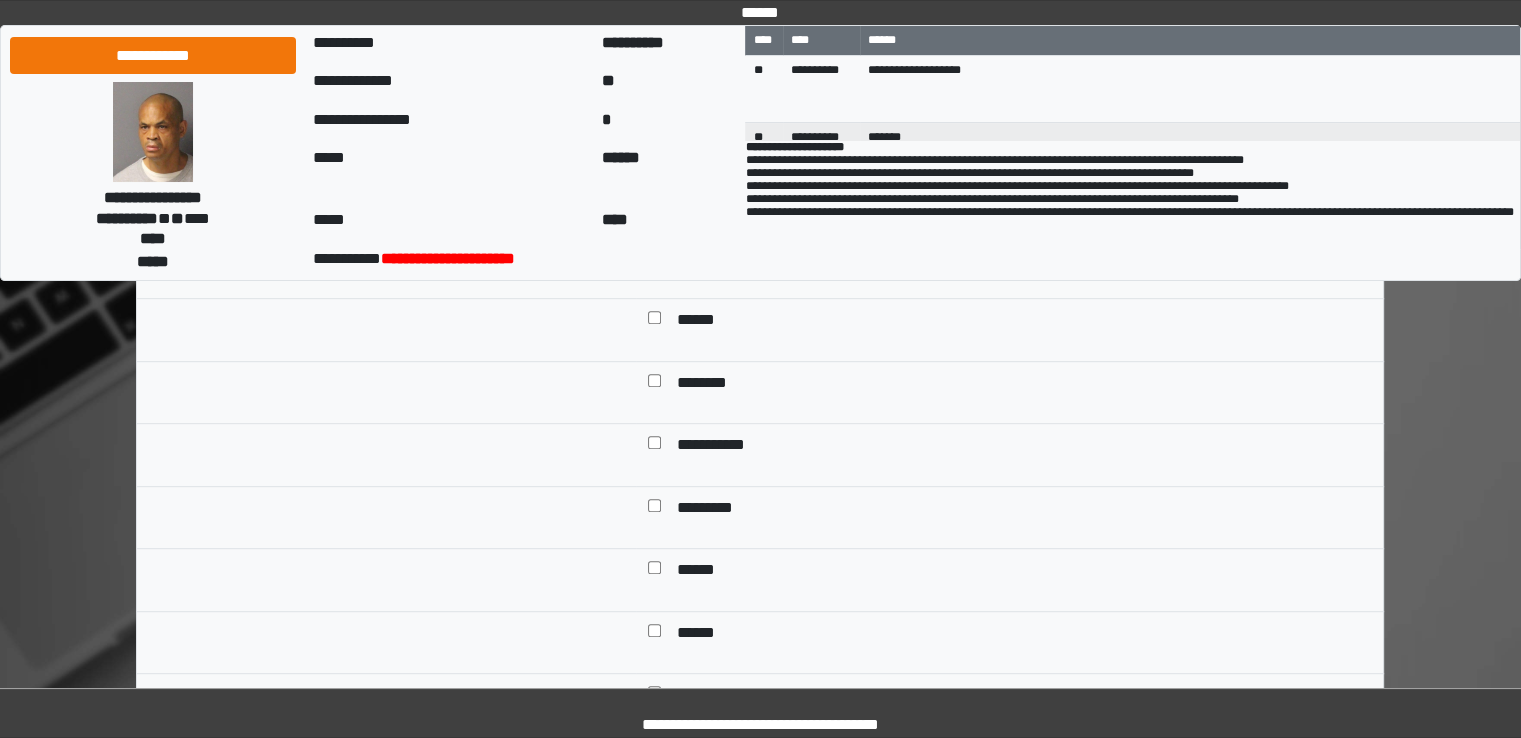 click on "********" at bounding box center (707, 385) 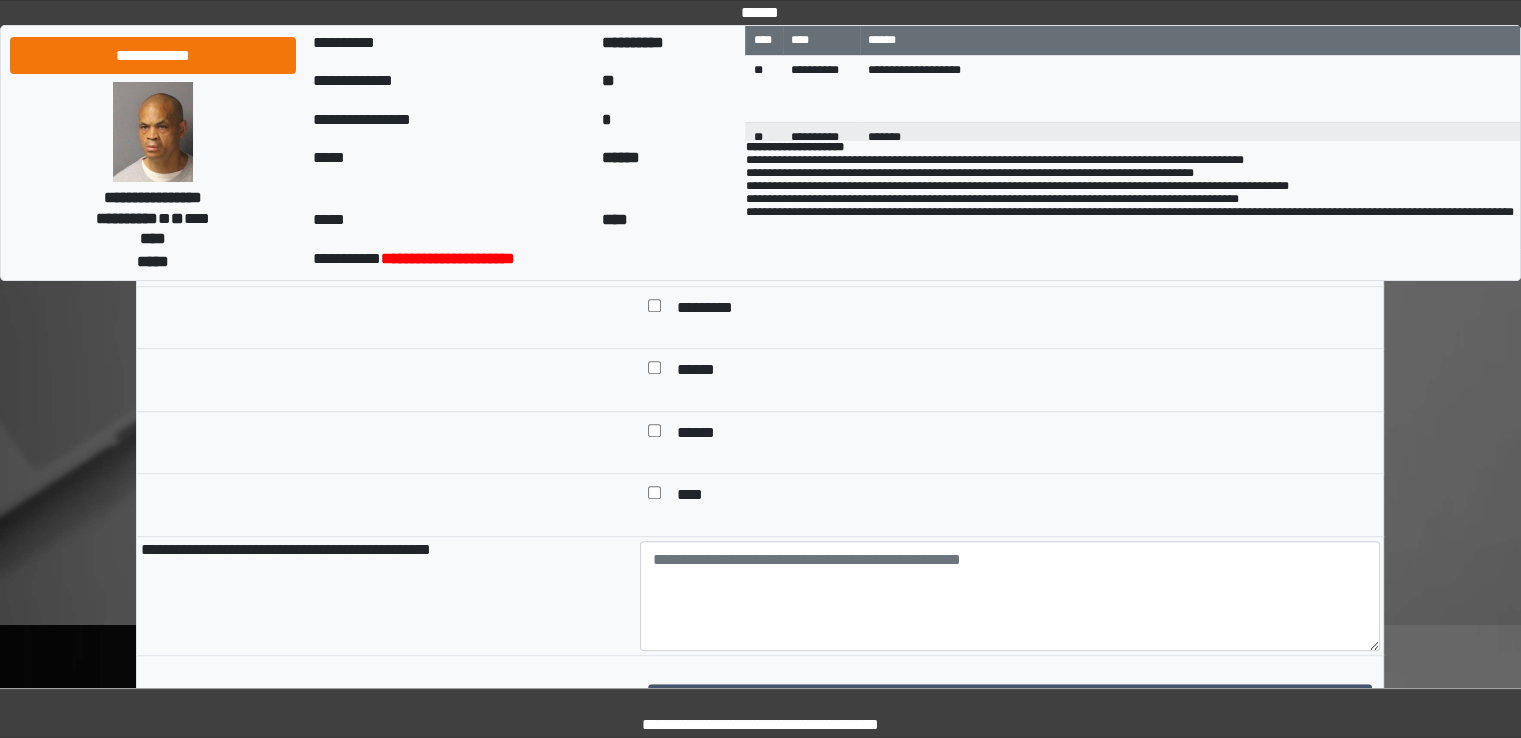 scroll, scrollTop: 1300, scrollLeft: 0, axis: vertical 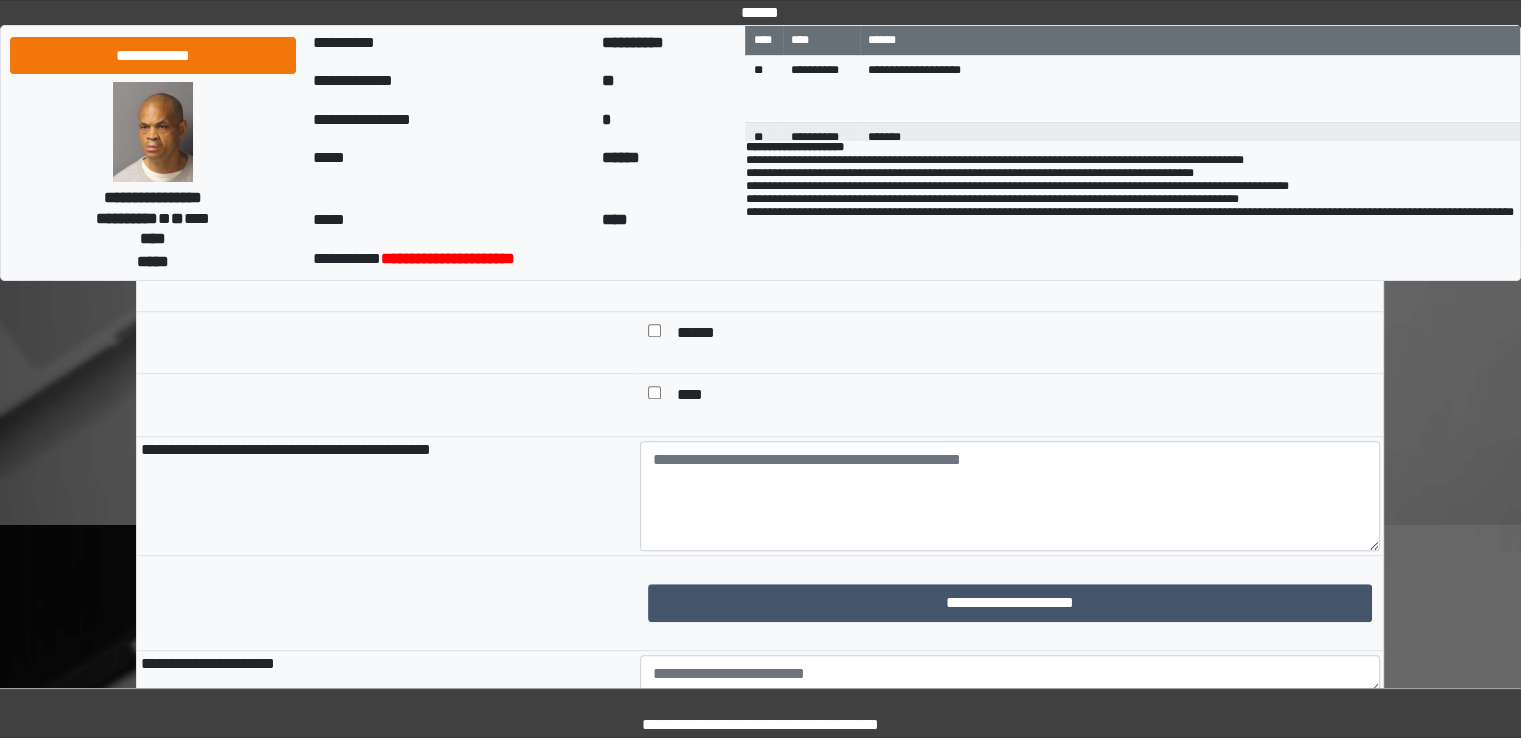 click on "****" at bounding box center [697, 397] 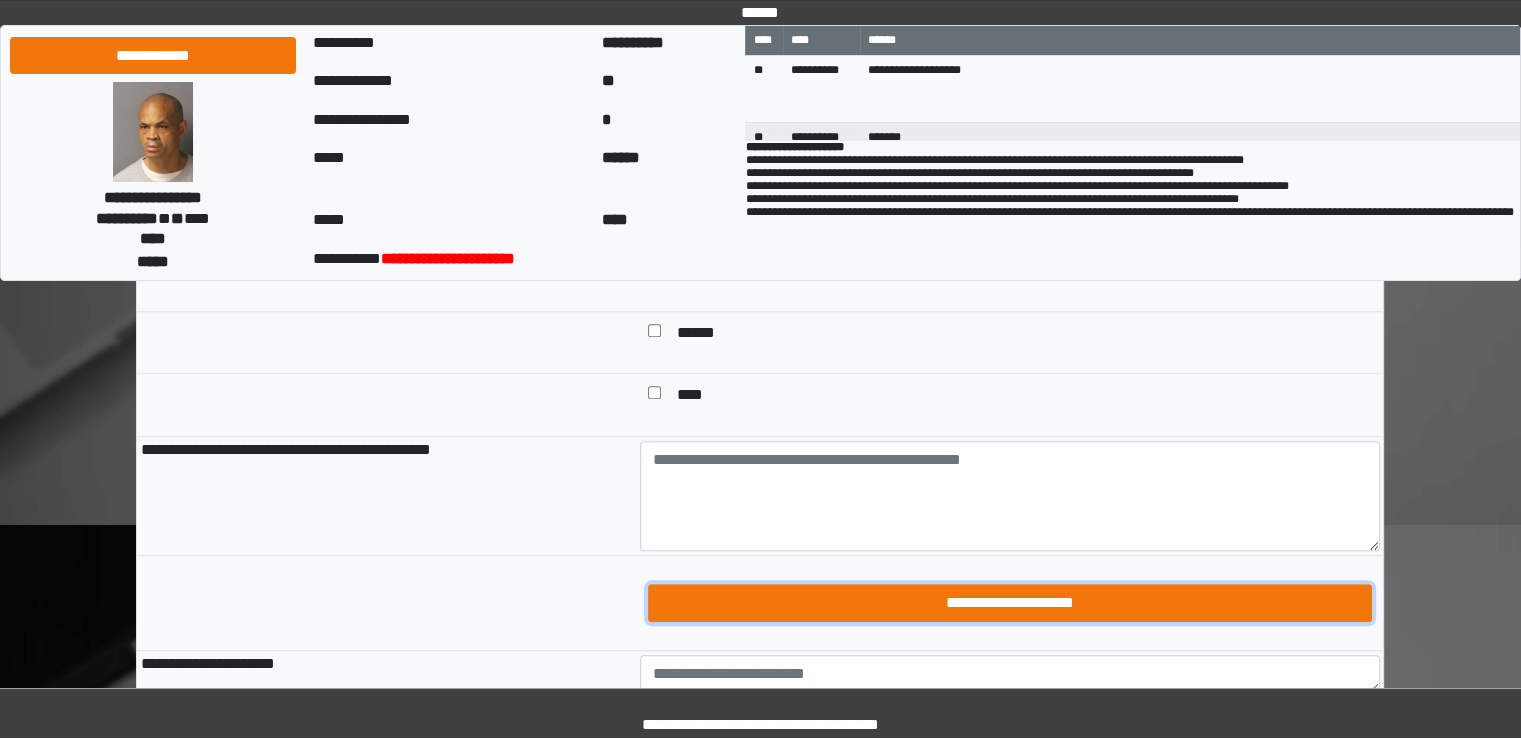 click on "**********" at bounding box center [1010, 603] 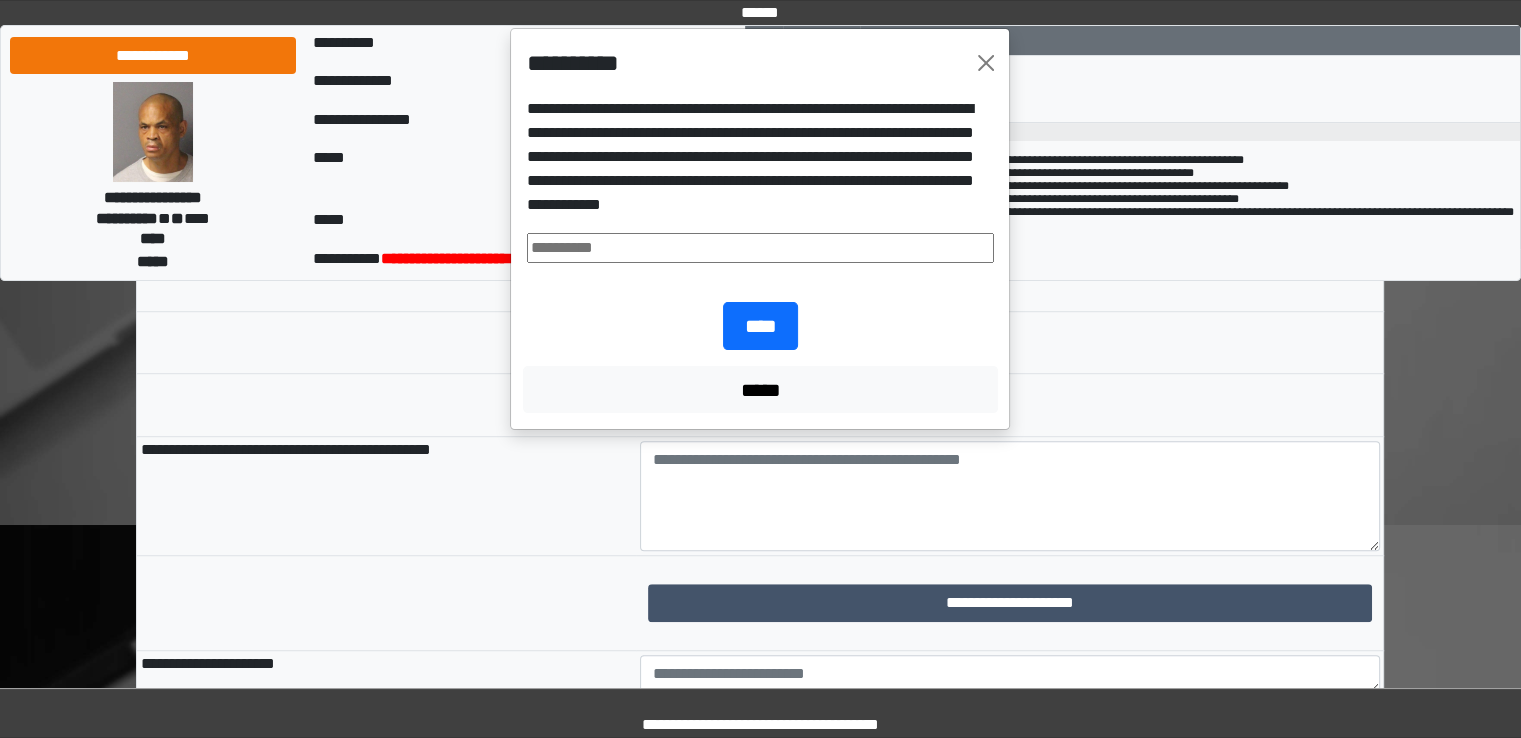 click at bounding box center (760, 248) 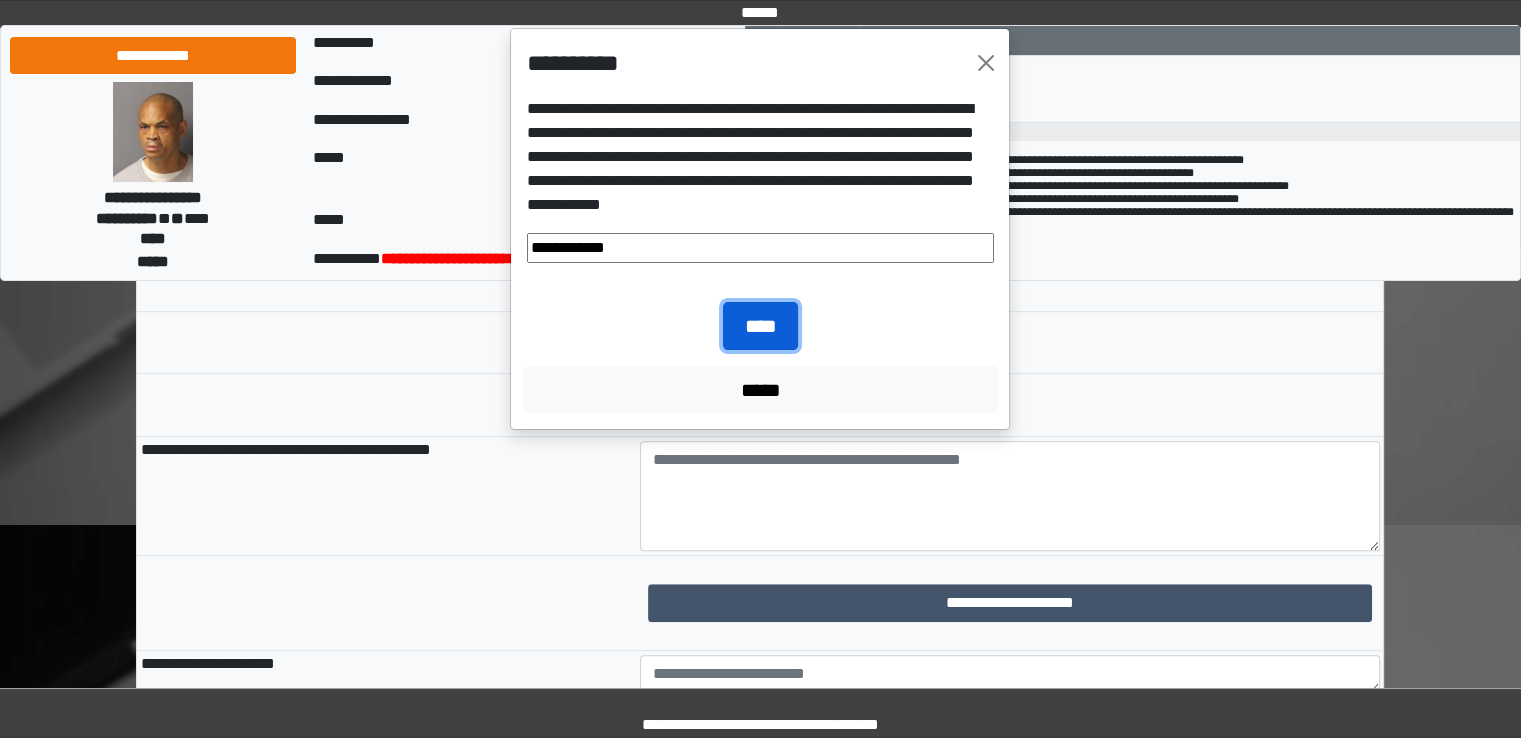 click on "****" at bounding box center [760, 326] 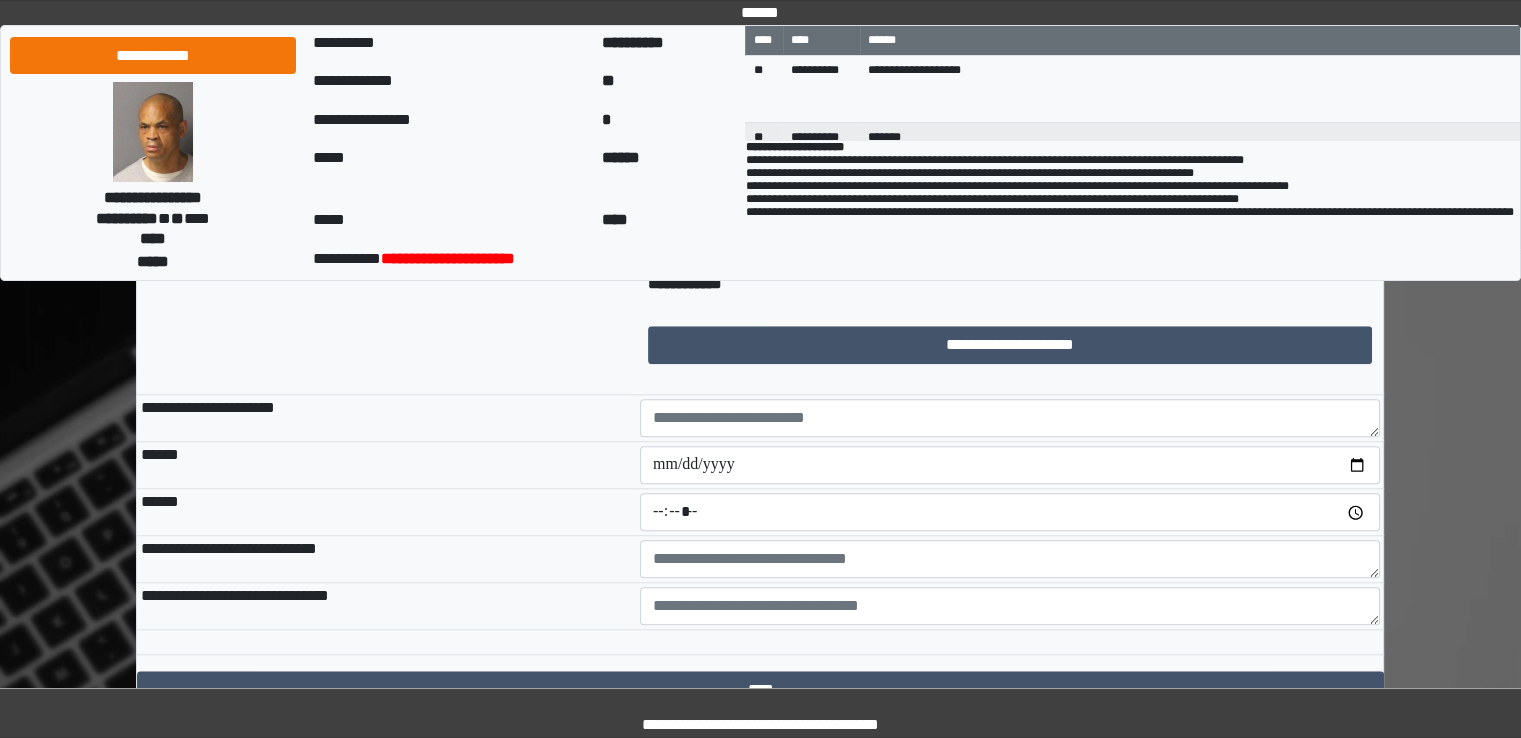 scroll, scrollTop: 1600, scrollLeft: 0, axis: vertical 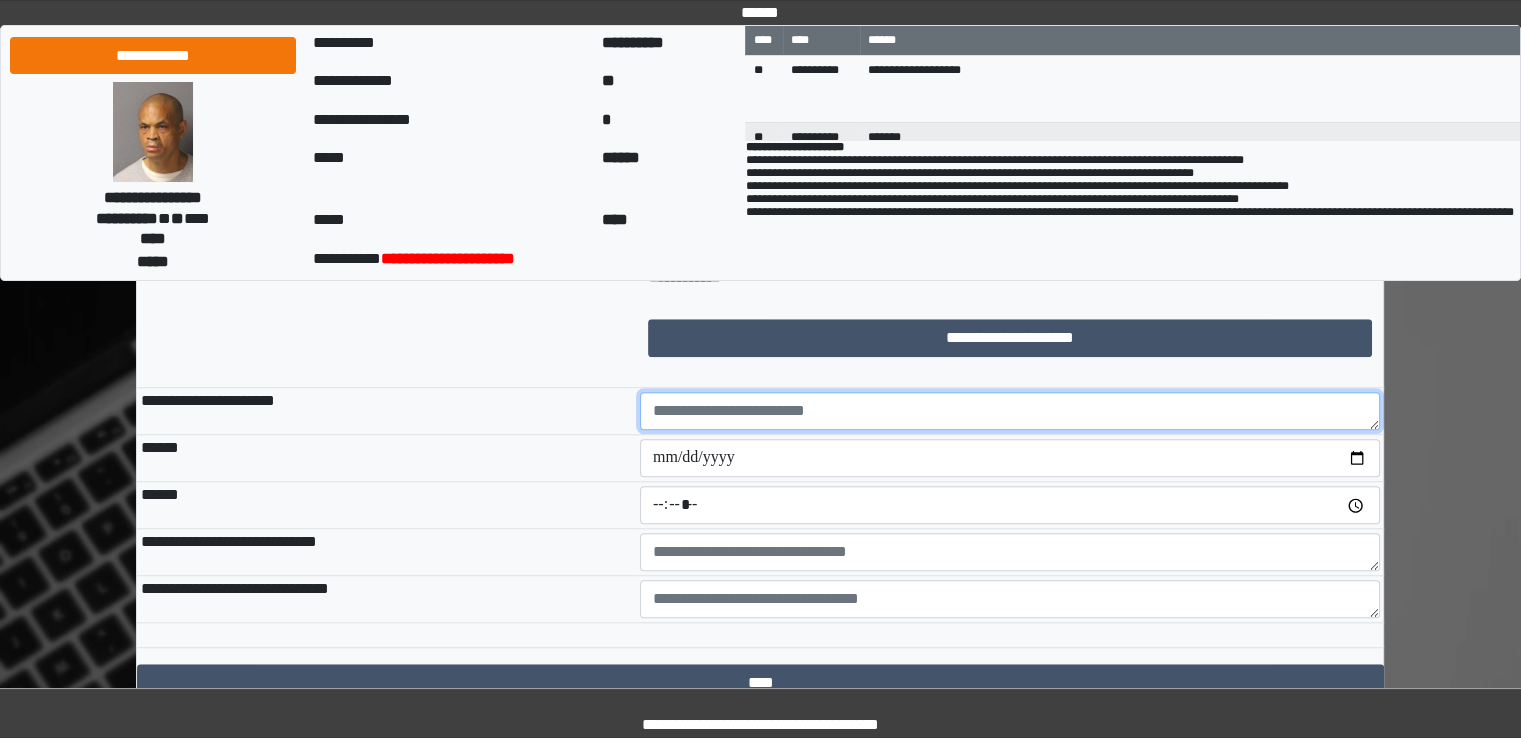click at bounding box center [1010, 411] 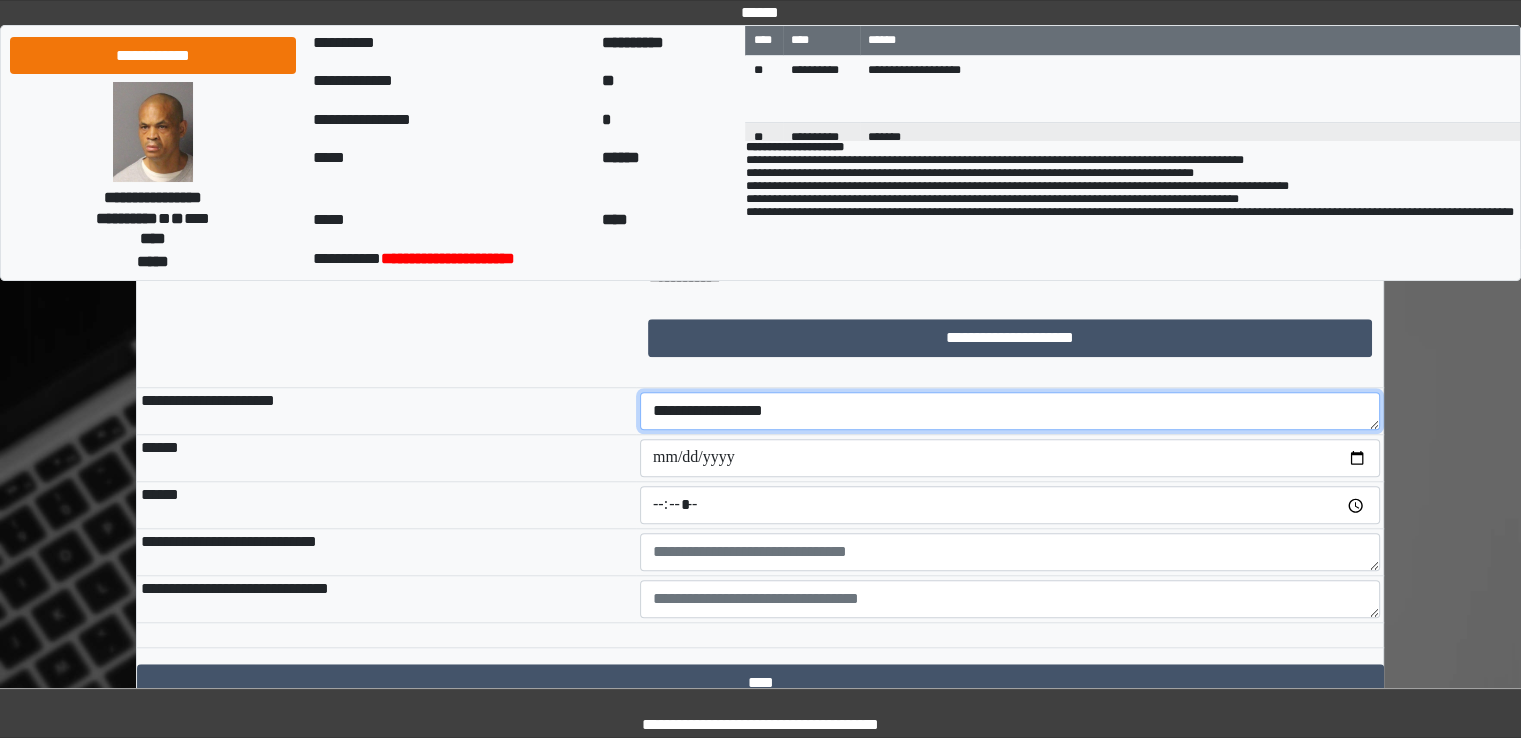type on "**********" 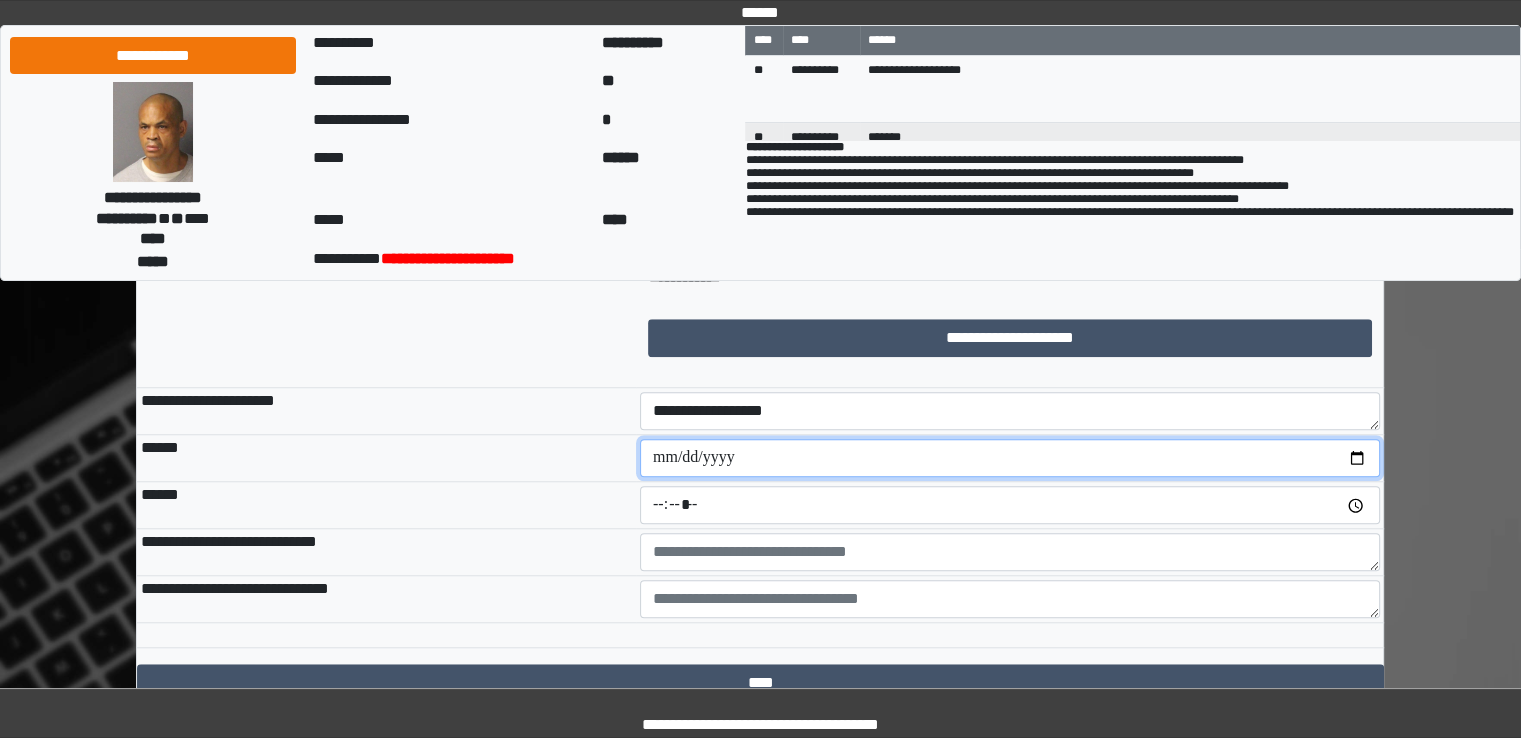 click at bounding box center [1010, 458] 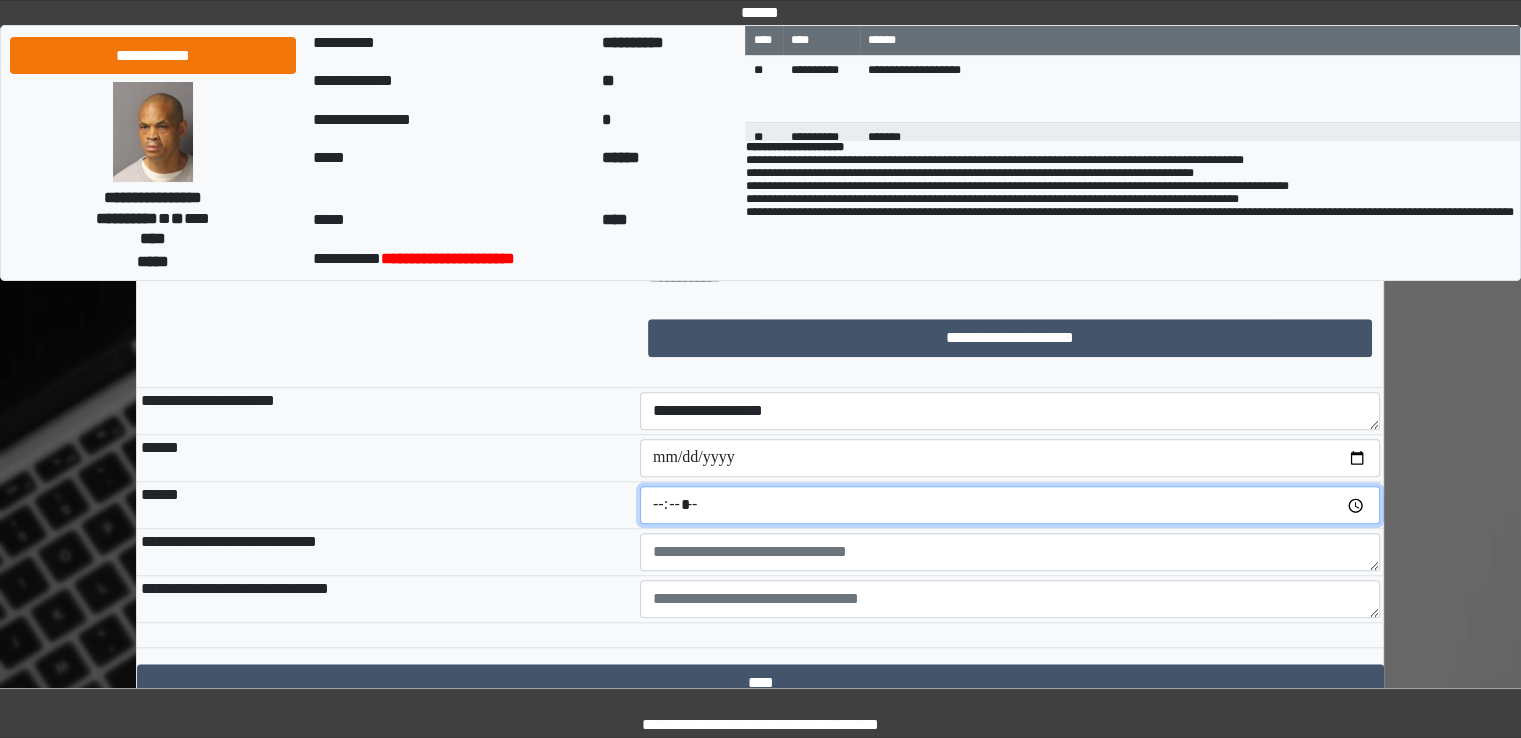 click at bounding box center (1010, 505) 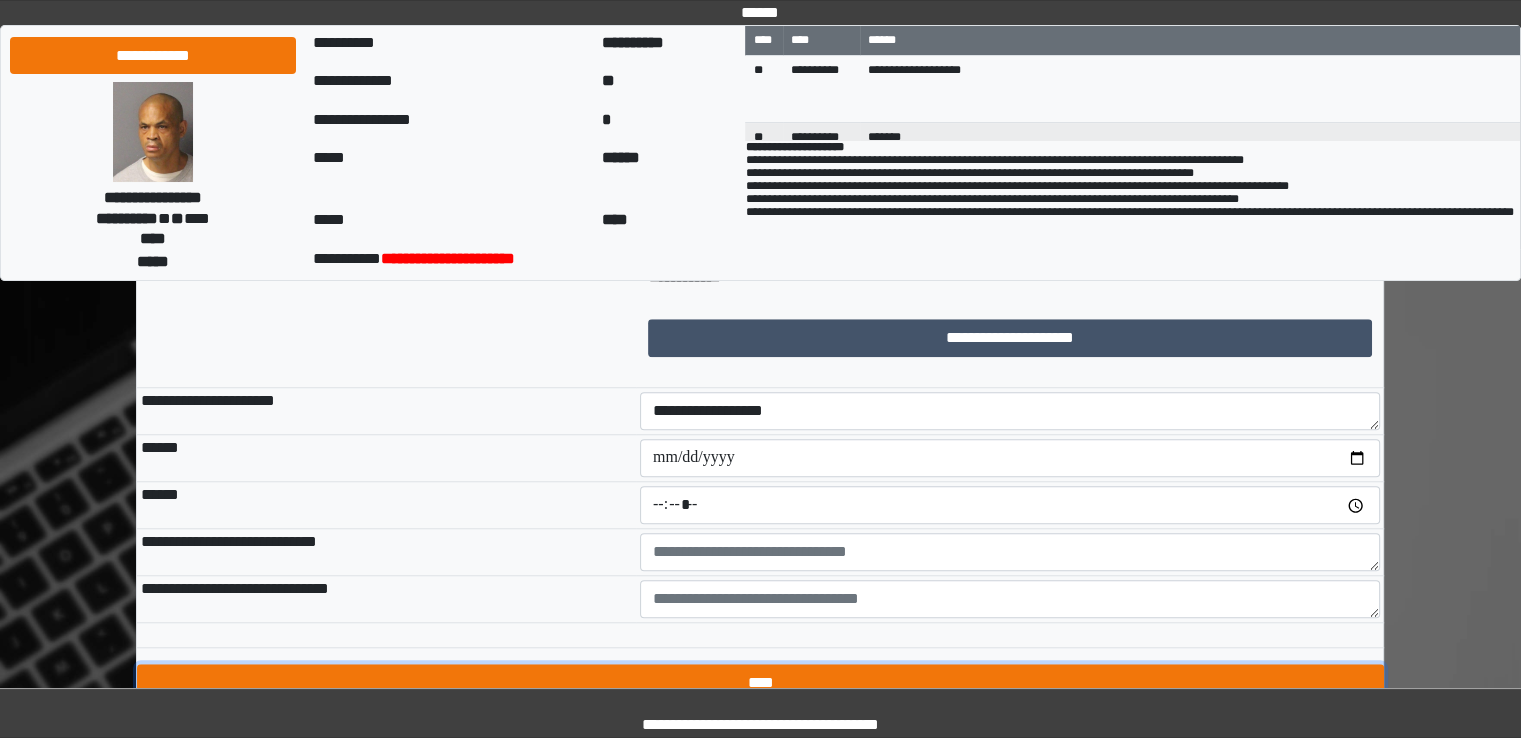 click on "****" at bounding box center [760, 683] 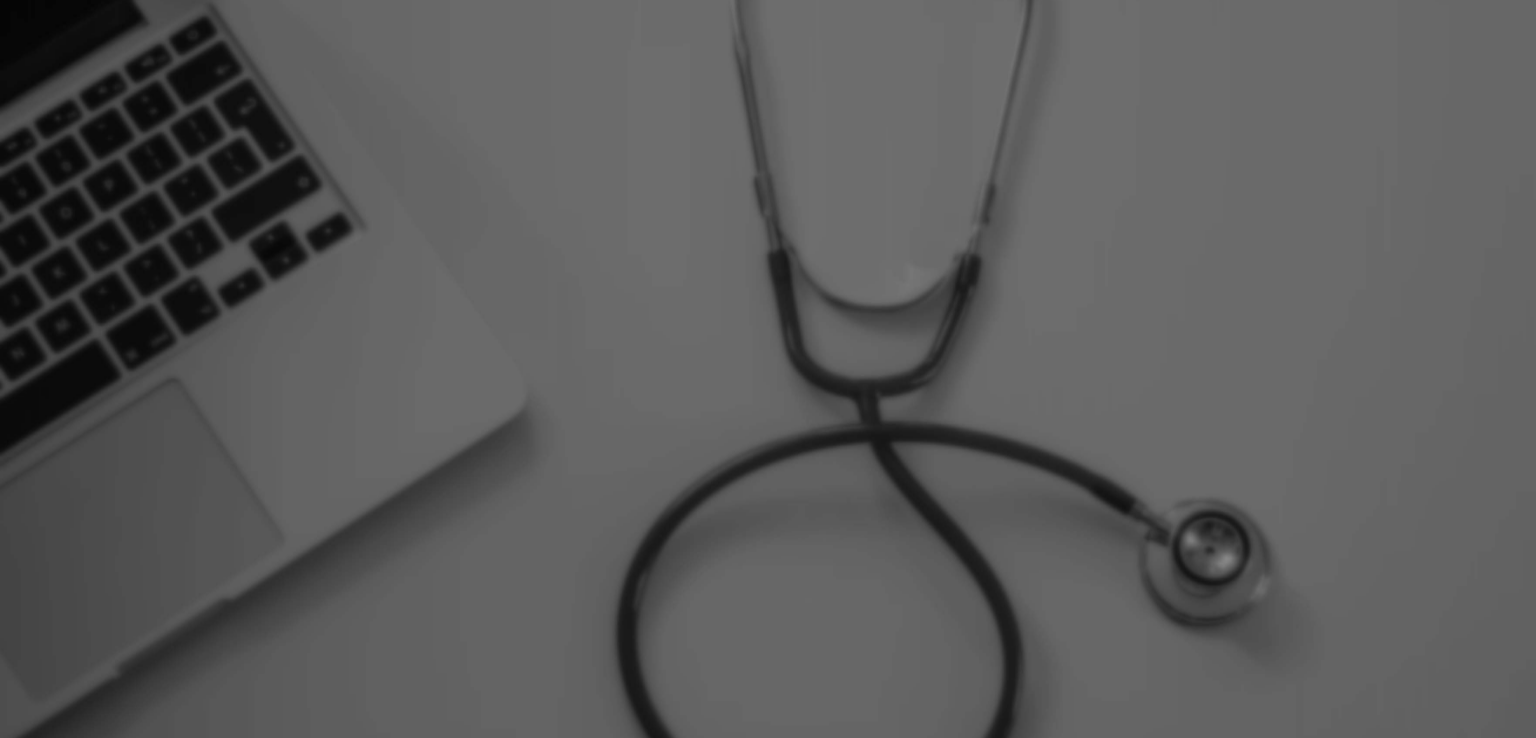 scroll, scrollTop: 0, scrollLeft: 0, axis: both 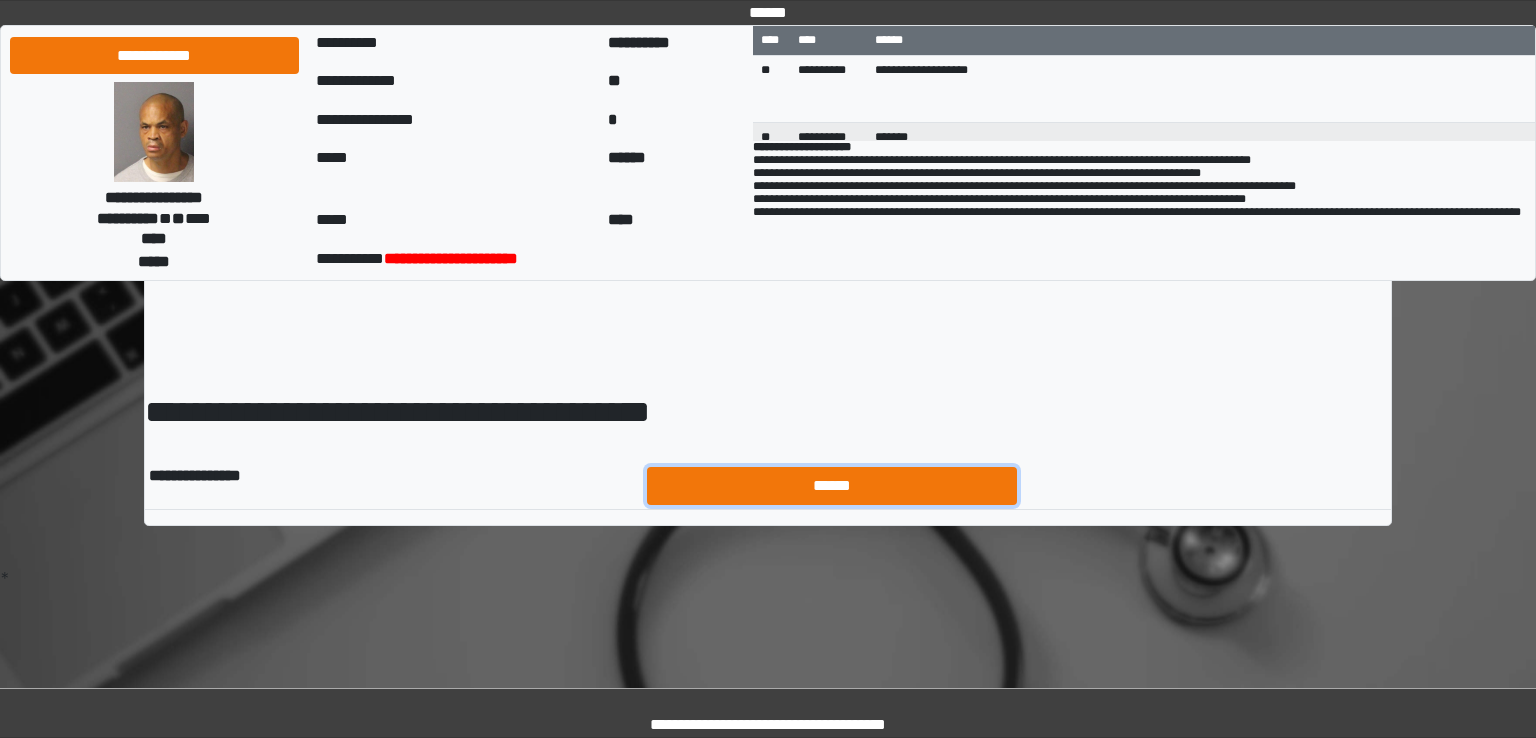 click on "******" at bounding box center [832, 486] 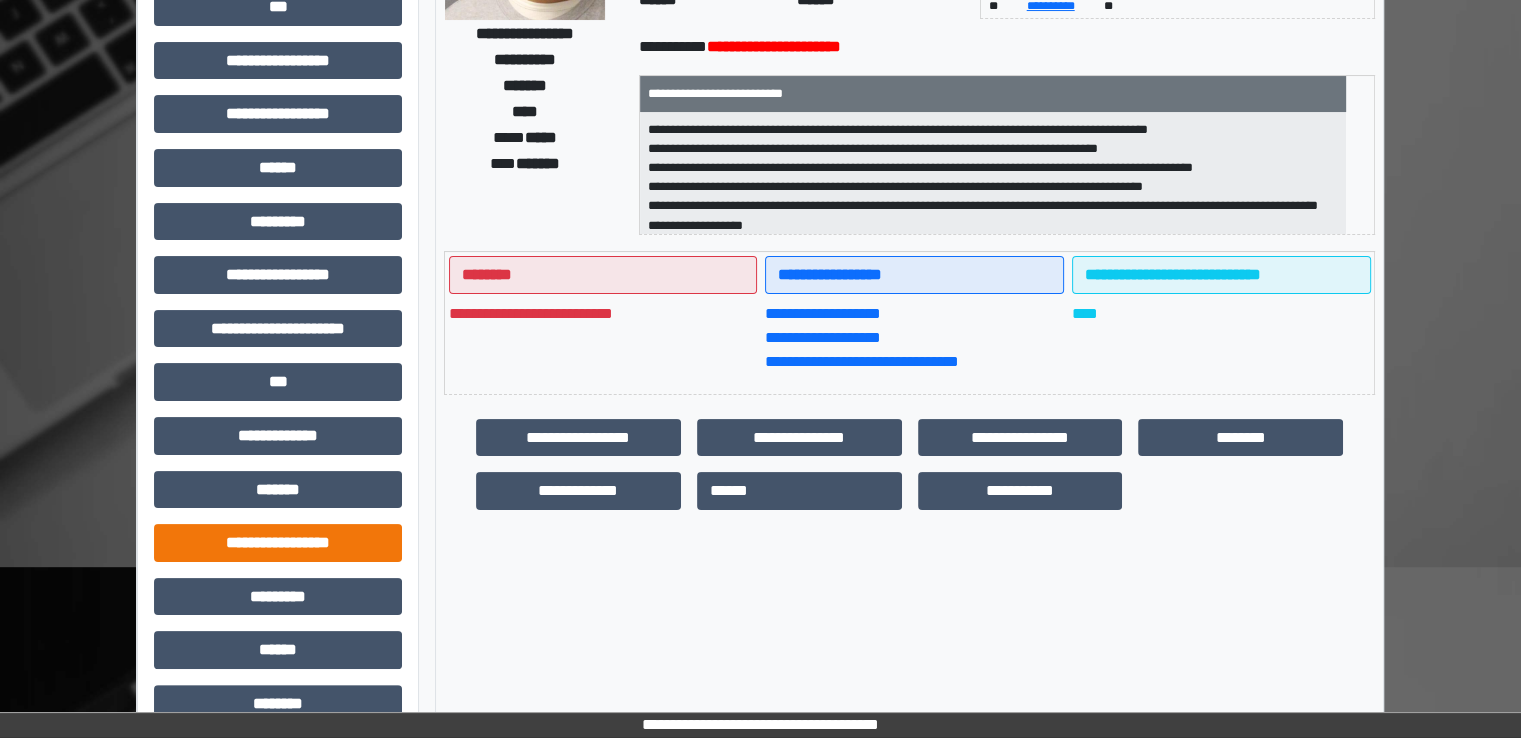 scroll, scrollTop: 428, scrollLeft: 0, axis: vertical 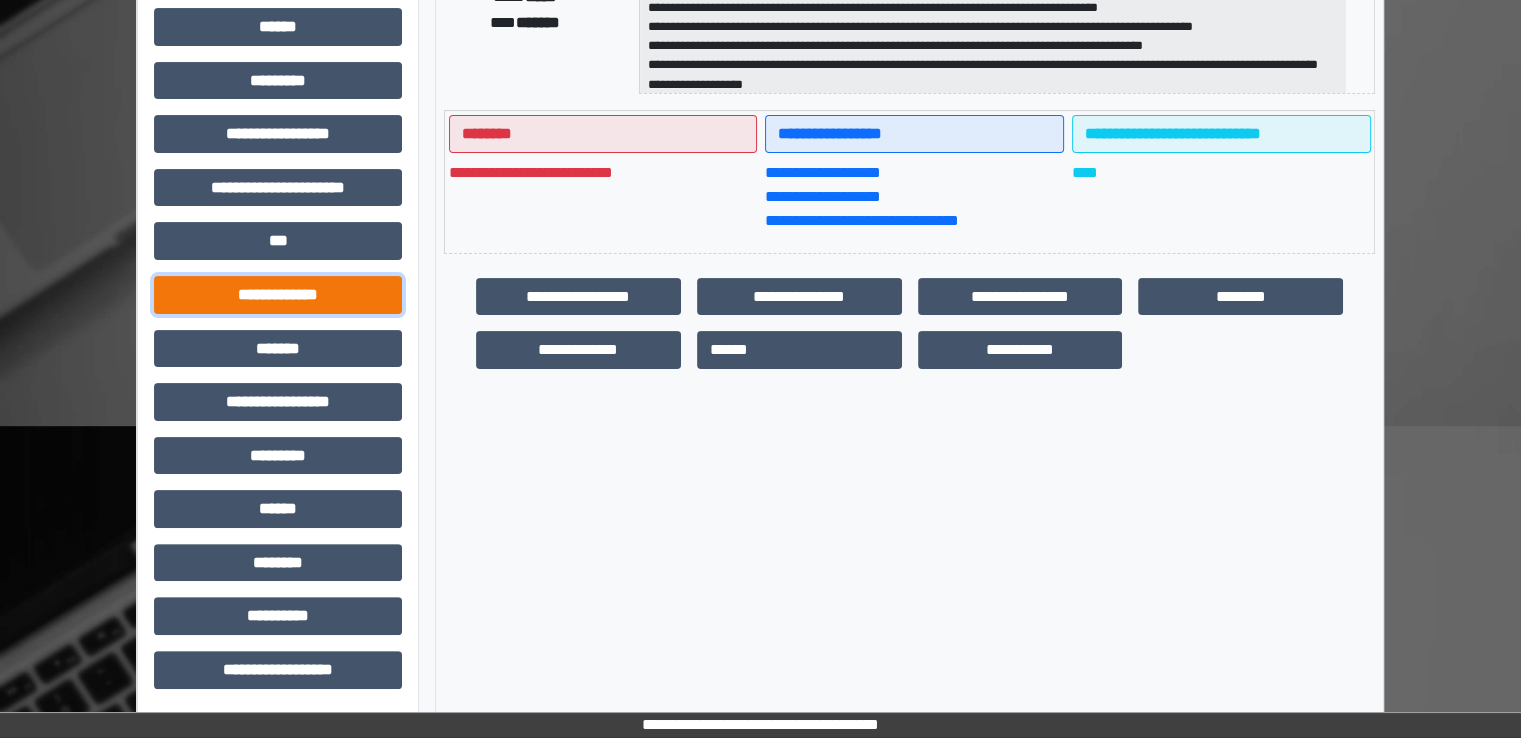 click on "**********" at bounding box center (278, 295) 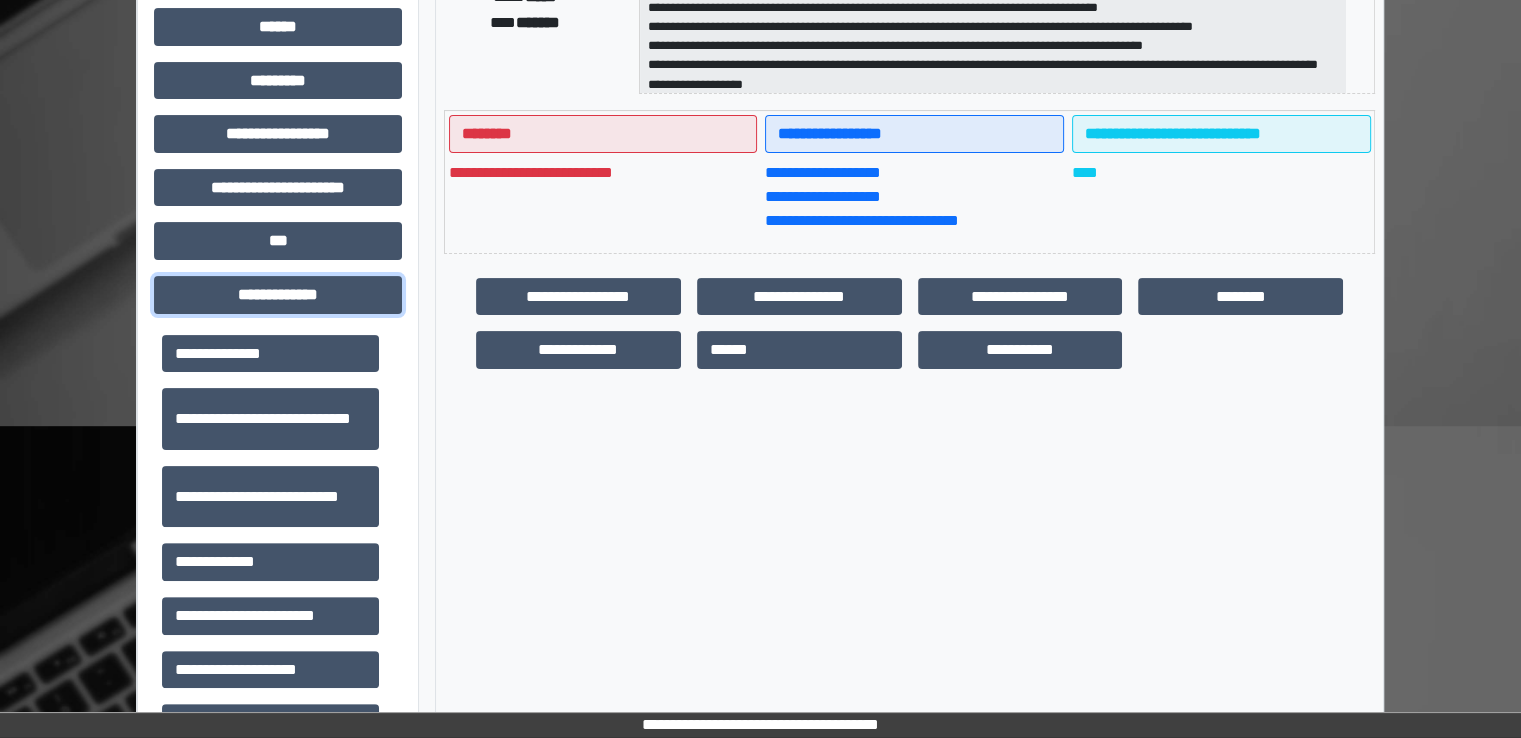 scroll, scrollTop: 600, scrollLeft: 0, axis: vertical 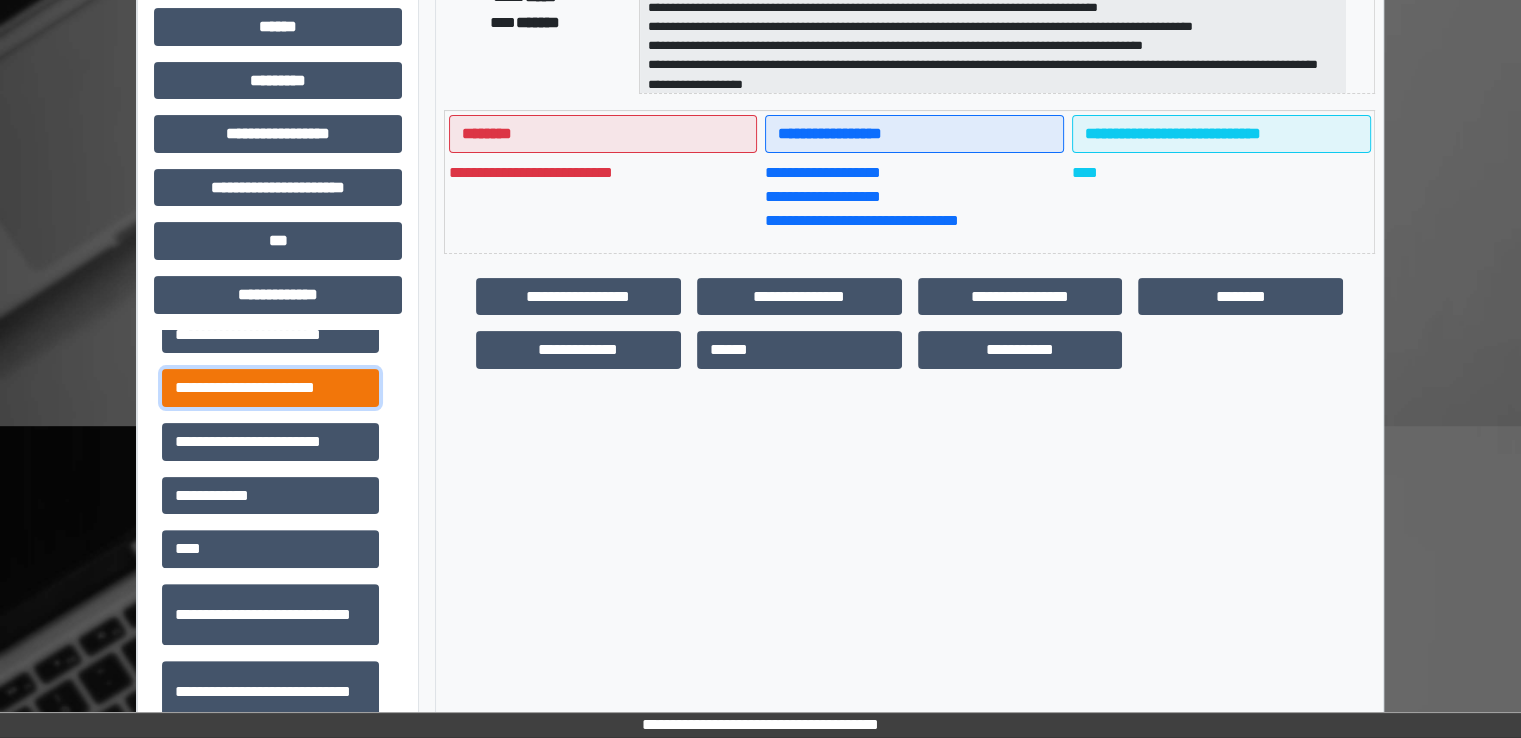 click on "**********" at bounding box center (270, 388) 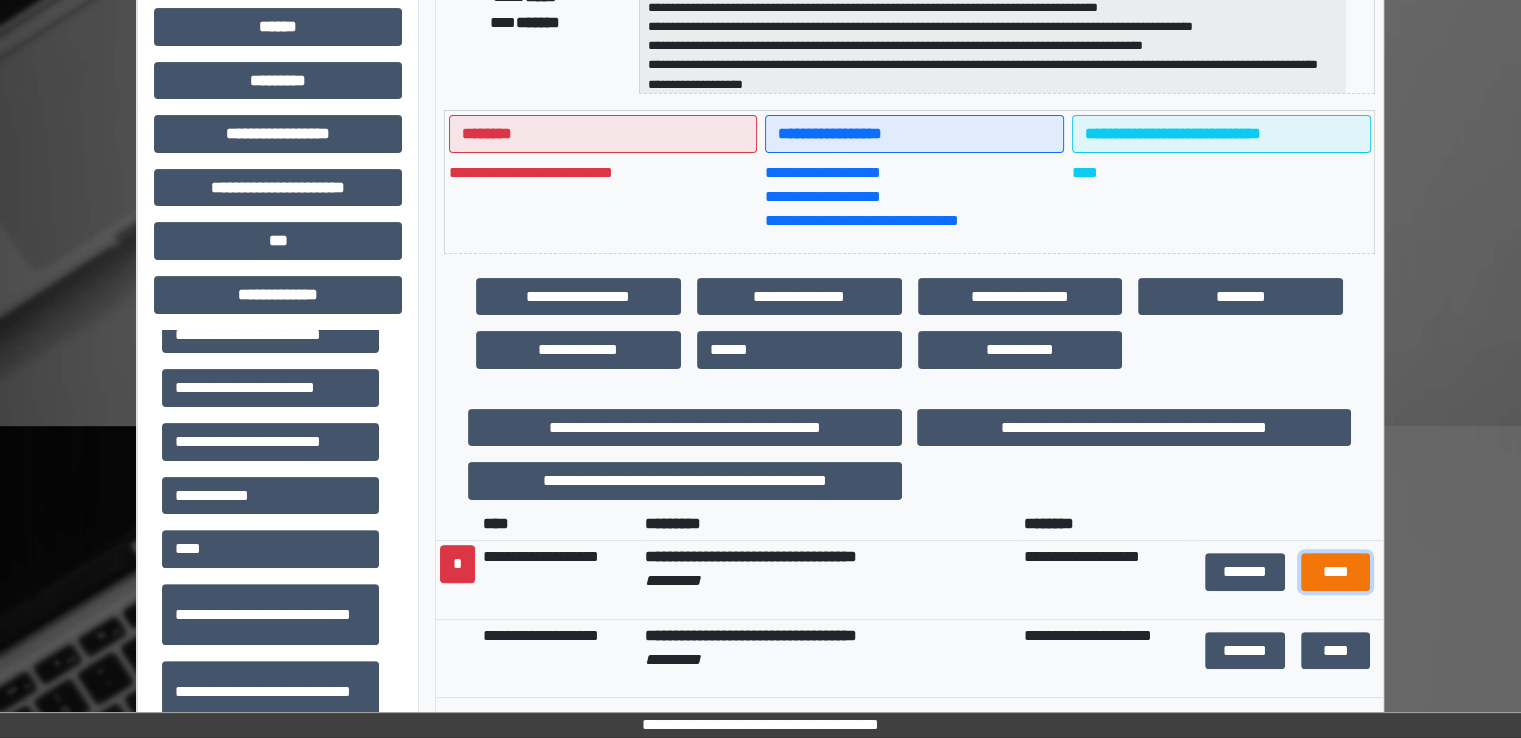 click on "****" at bounding box center (1335, 572) 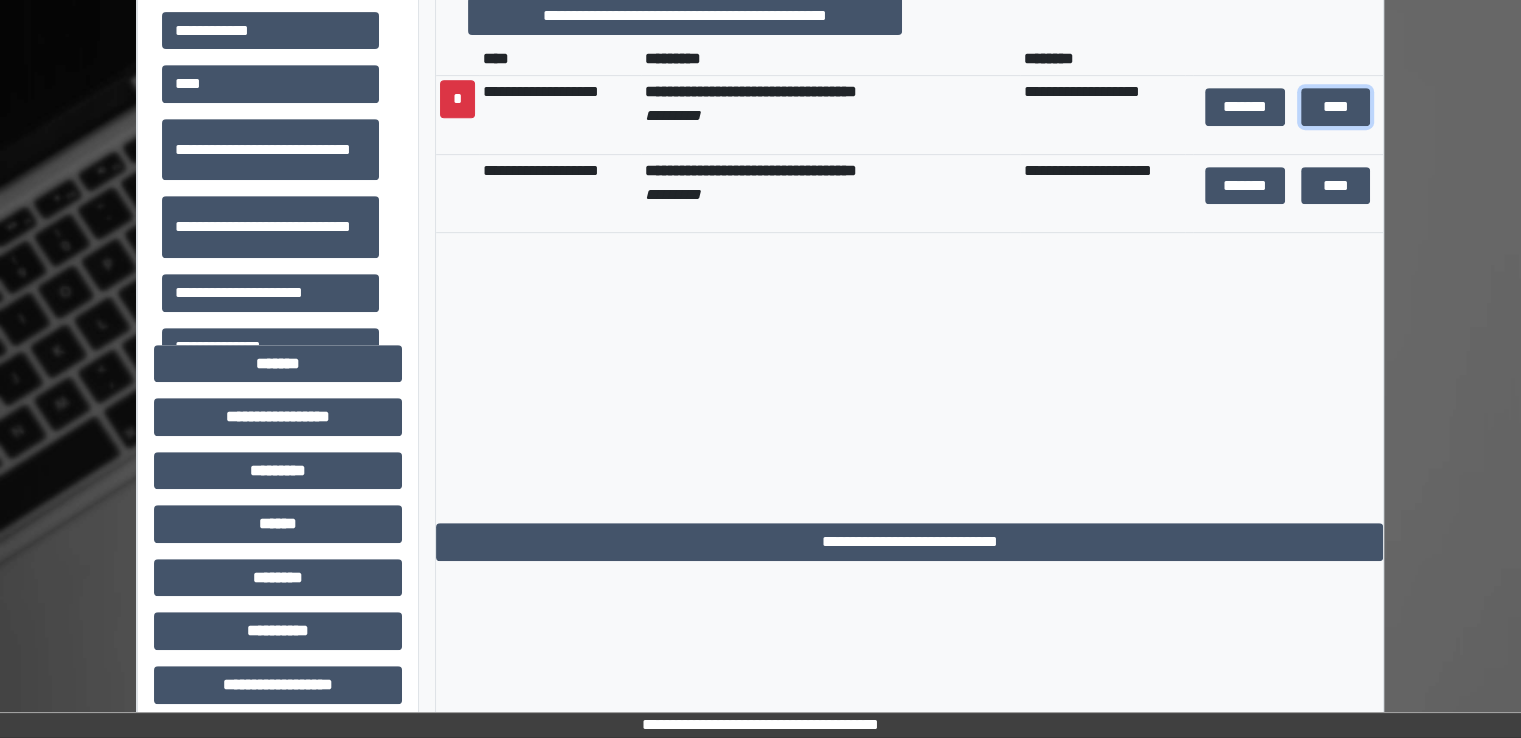 scroll, scrollTop: 908, scrollLeft: 0, axis: vertical 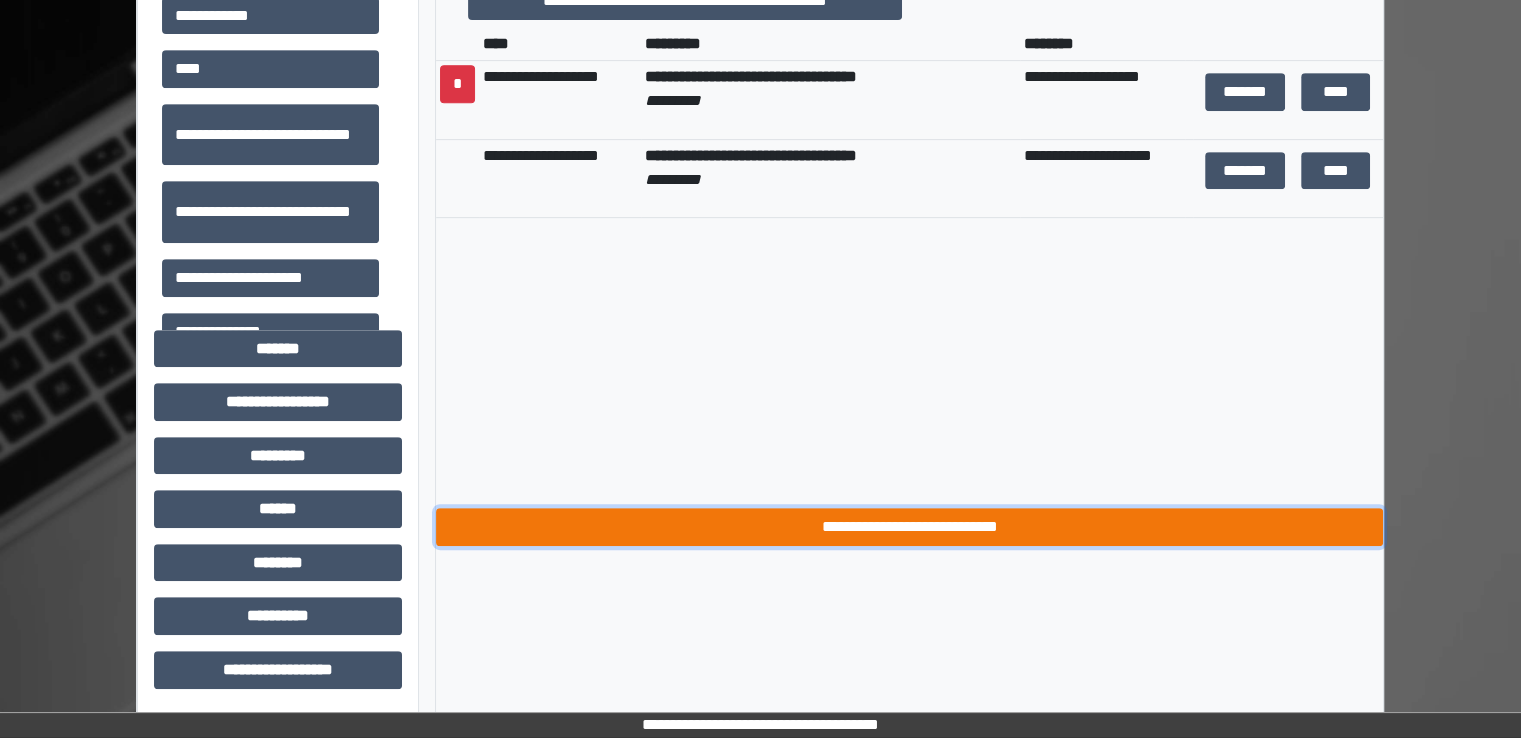 click on "**********" at bounding box center [909, 527] 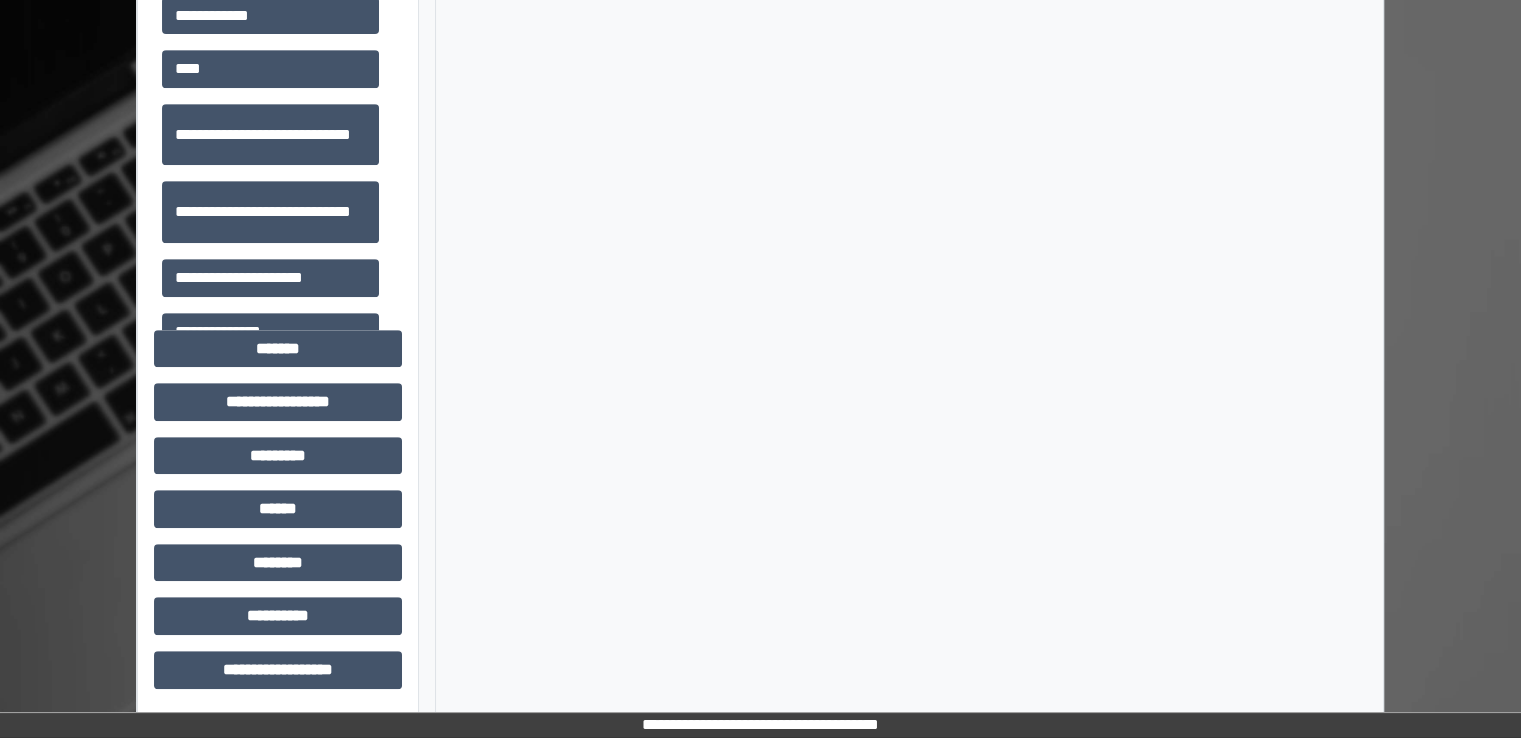 scroll, scrollTop: 408, scrollLeft: 0, axis: vertical 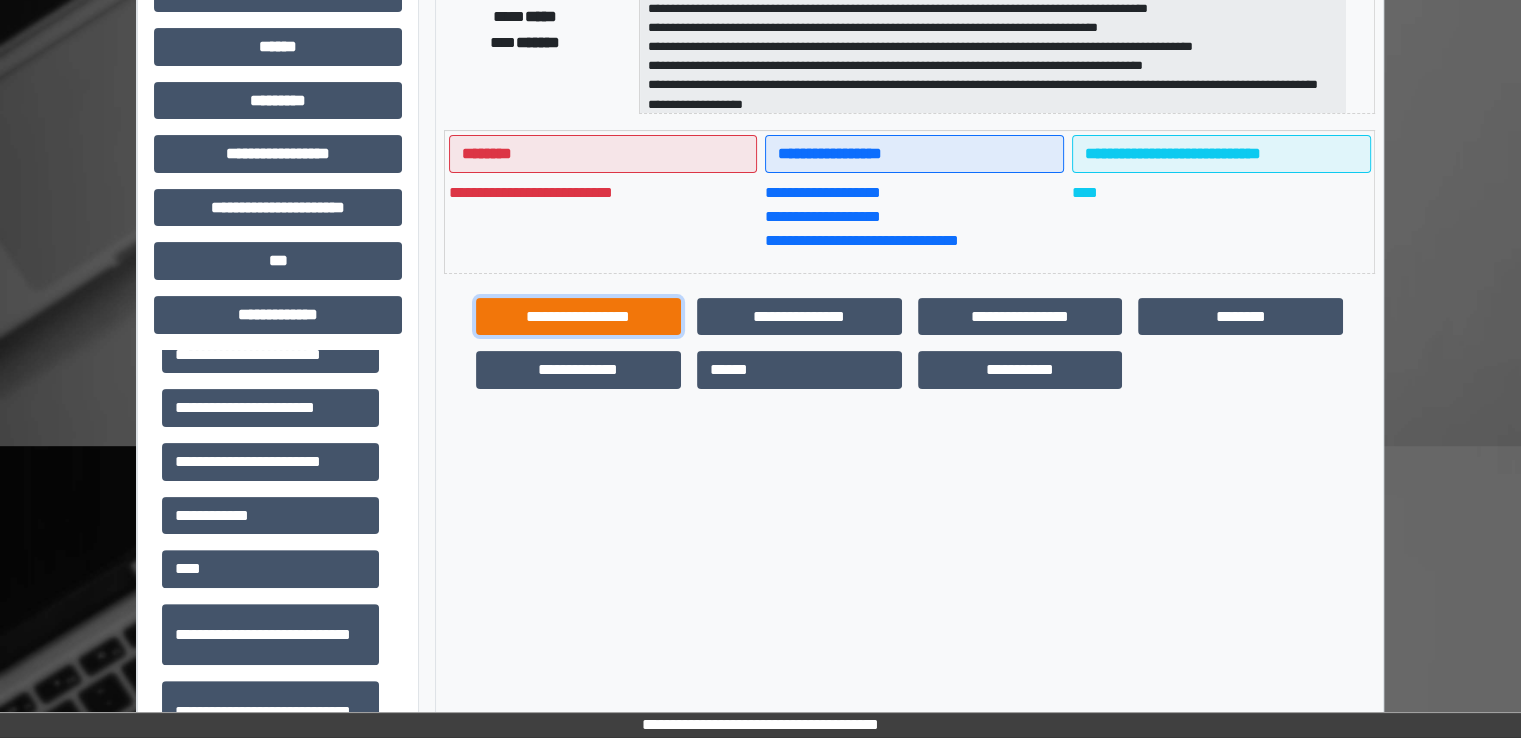 click on "**********" at bounding box center [578, 317] 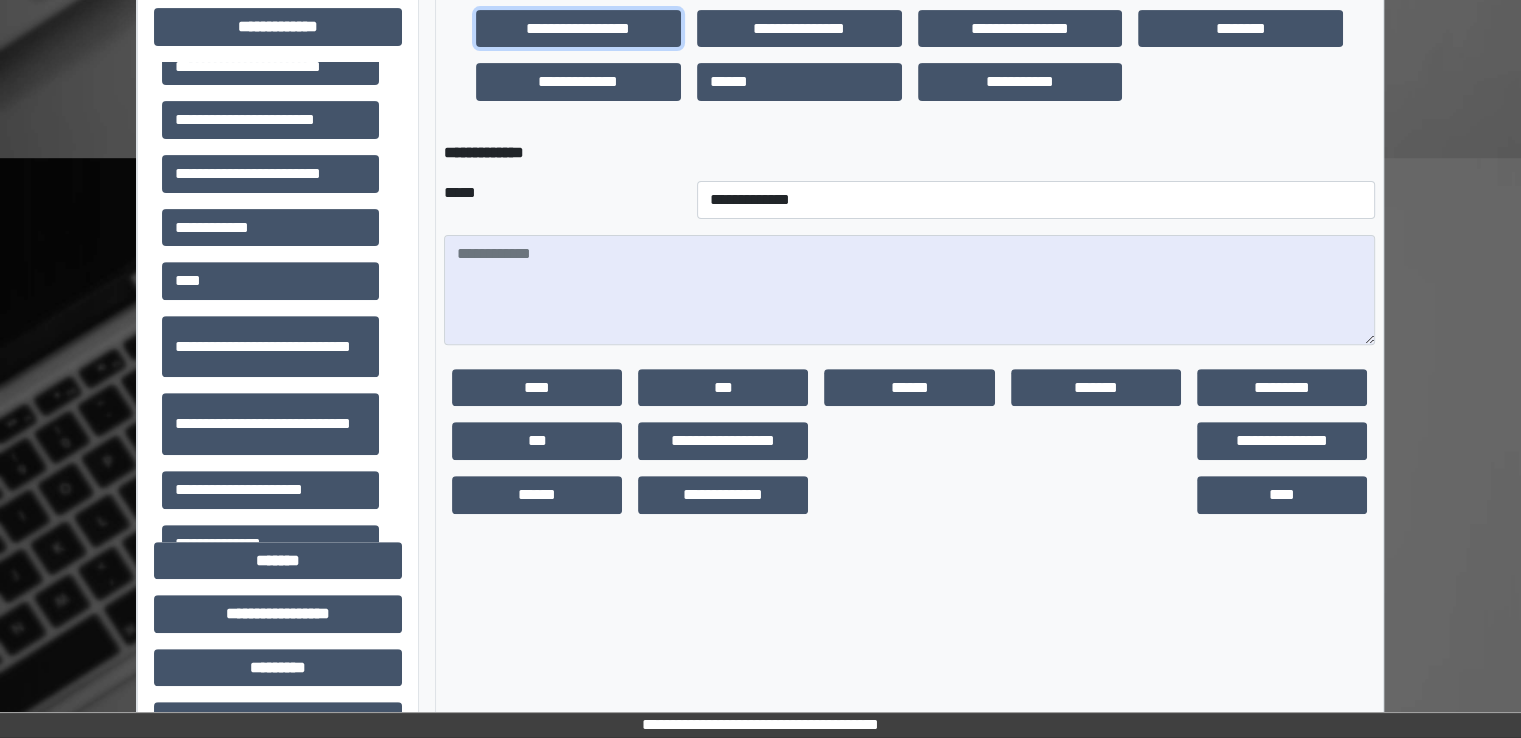 scroll, scrollTop: 708, scrollLeft: 0, axis: vertical 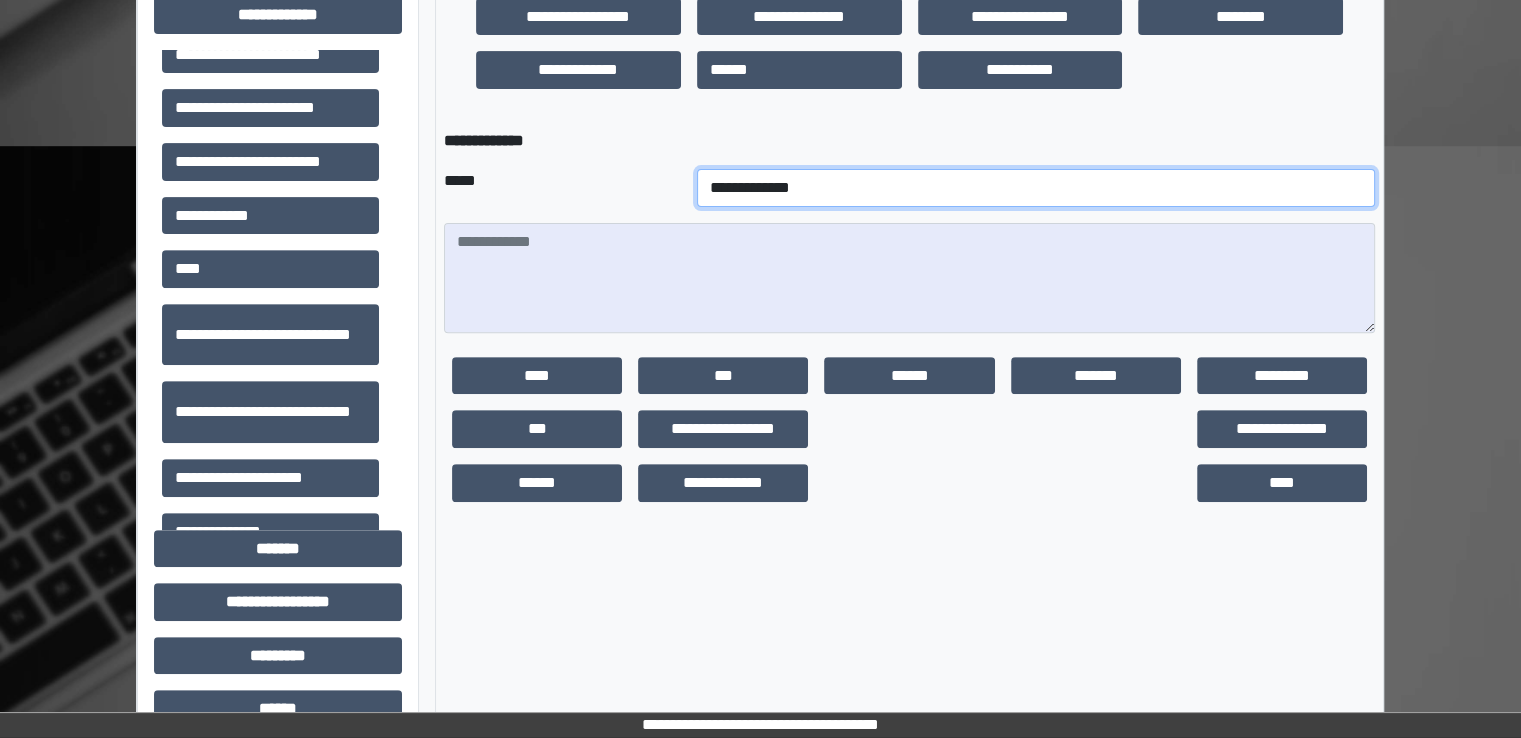 click on "**********" at bounding box center [1036, 188] 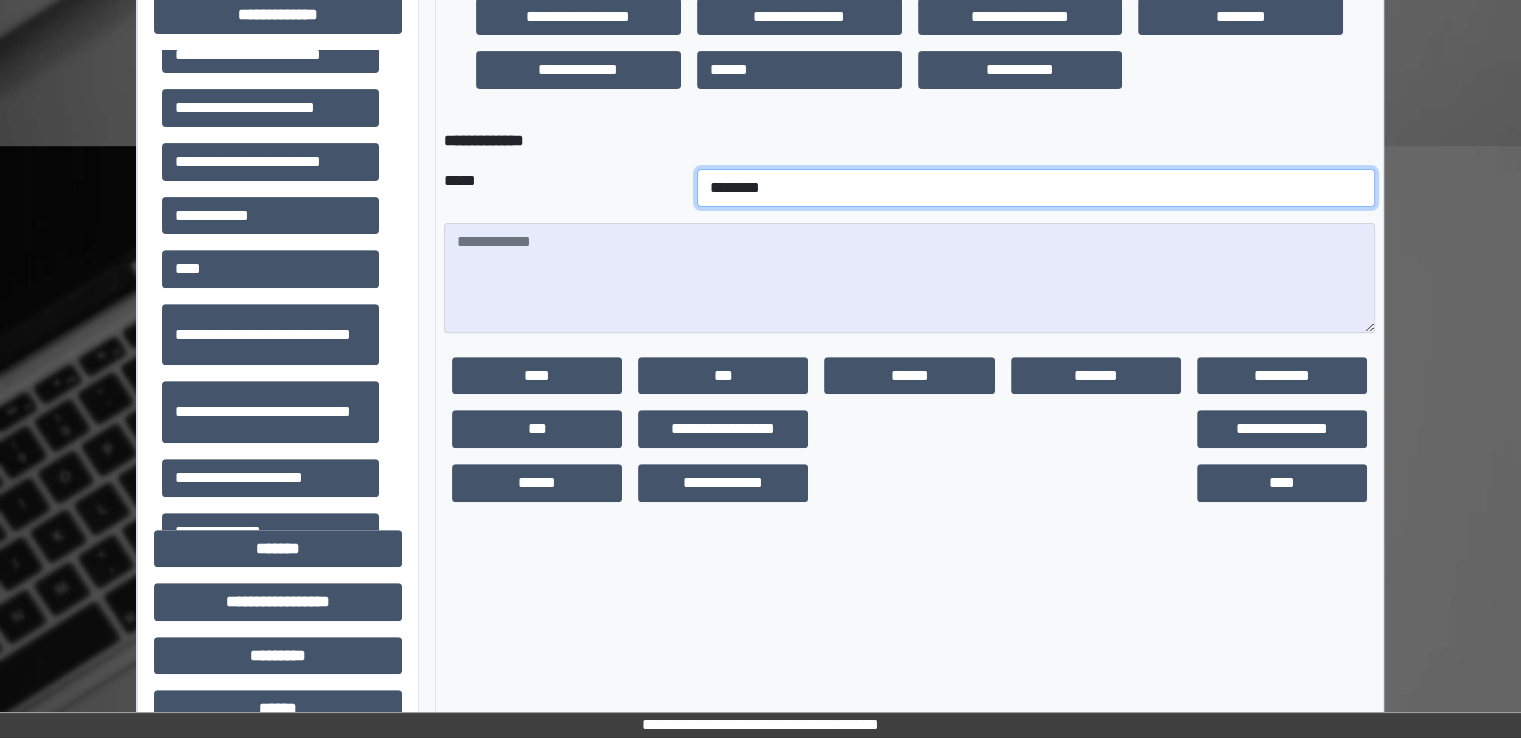 click on "**********" at bounding box center [1036, 188] 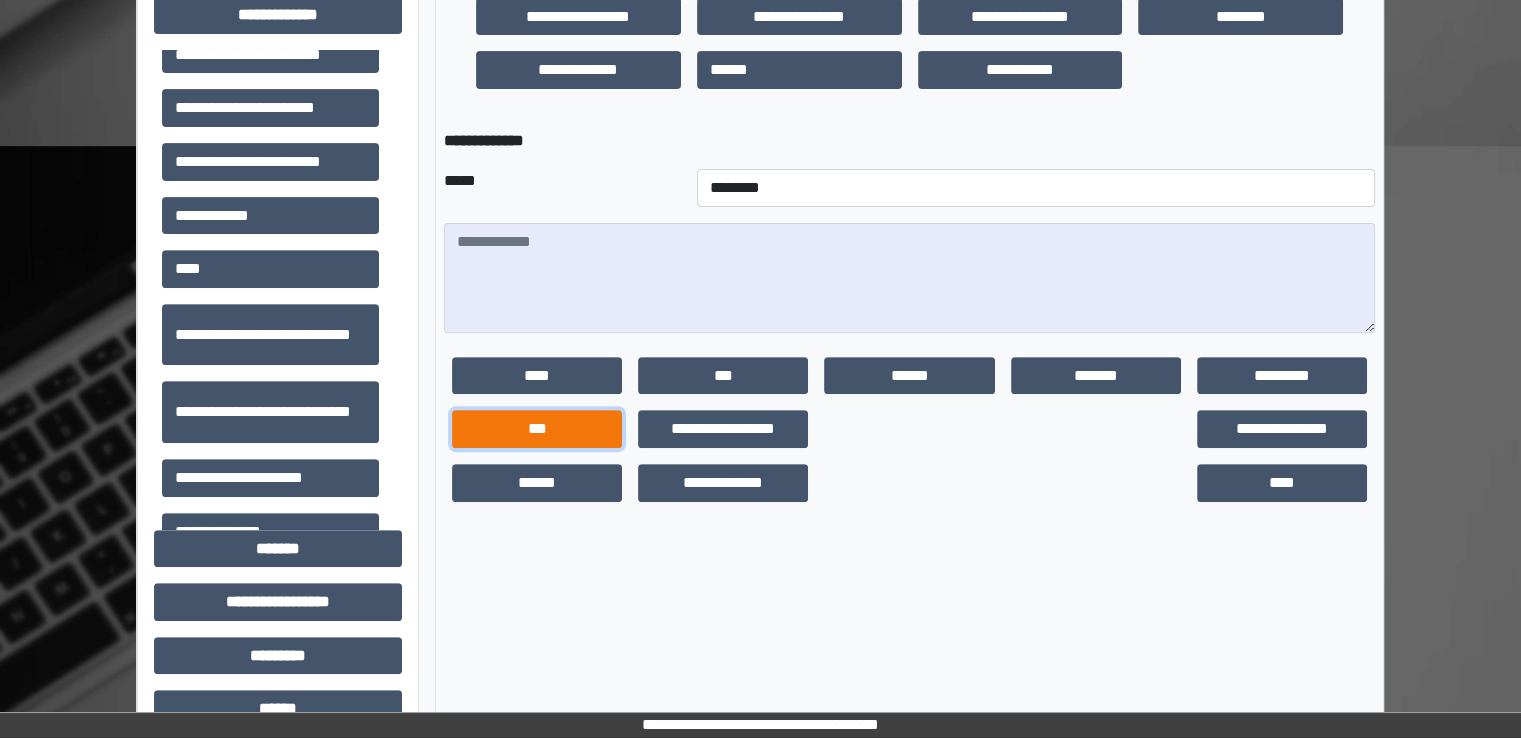 click on "***" at bounding box center [537, 429] 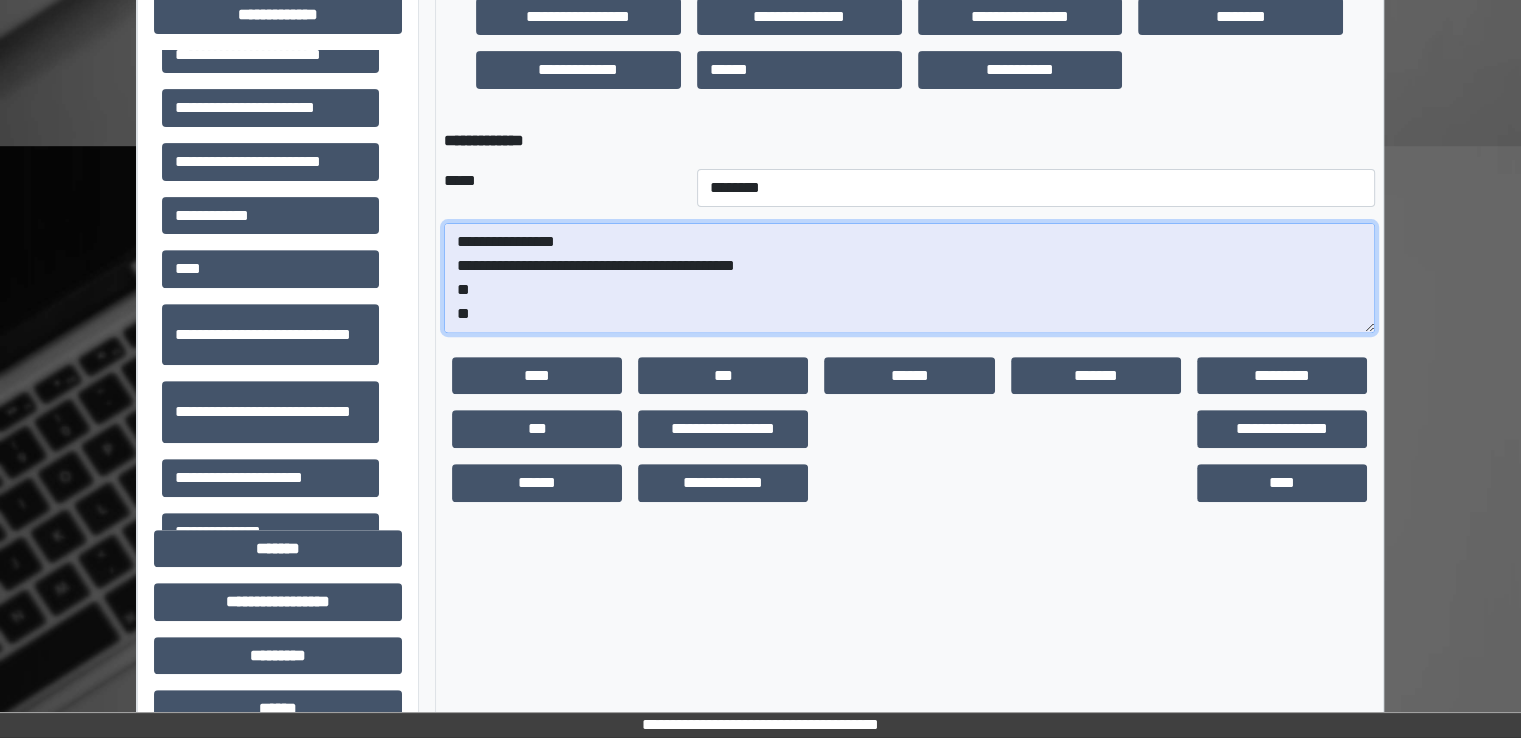 click on "**********" at bounding box center [909, 278] 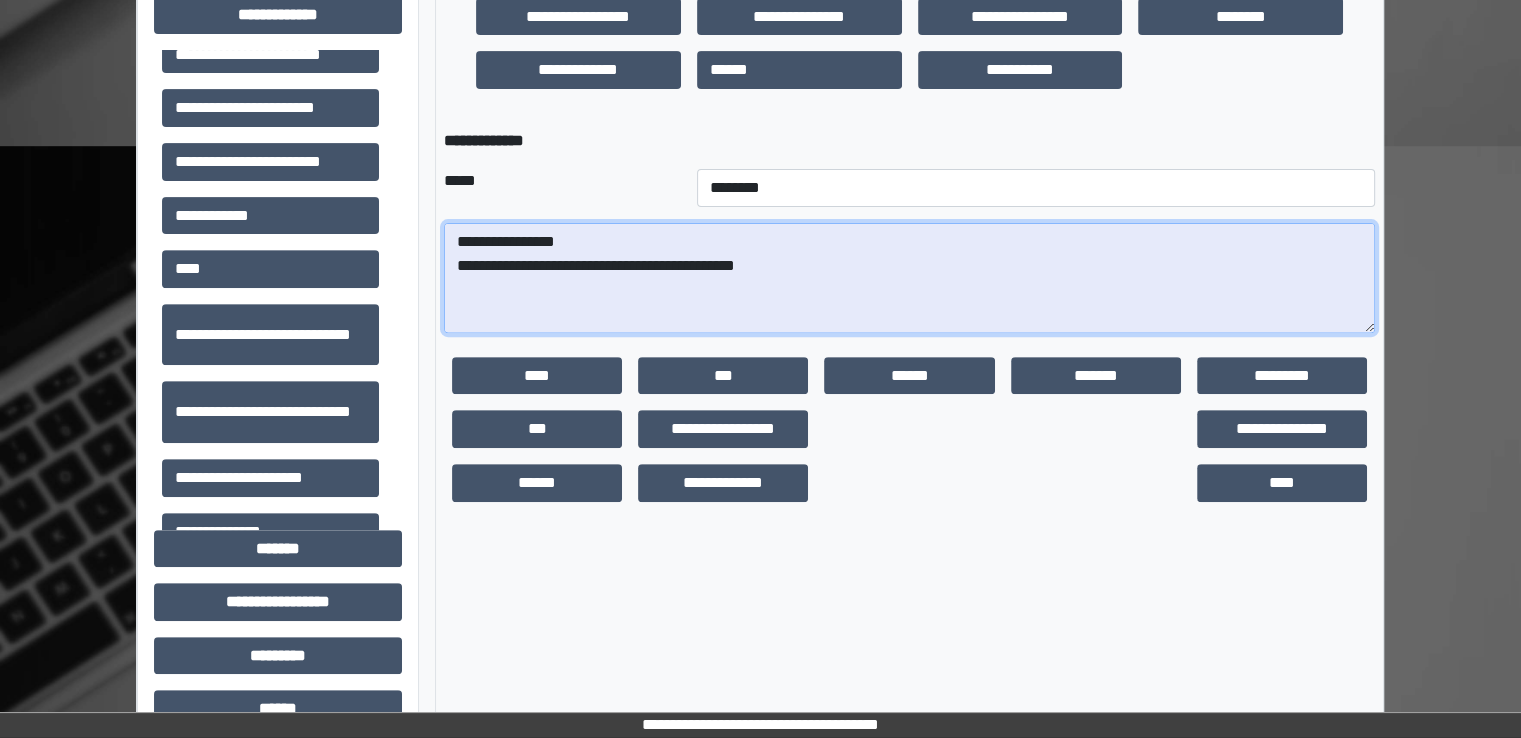 paste on "**********" 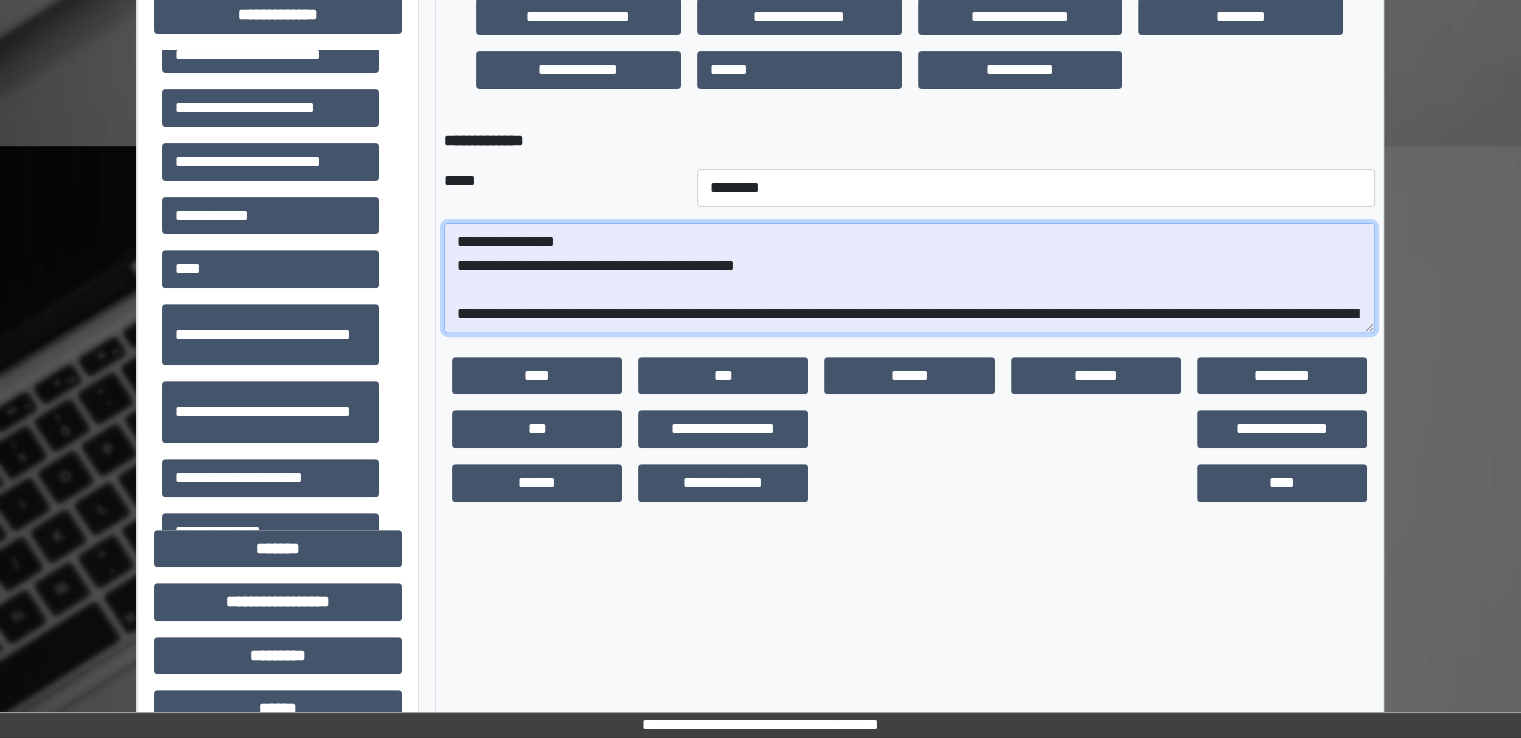 scroll, scrollTop: 352, scrollLeft: 0, axis: vertical 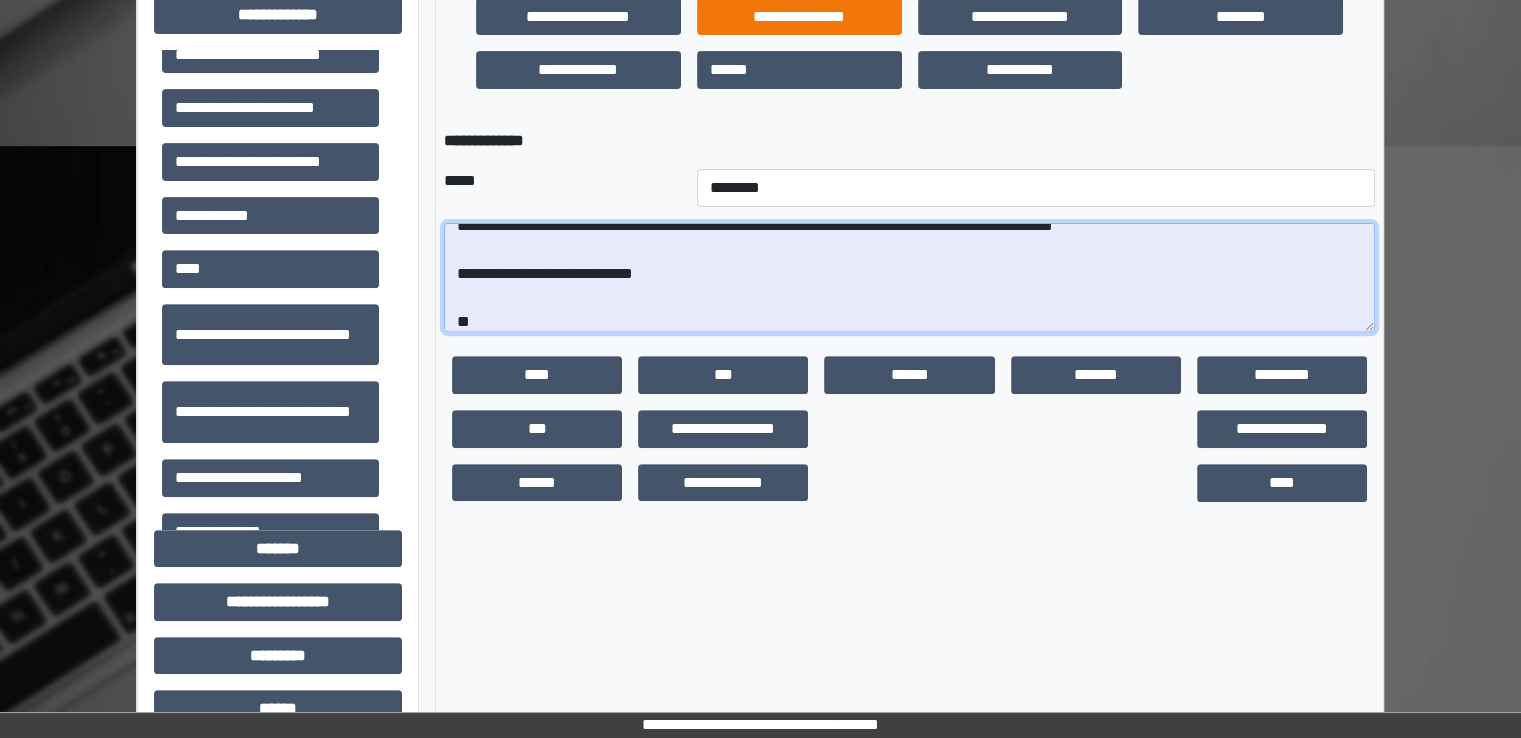 type on "**********" 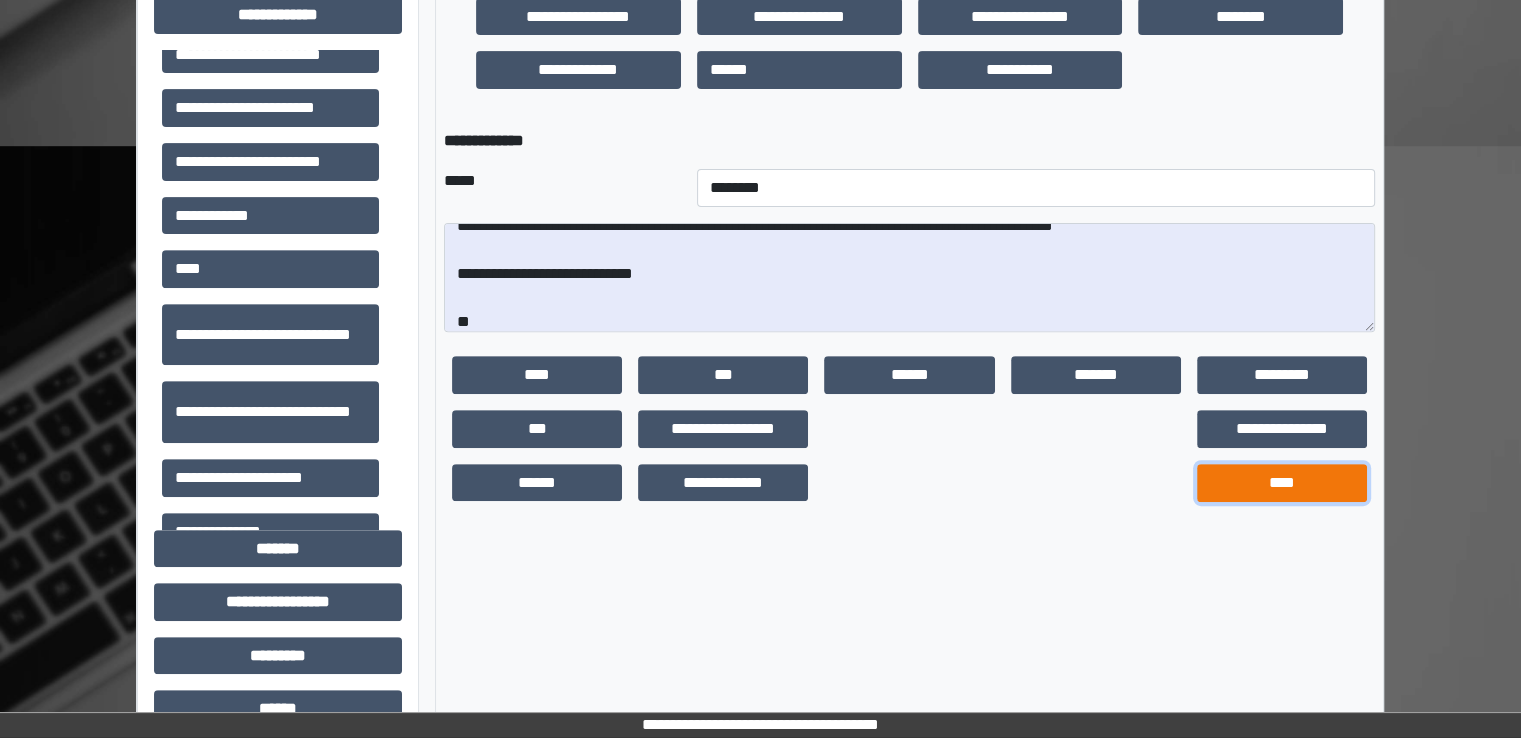 click on "****" at bounding box center [1282, 483] 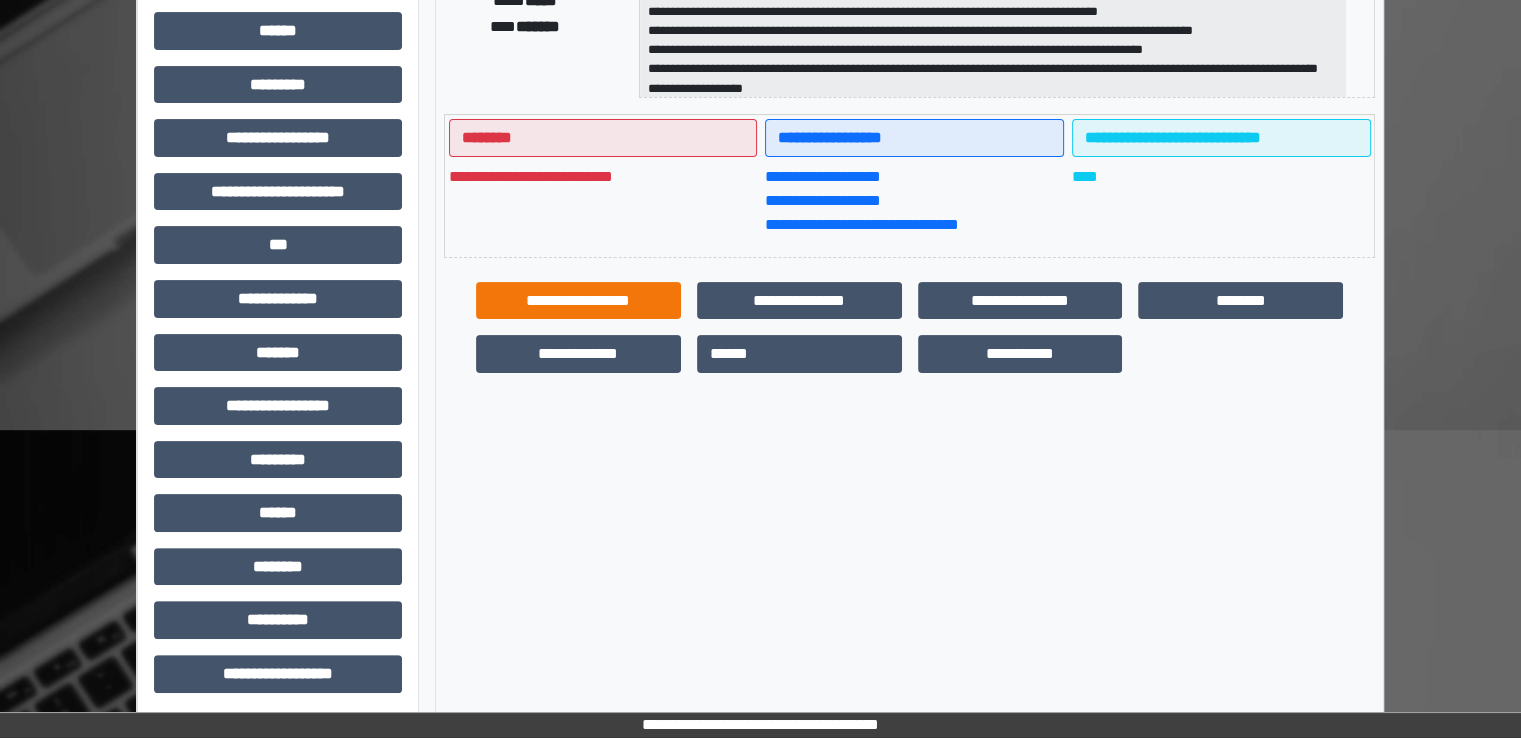 scroll, scrollTop: 428, scrollLeft: 0, axis: vertical 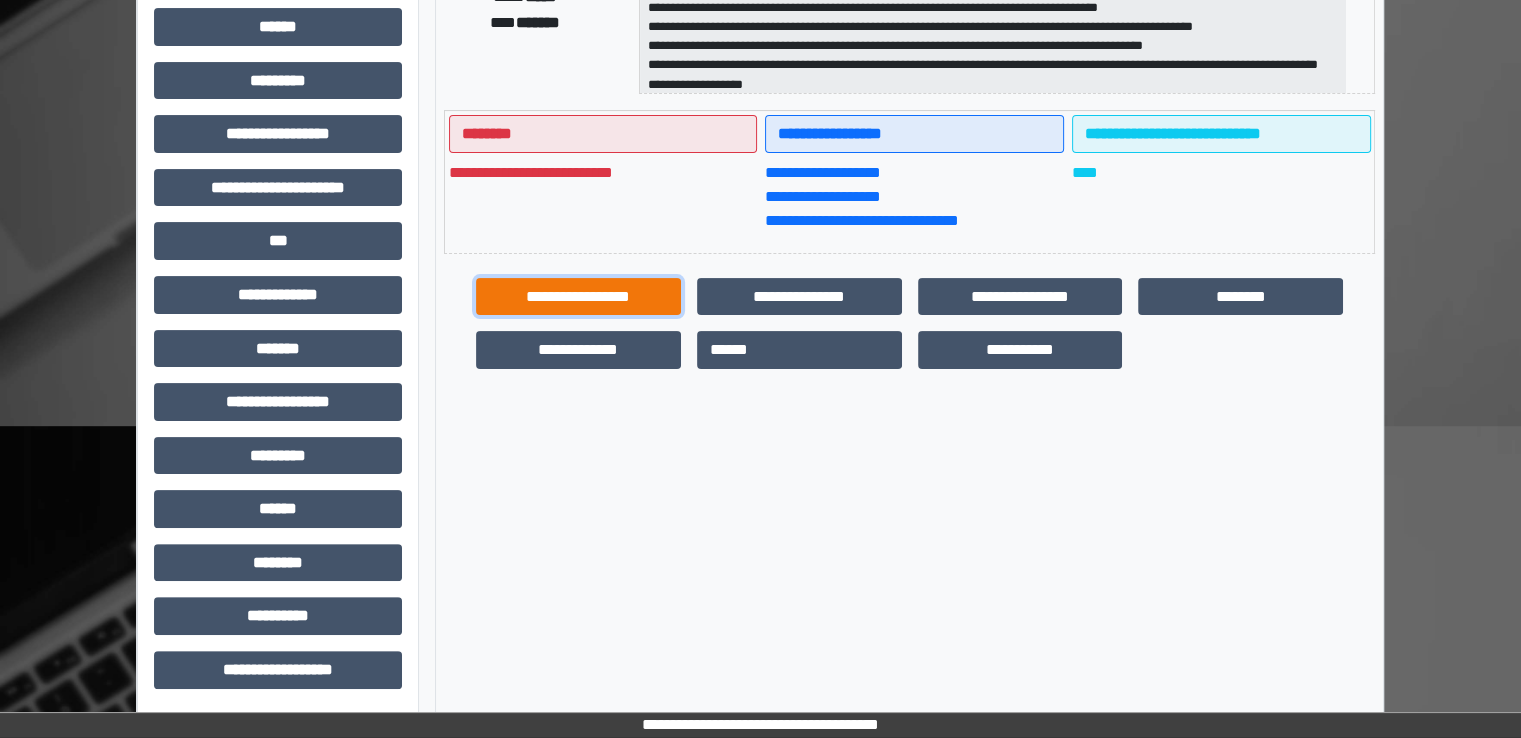 click on "**********" at bounding box center (578, 297) 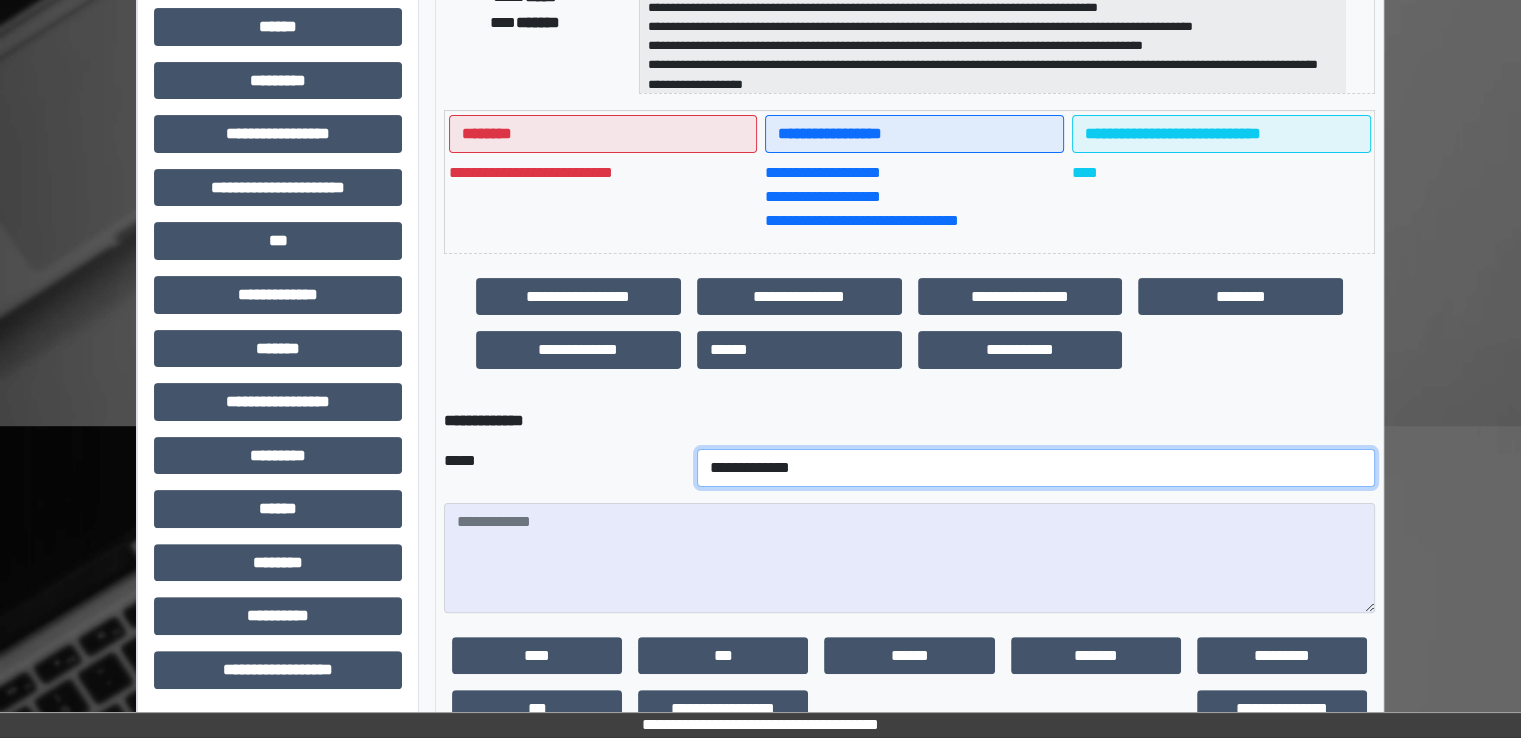 click on "**********" at bounding box center [1036, 468] 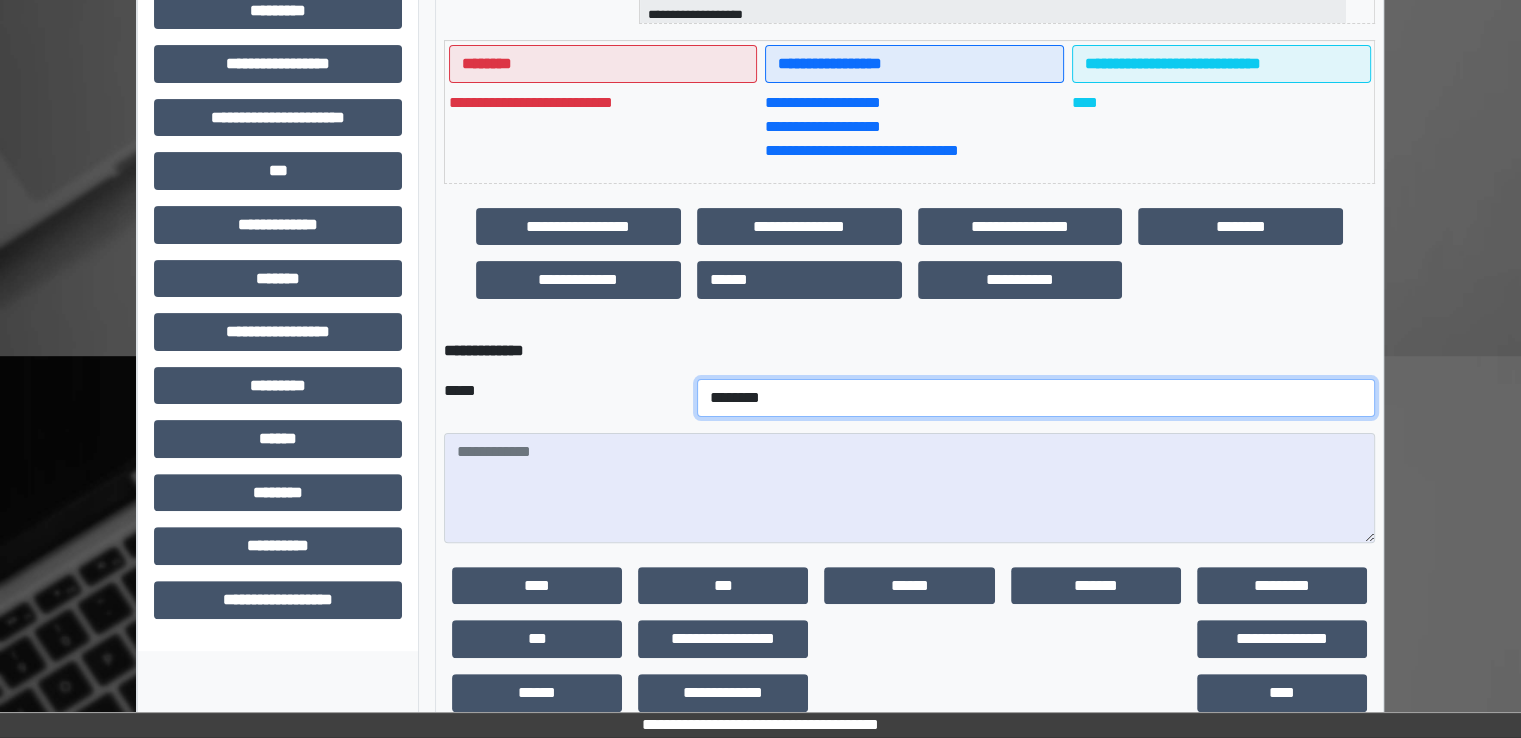 scroll, scrollTop: 528, scrollLeft: 0, axis: vertical 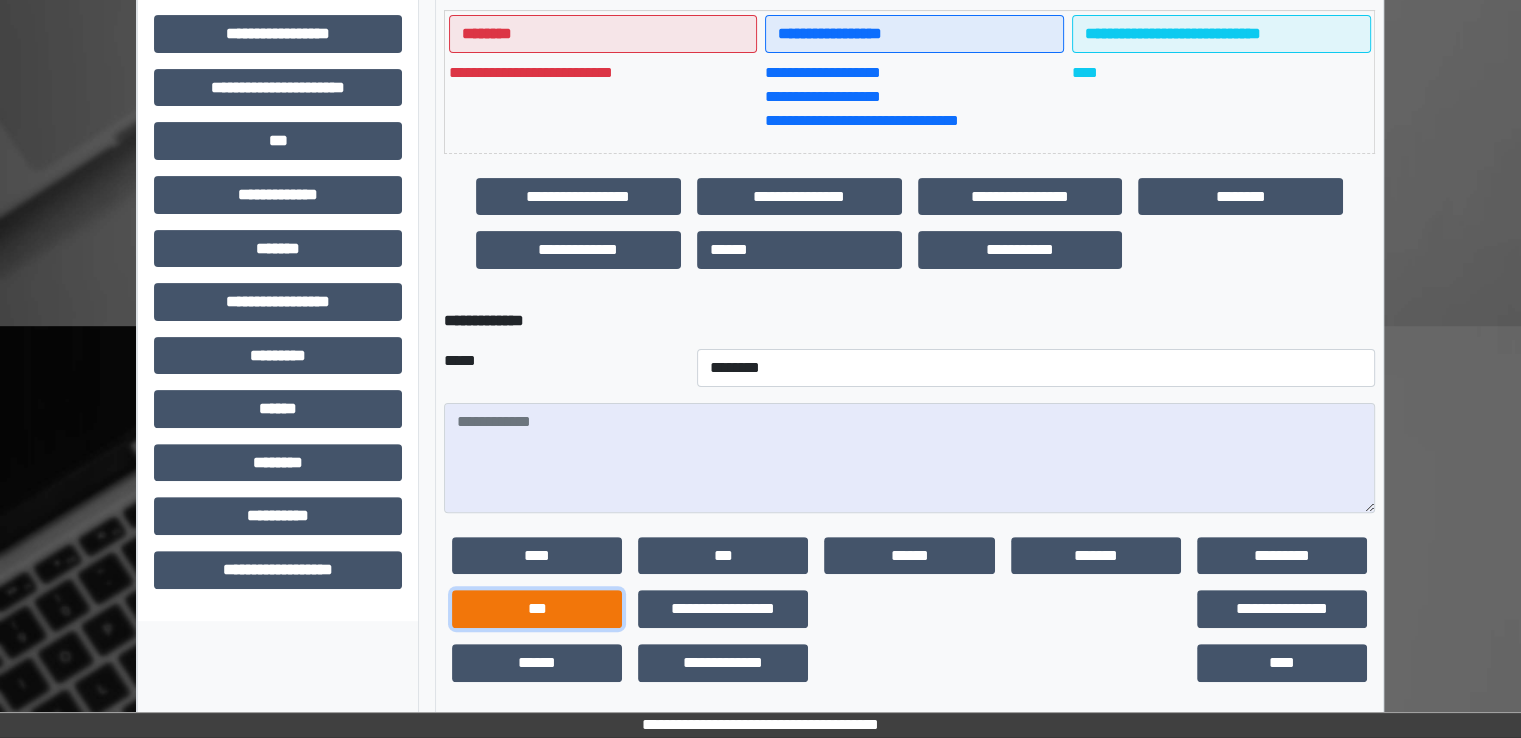 click on "***" at bounding box center [537, 609] 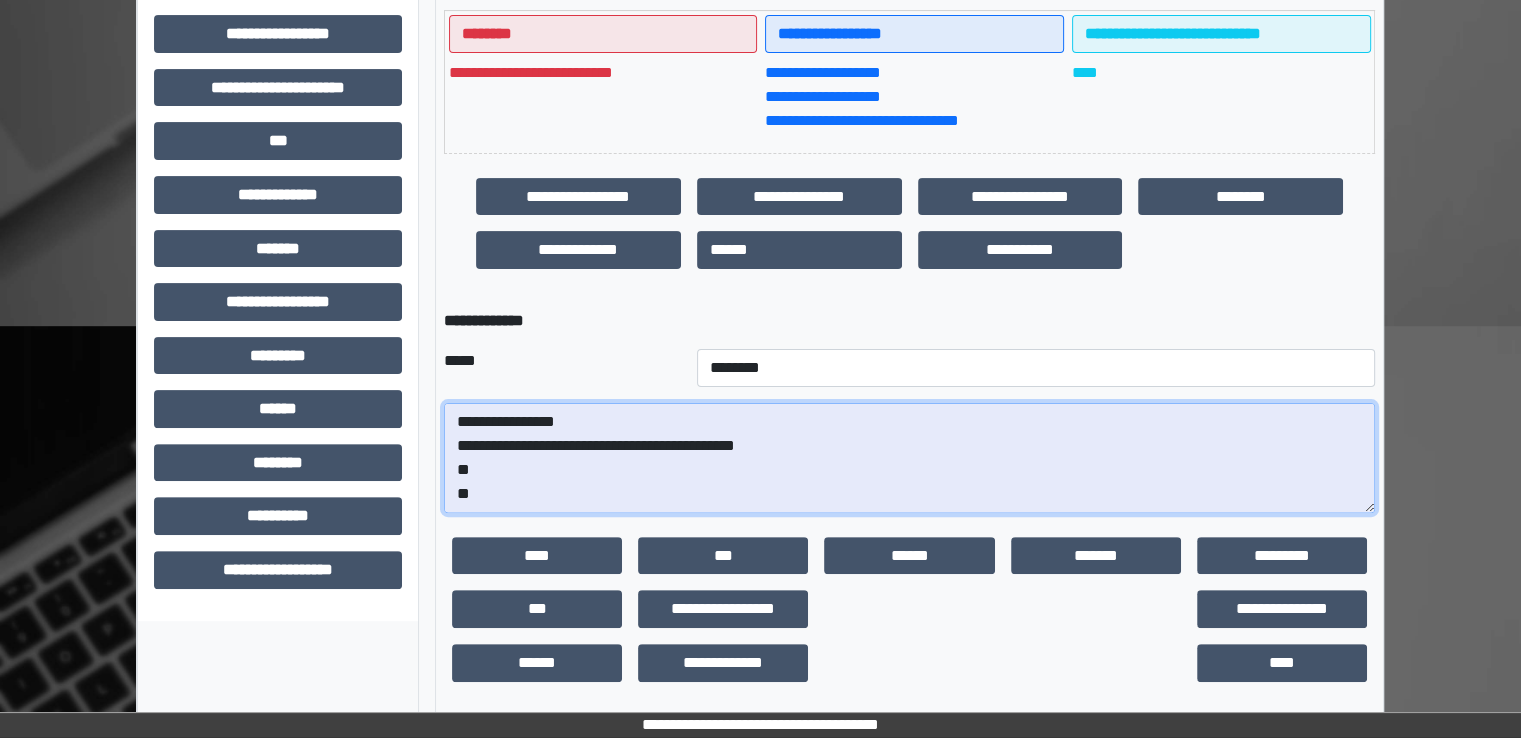 click on "**********" at bounding box center (909, 458) 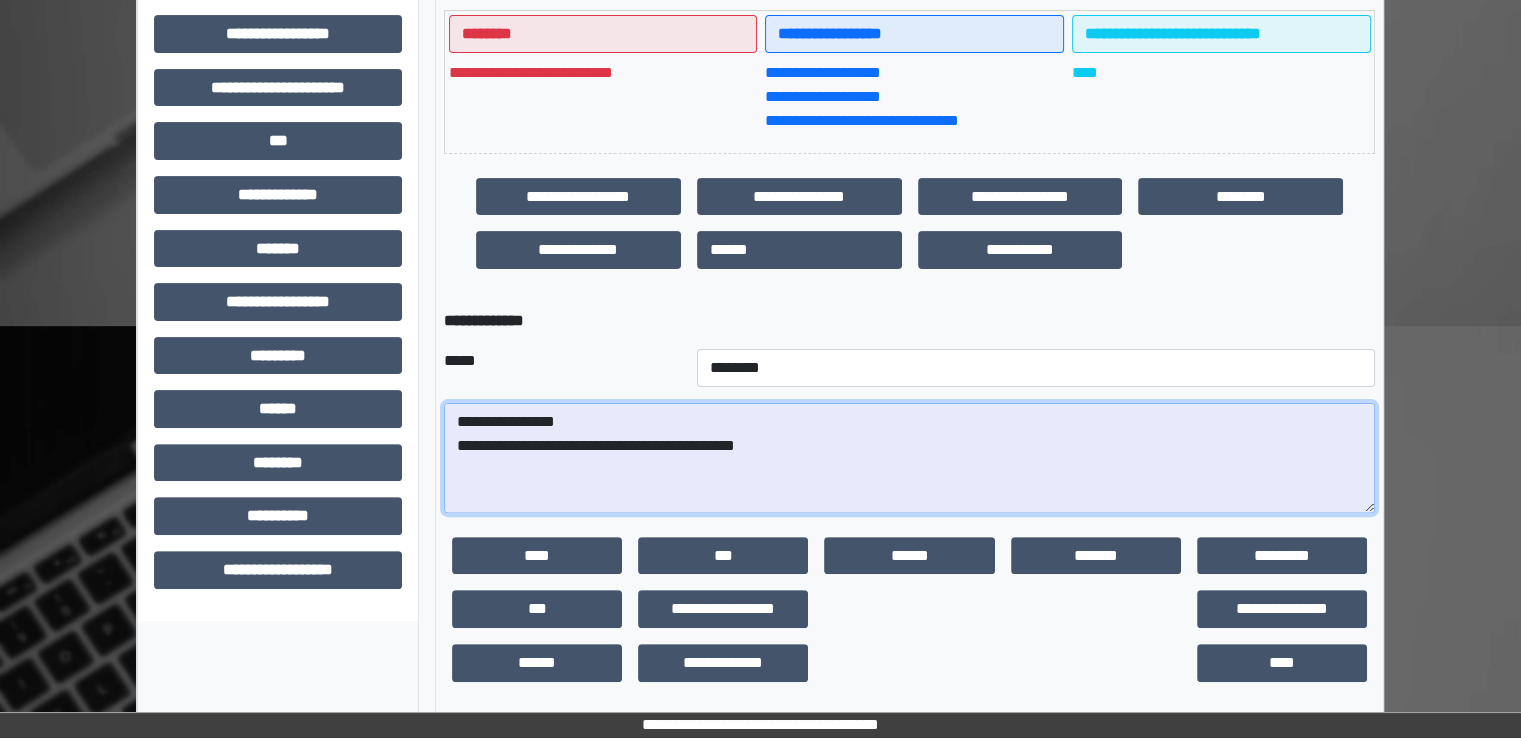 paste on "**********" 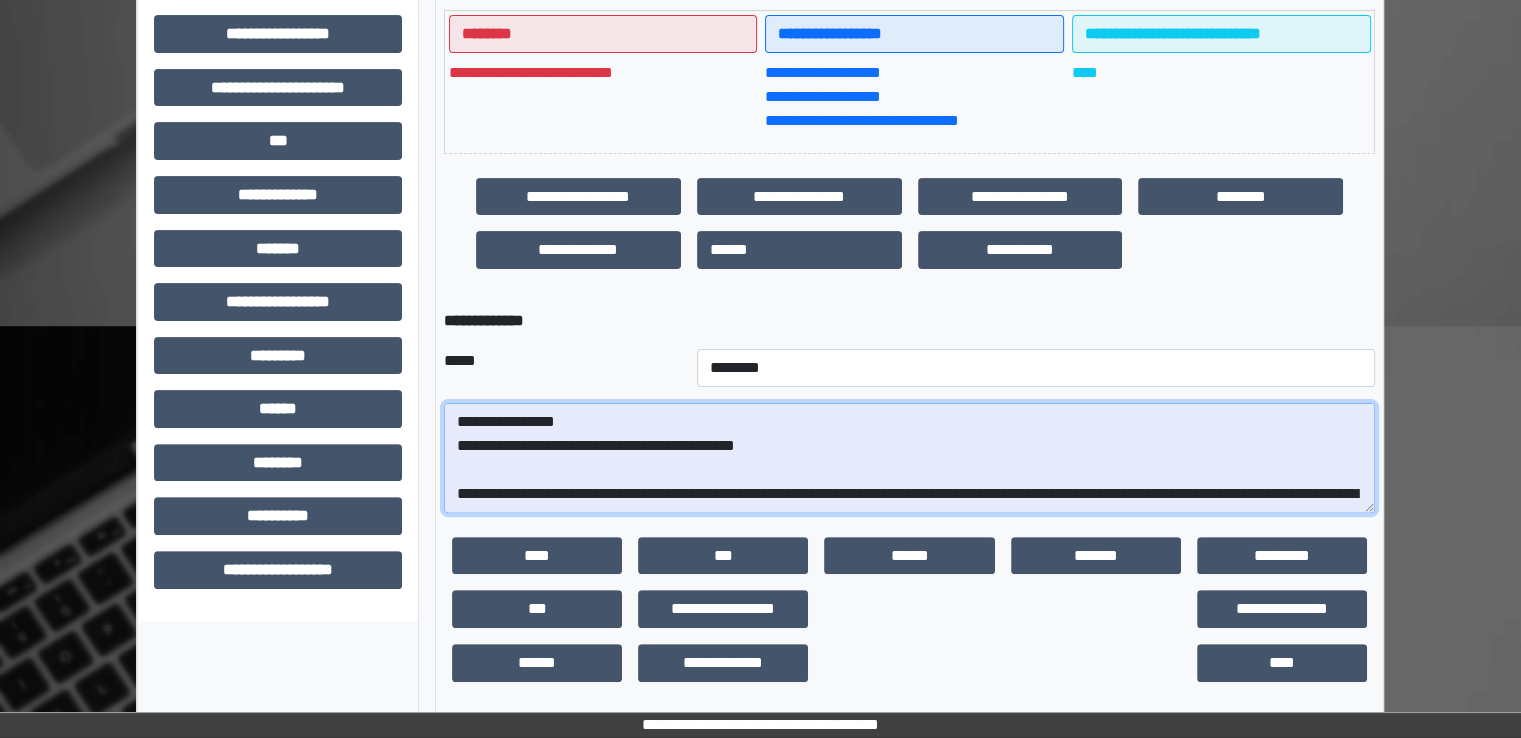 scroll, scrollTop: 352, scrollLeft: 0, axis: vertical 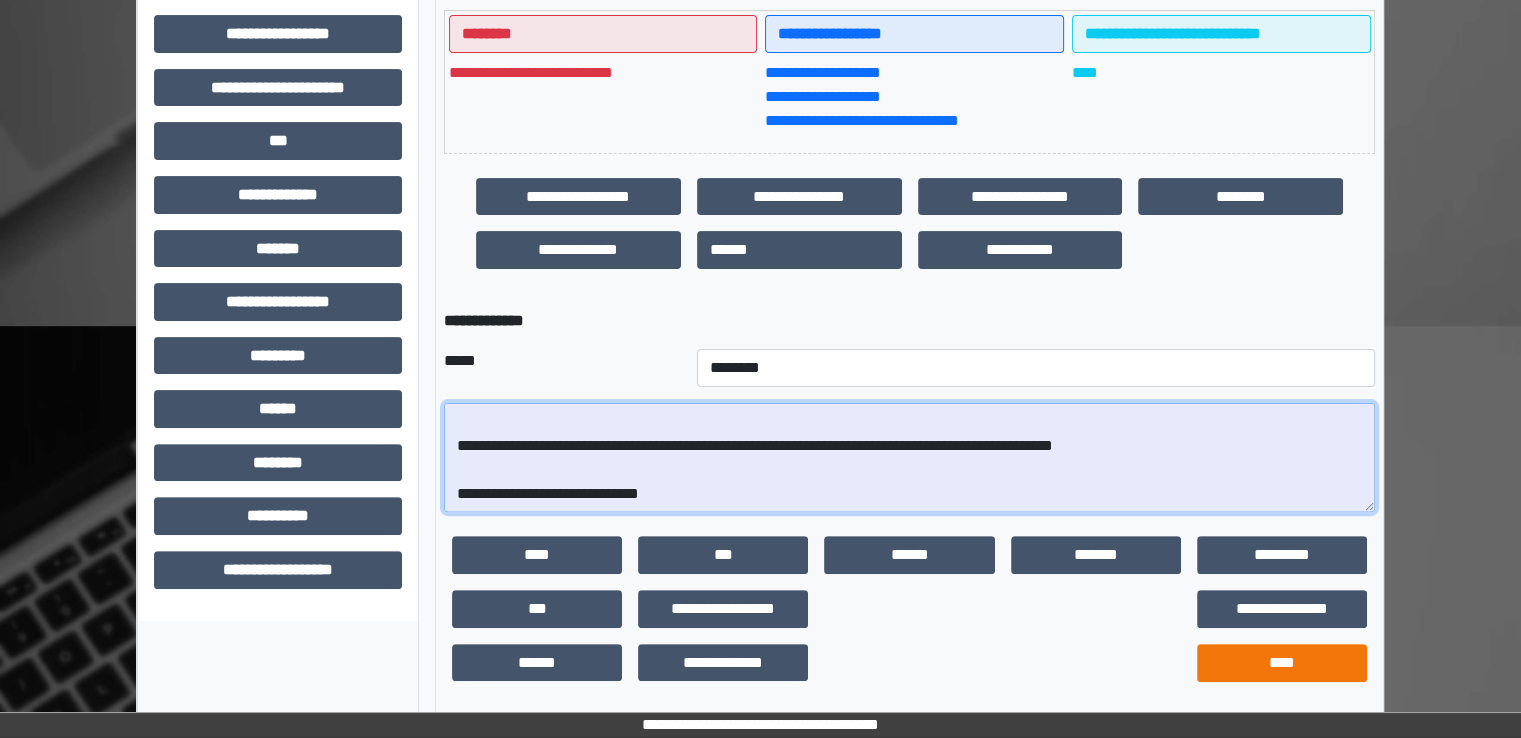 type on "**********" 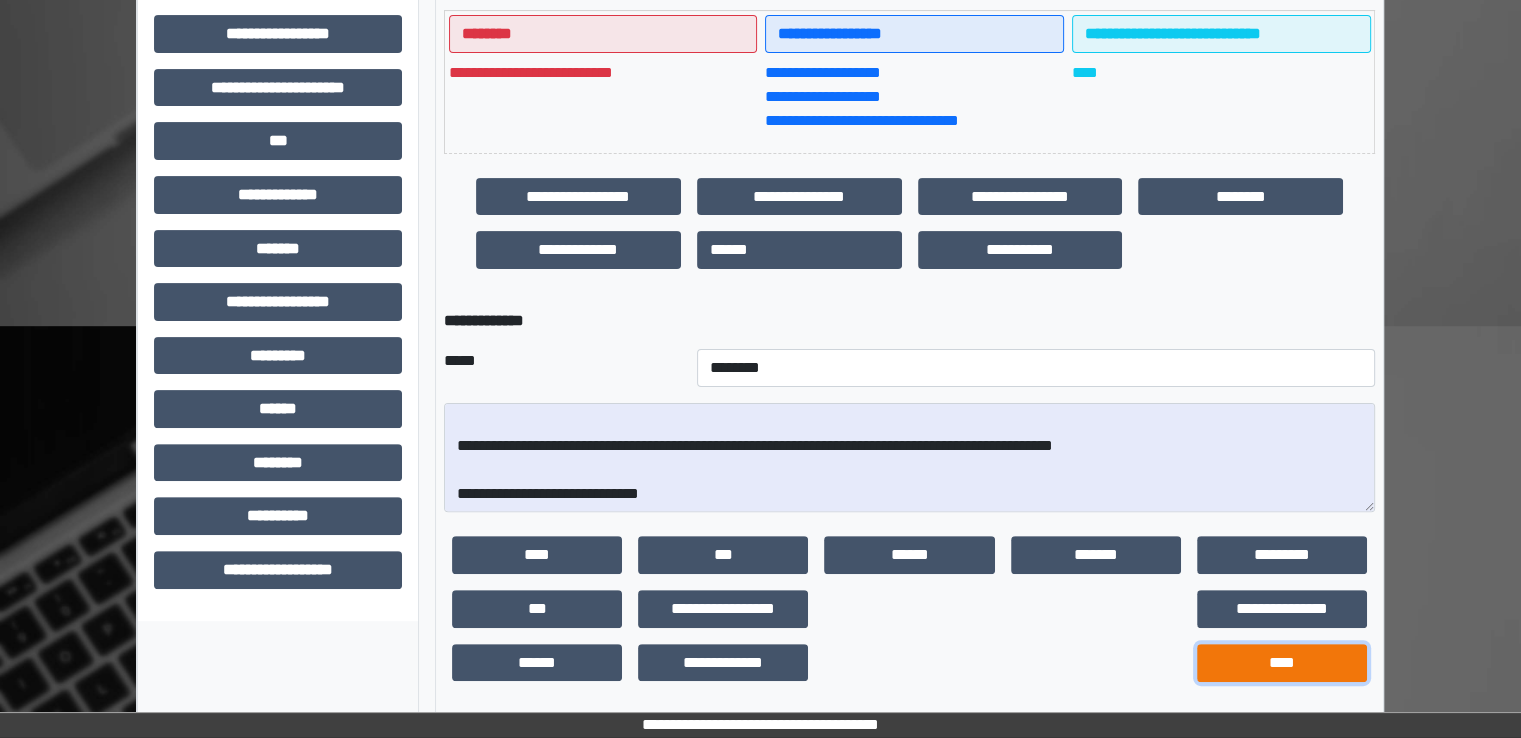 click on "****" at bounding box center [1282, 663] 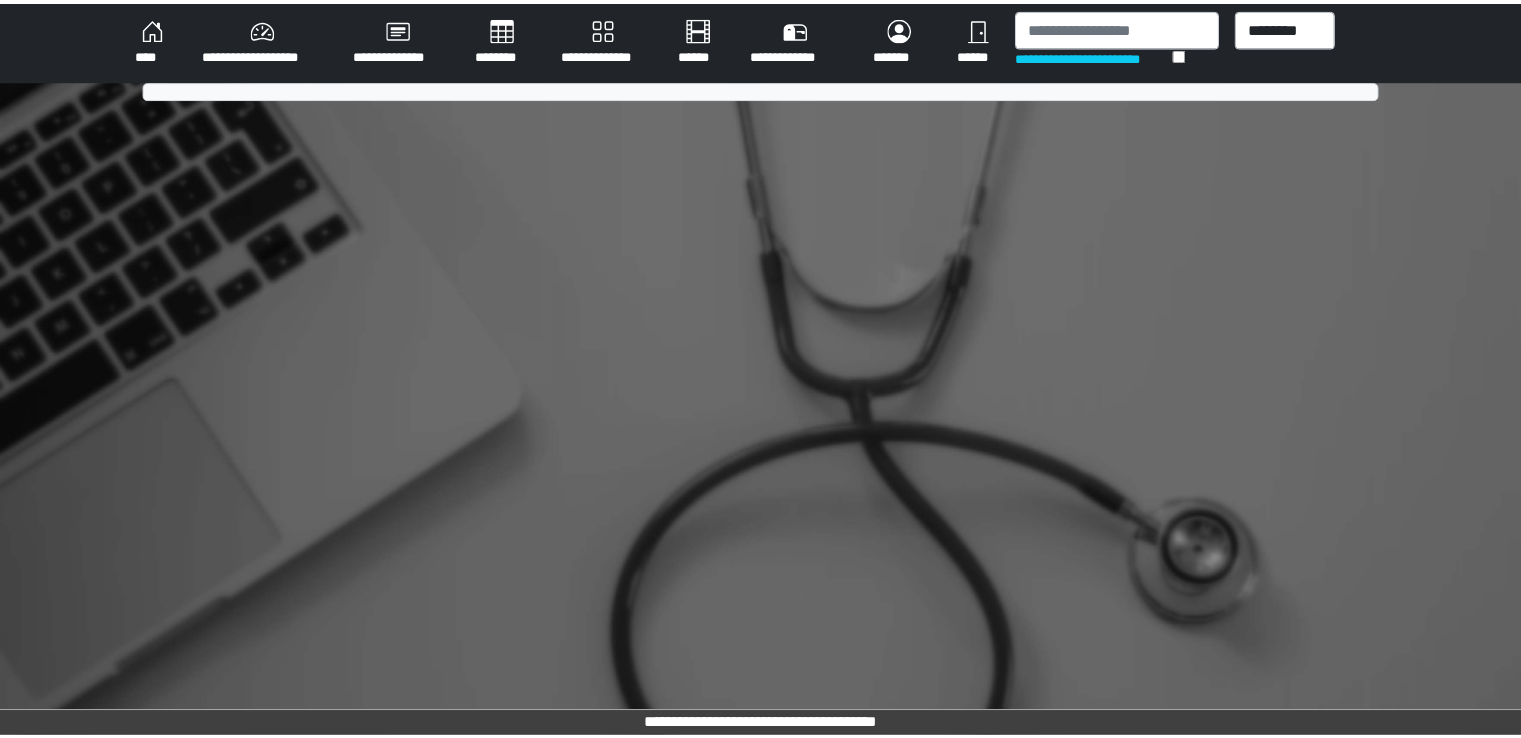 scroll, scrollTop: 0, scrollLeft: 0, axis: both 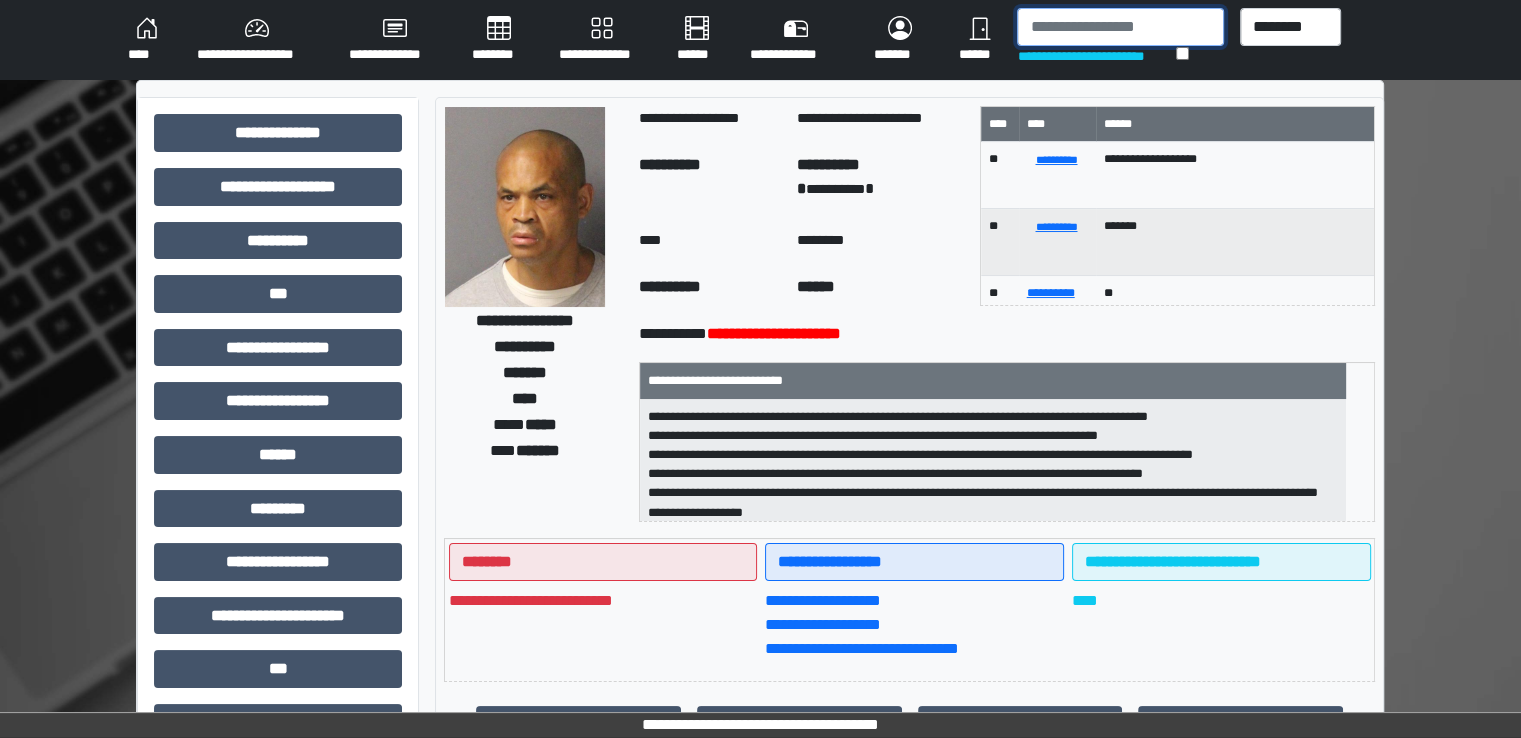 click at bounding box center [1120, 27] 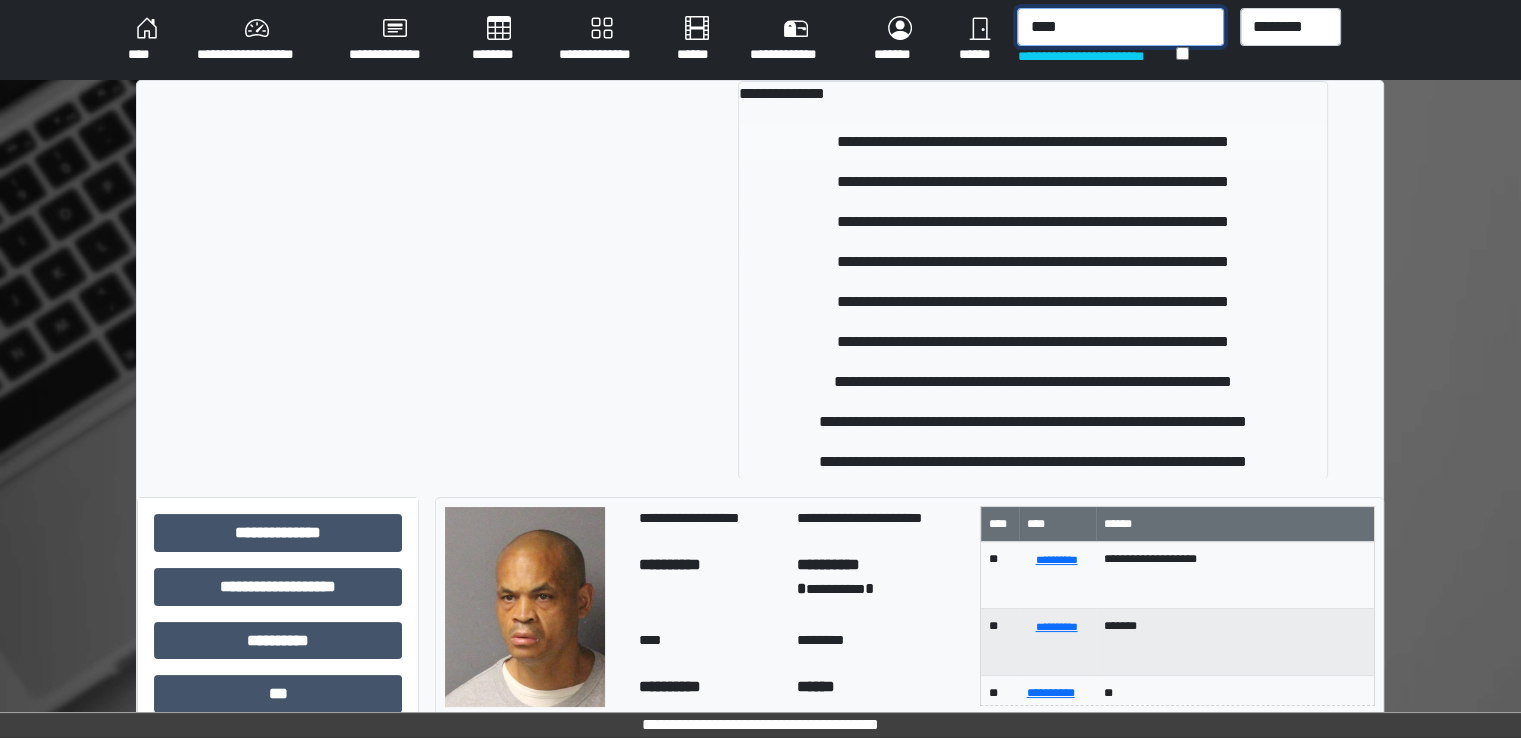 type on "****" 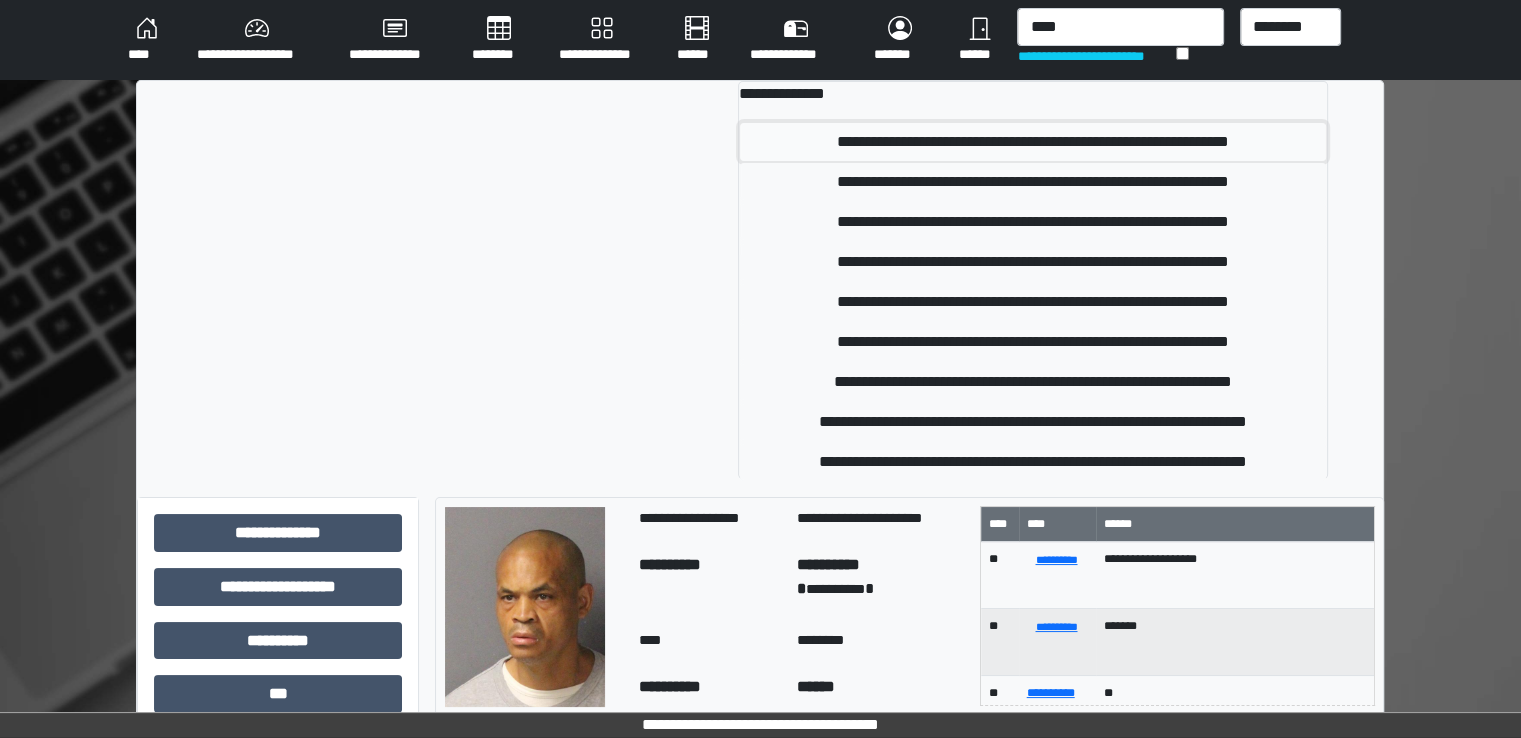click on "**********" at bounding box center (1033, 142) 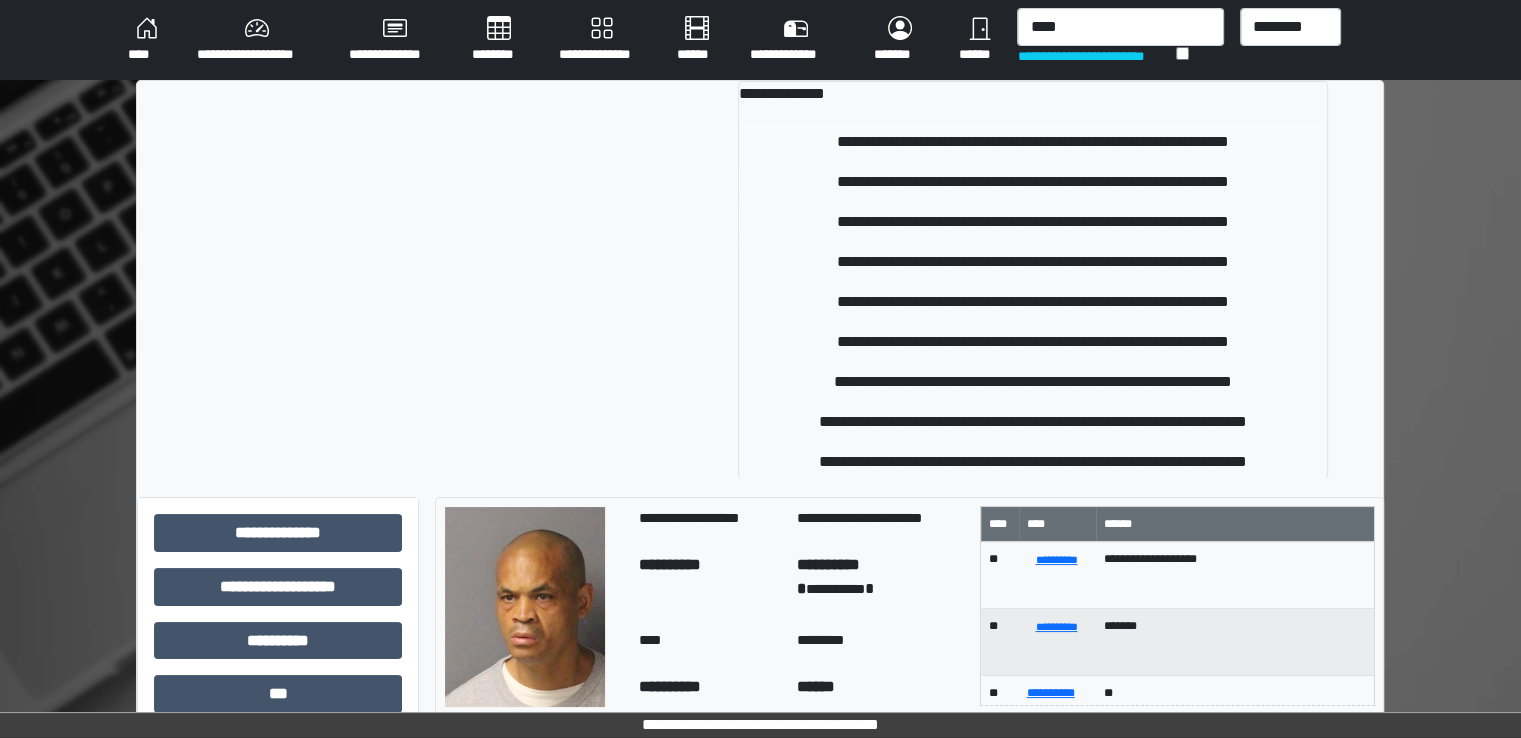 type 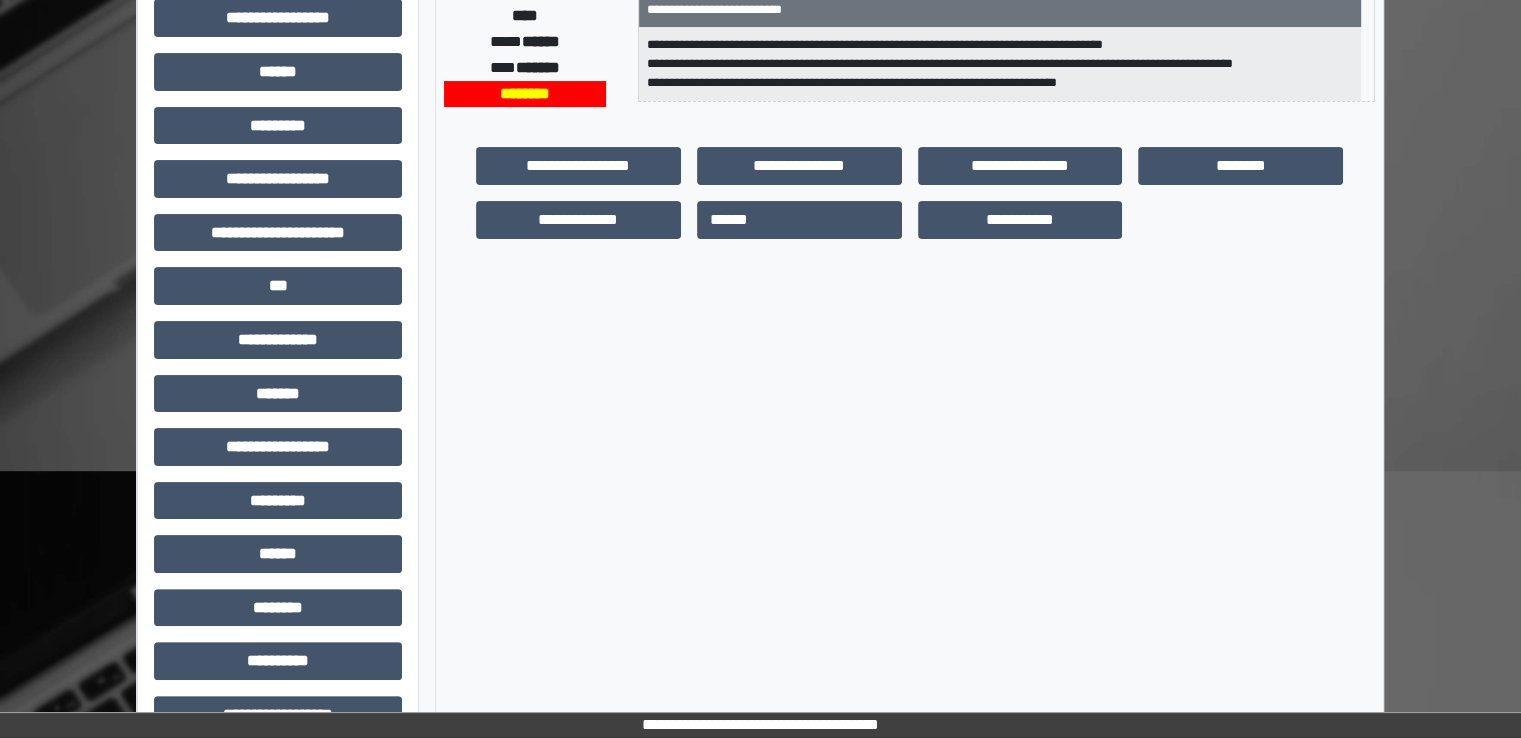 scroll, scrollTop: 428, scrollLeft: 0, axis: vertical 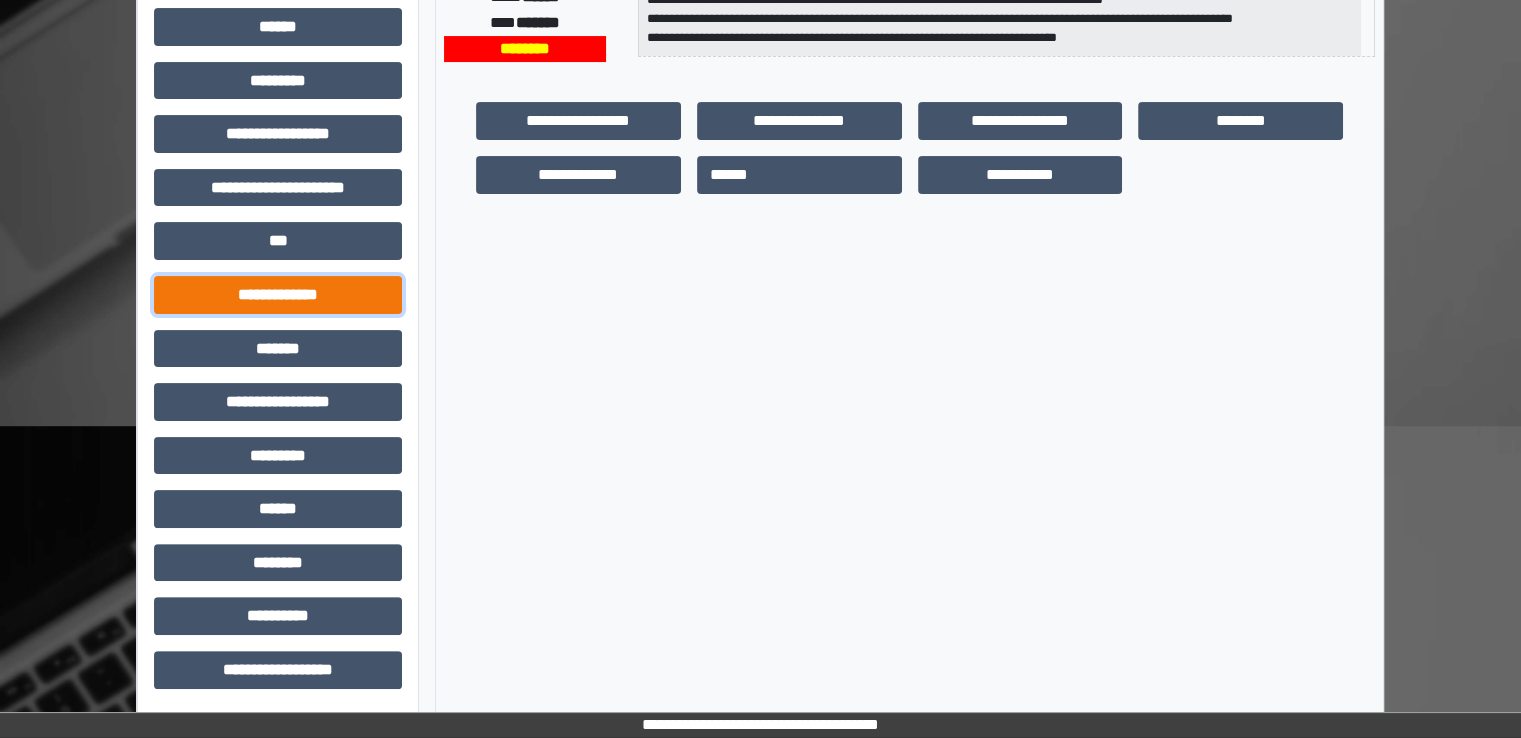 click on "**********" at bounding box center (278, 295) 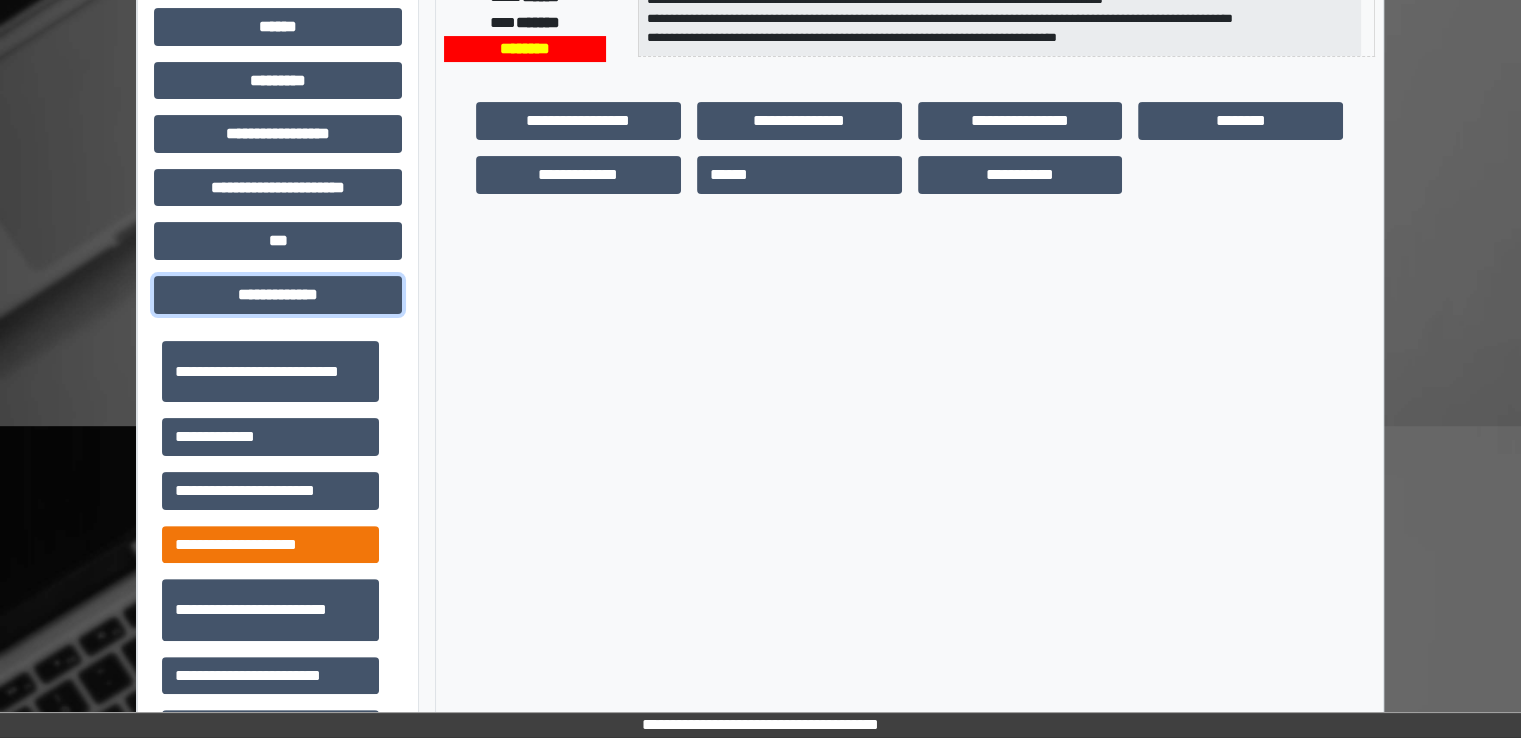 scroll, scrollTop: 700, scrollLeft: 0, axis: vertical 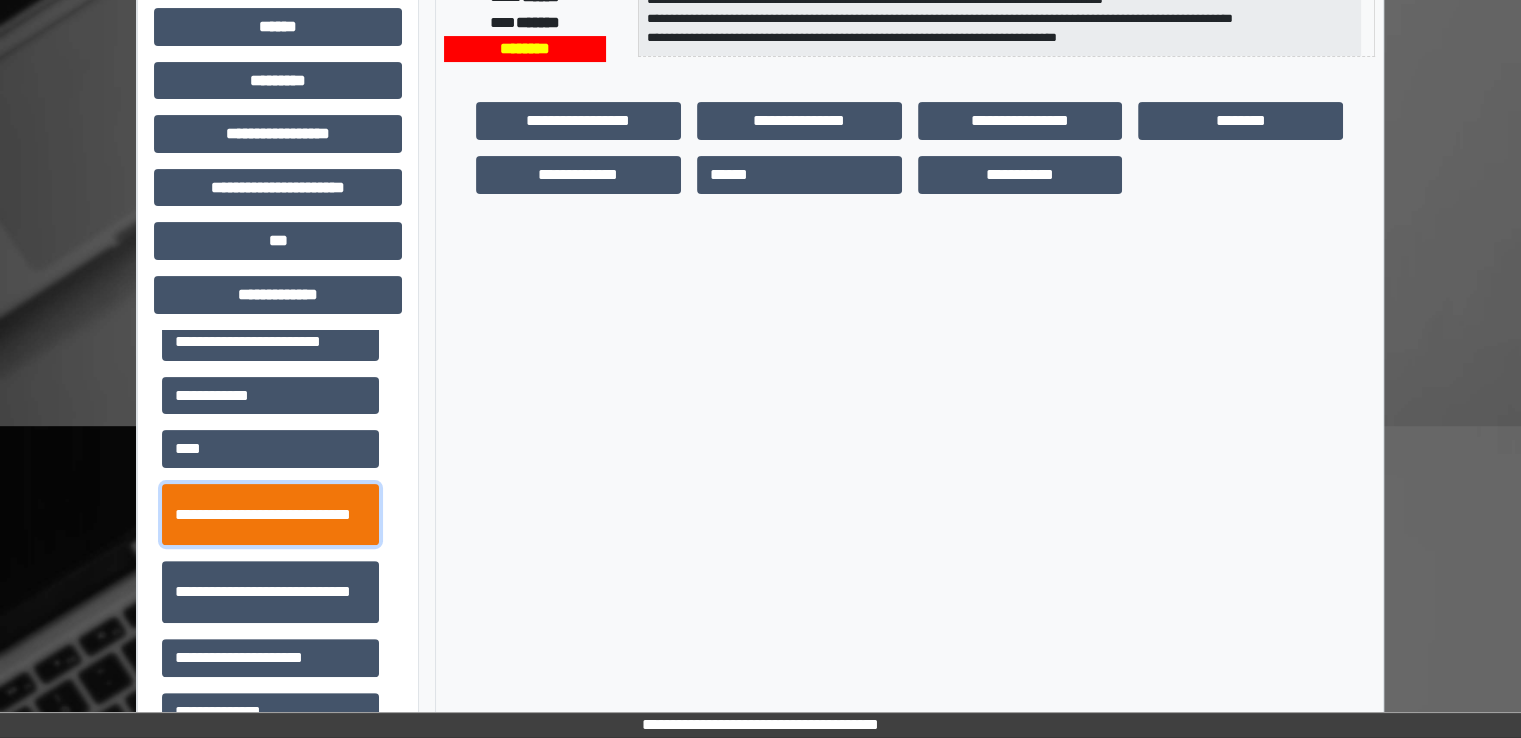 click on "**********" at bounding box center (270, 515) 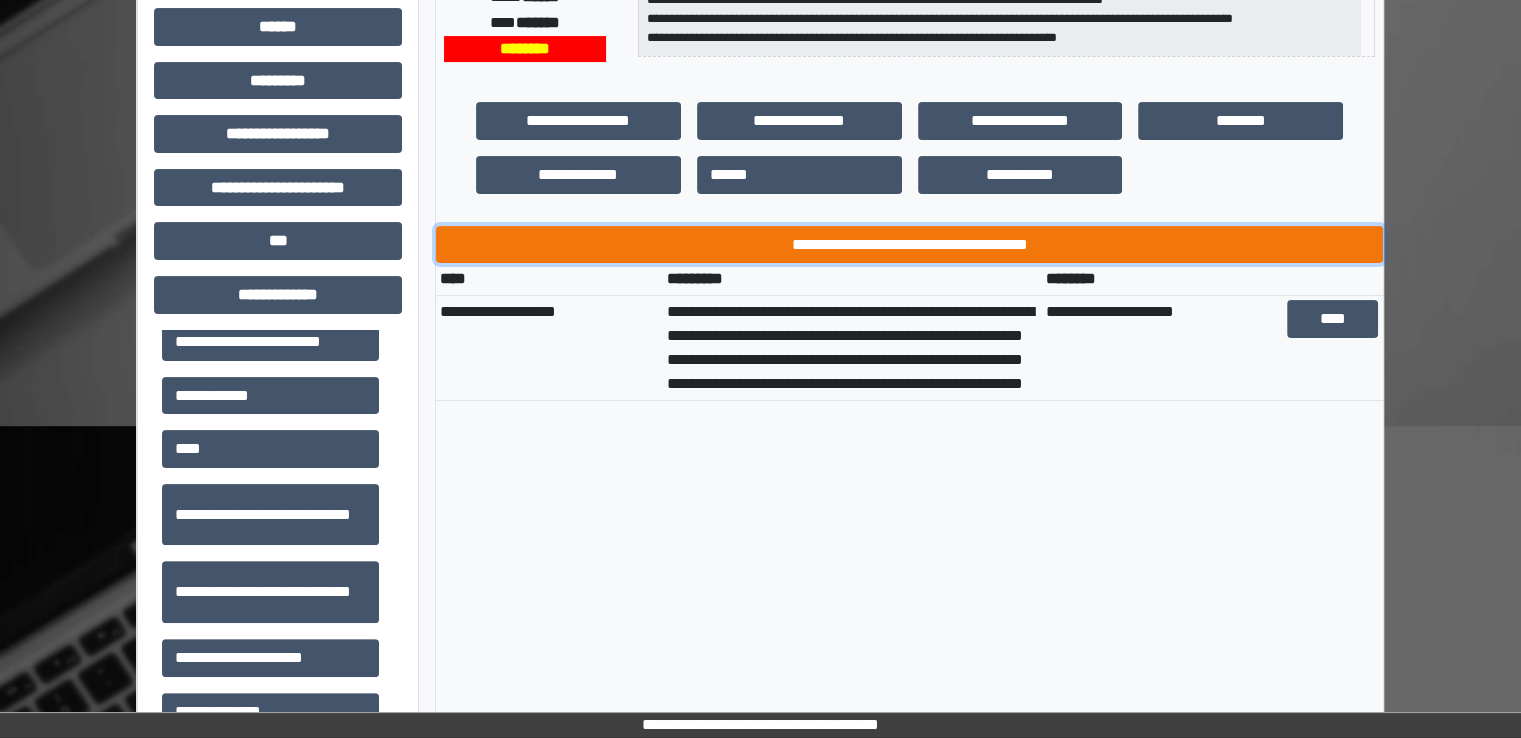 click on "**********" at bounding box center (909, 245) 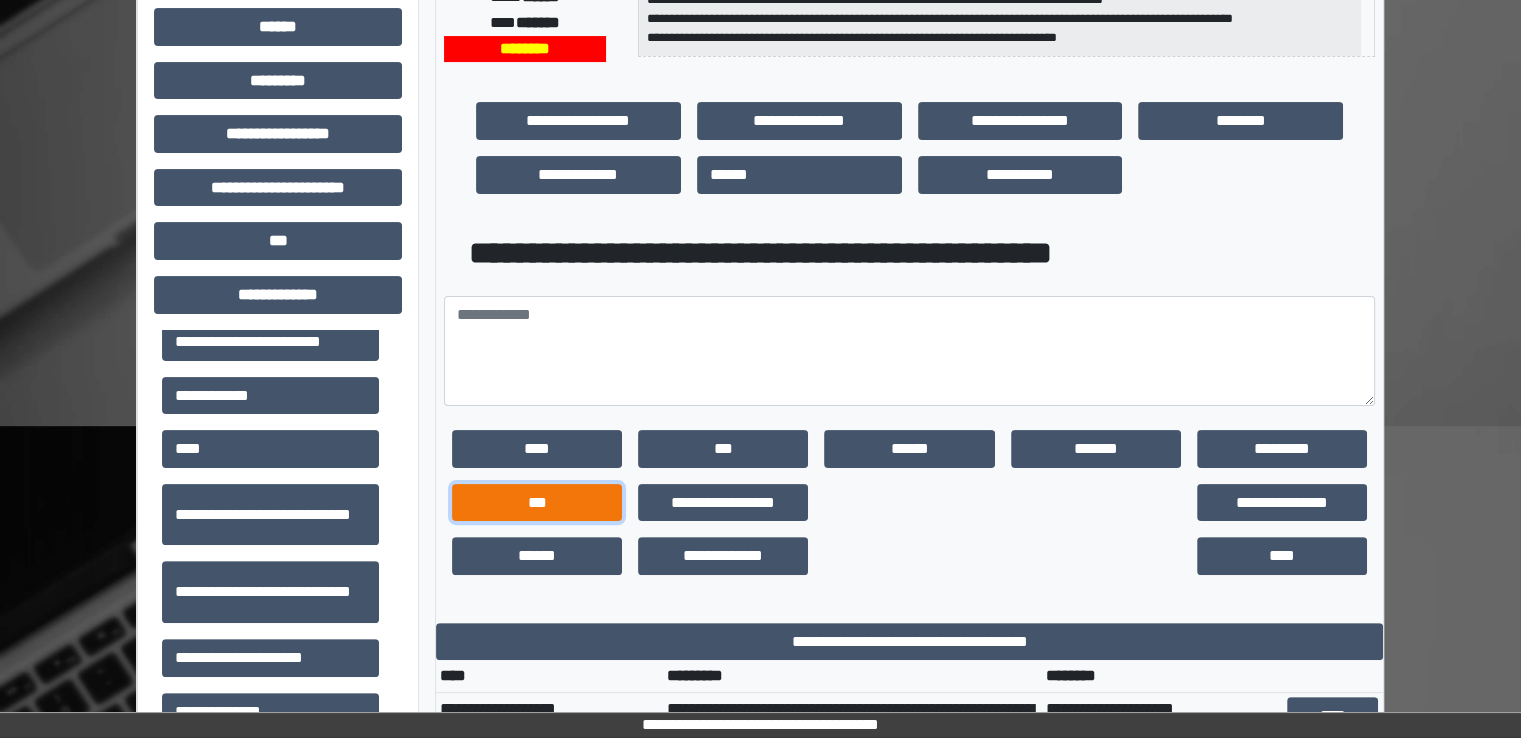 click on "***" at bounding box center (537, 503) 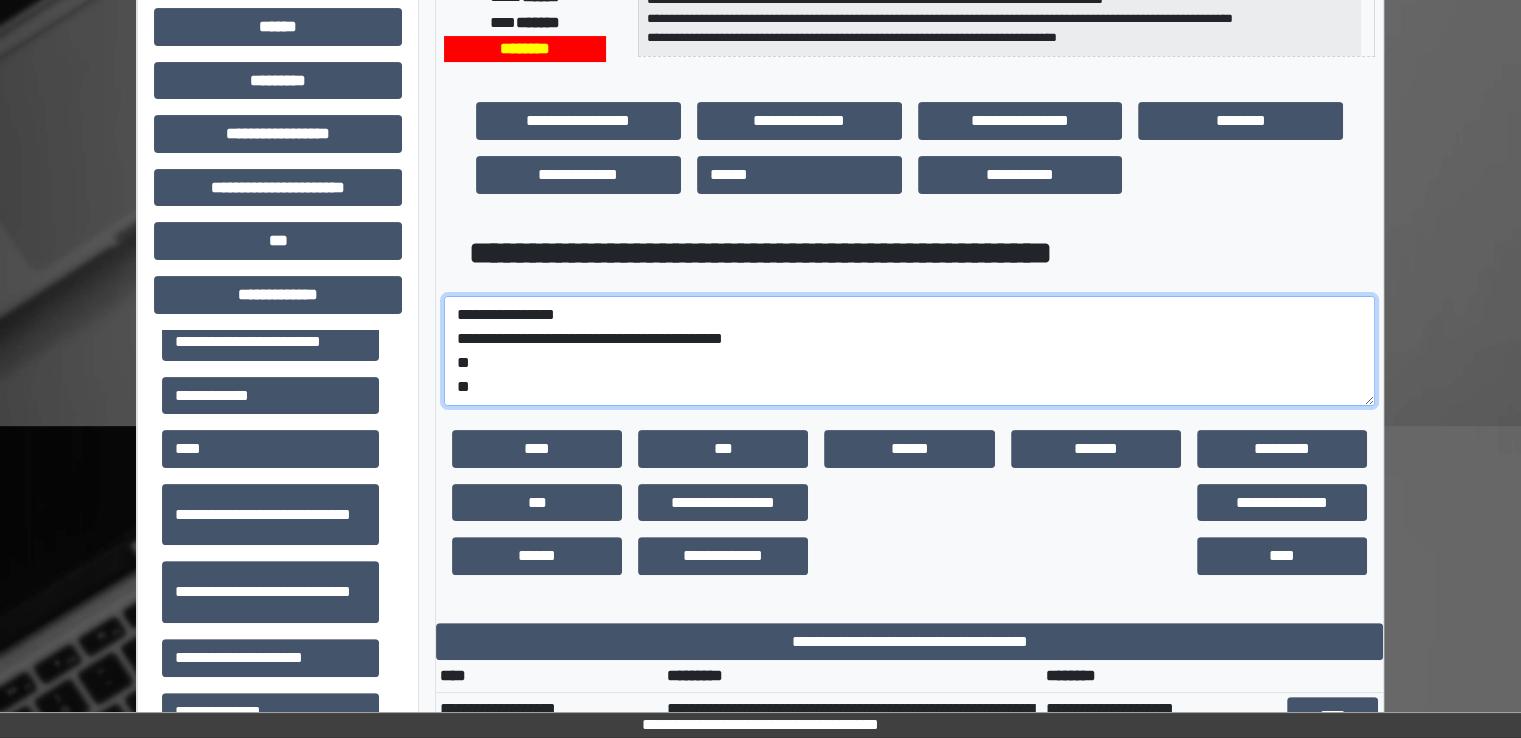 click on "**********" at bounding box center [909, 351] 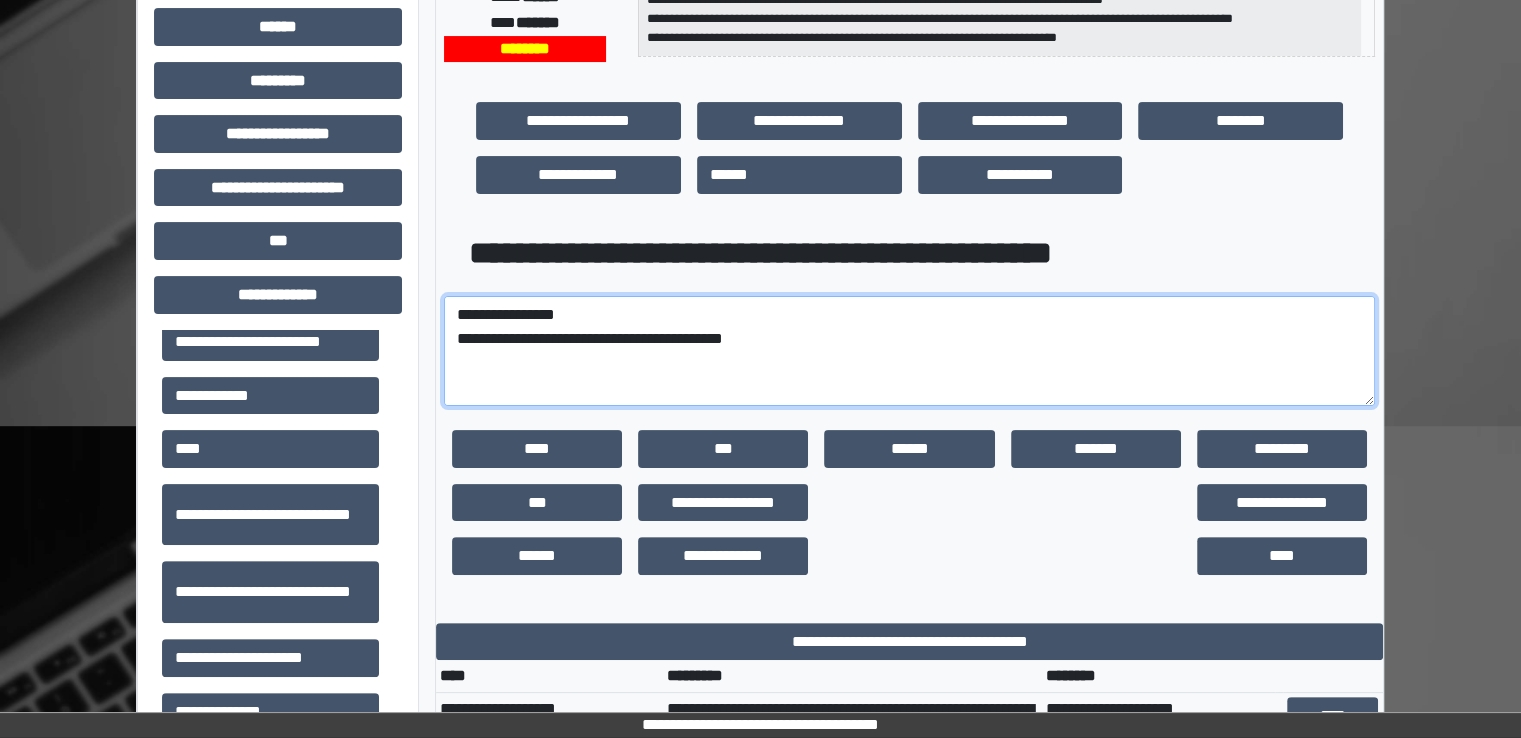 paste on "**********" 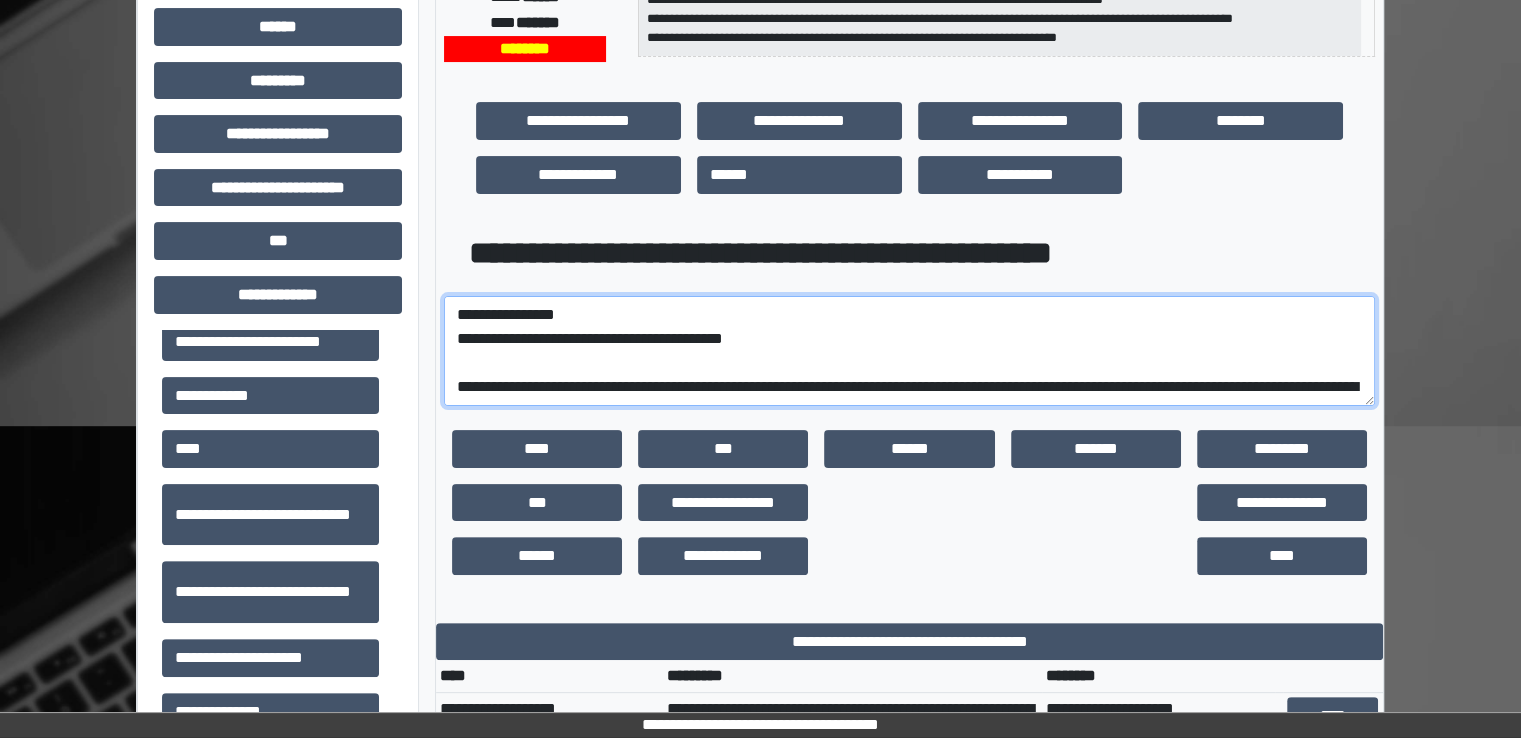 scroll, scrollTop: 424, scrollLeft: 0, axis: vertical 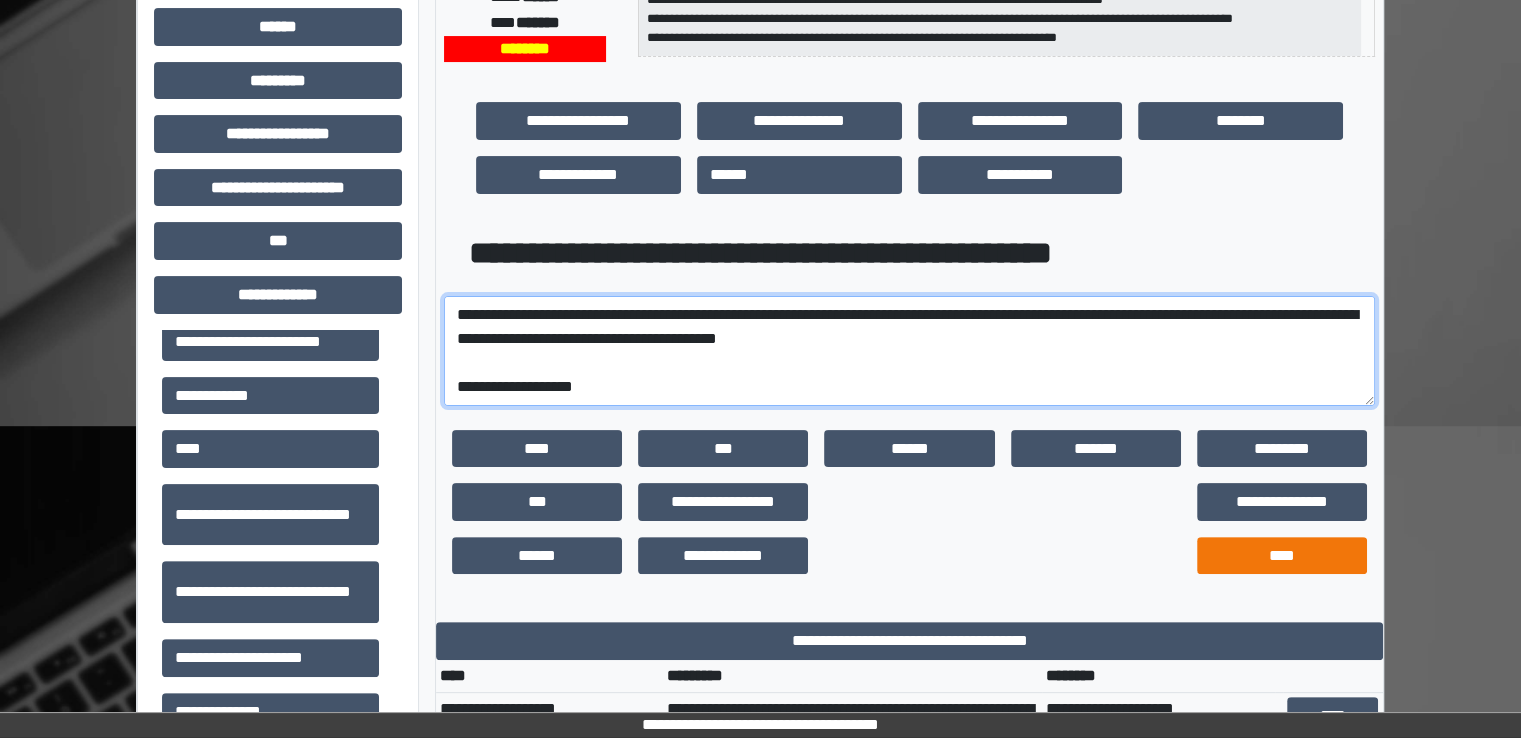 type on "**********" 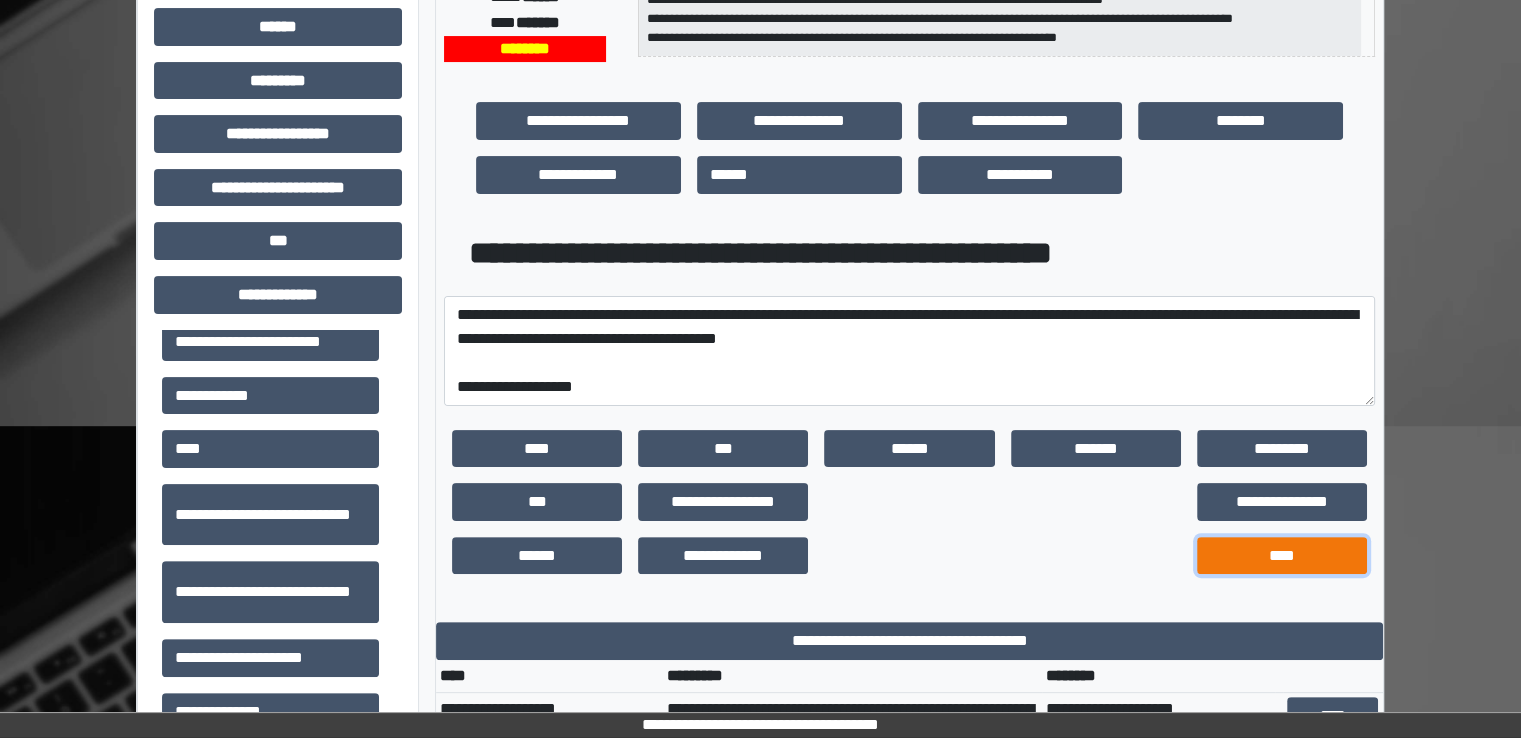 click on "****" at bounding box center (1282, 556) 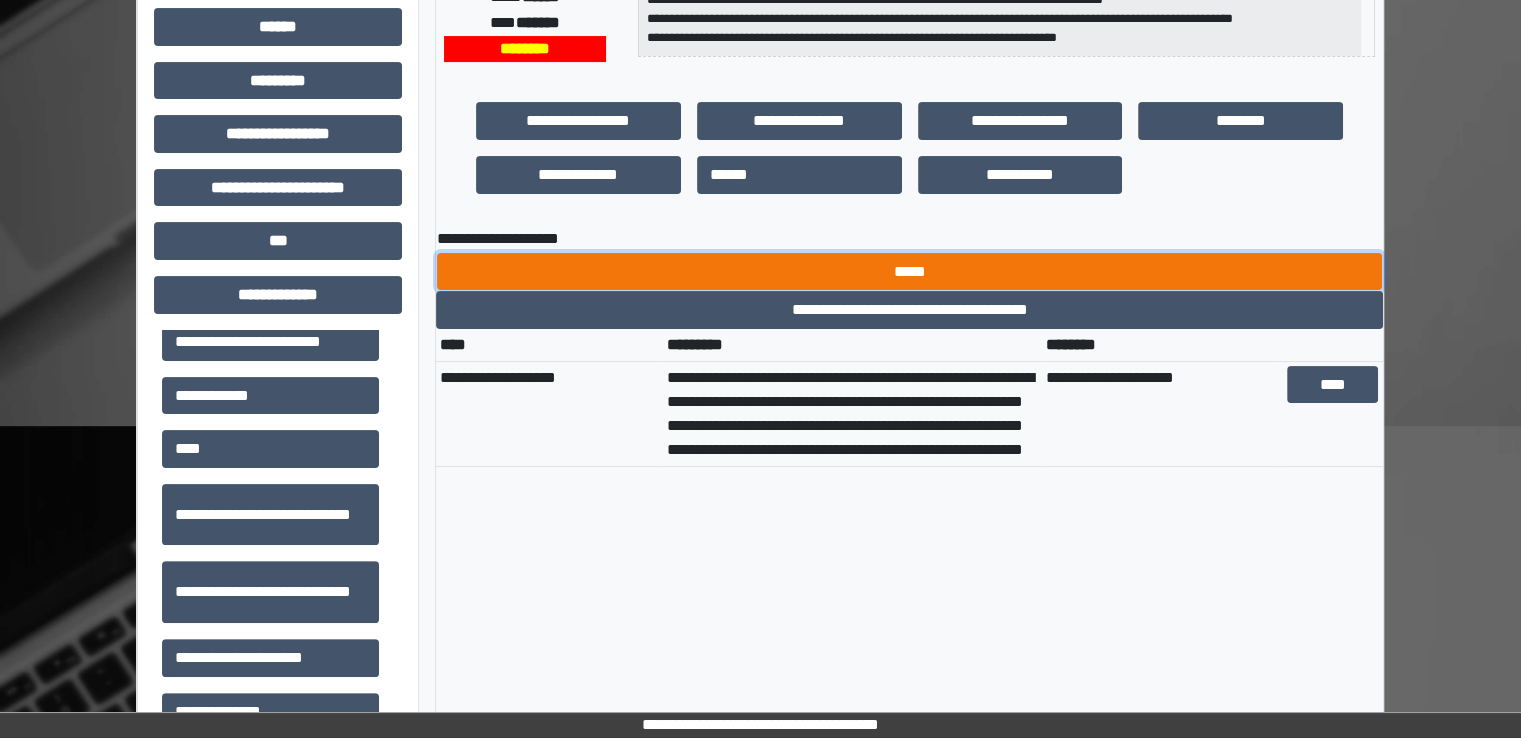 click on "*****" at bounding box center (909, 272) 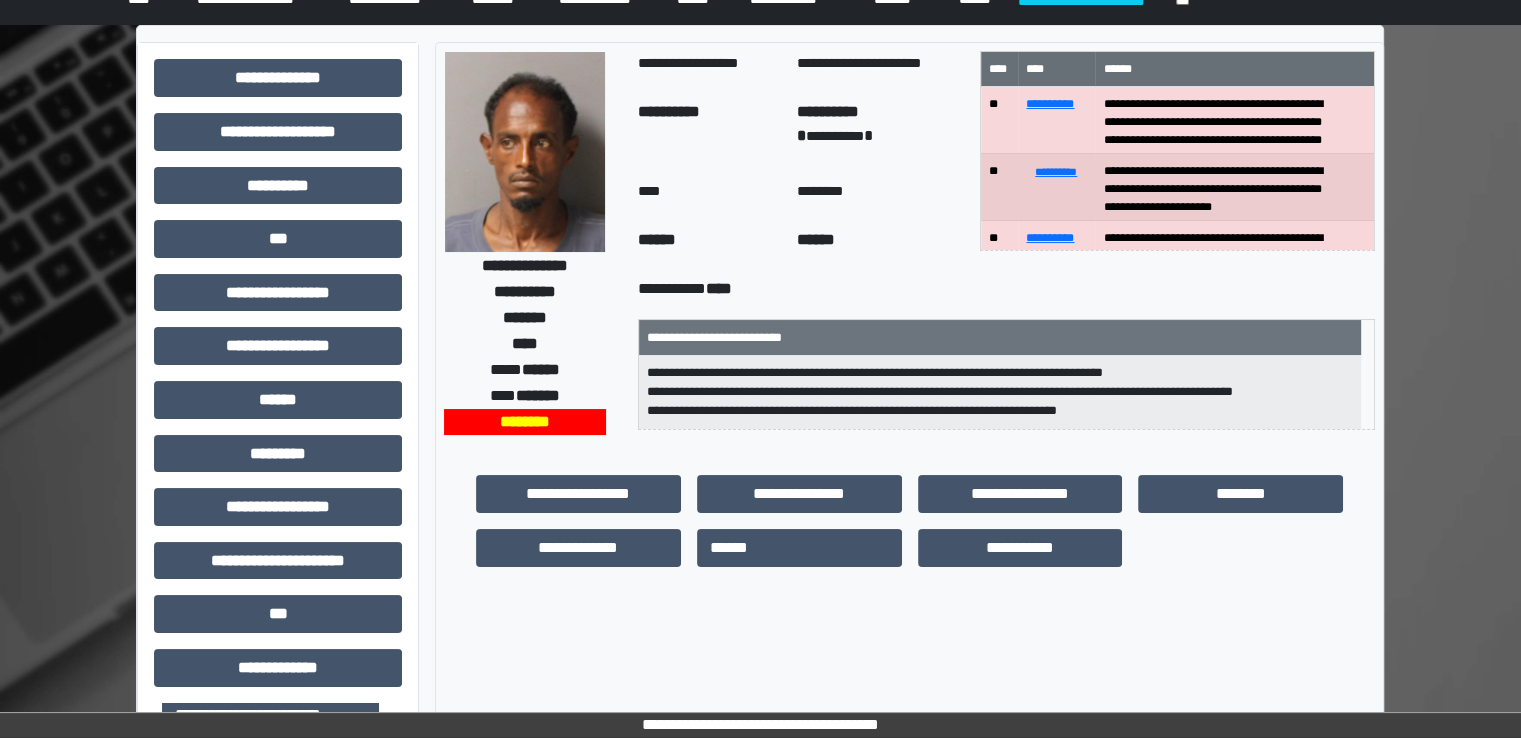 scroll, scrollTop: 0, scrollLeft: 0, axis: both 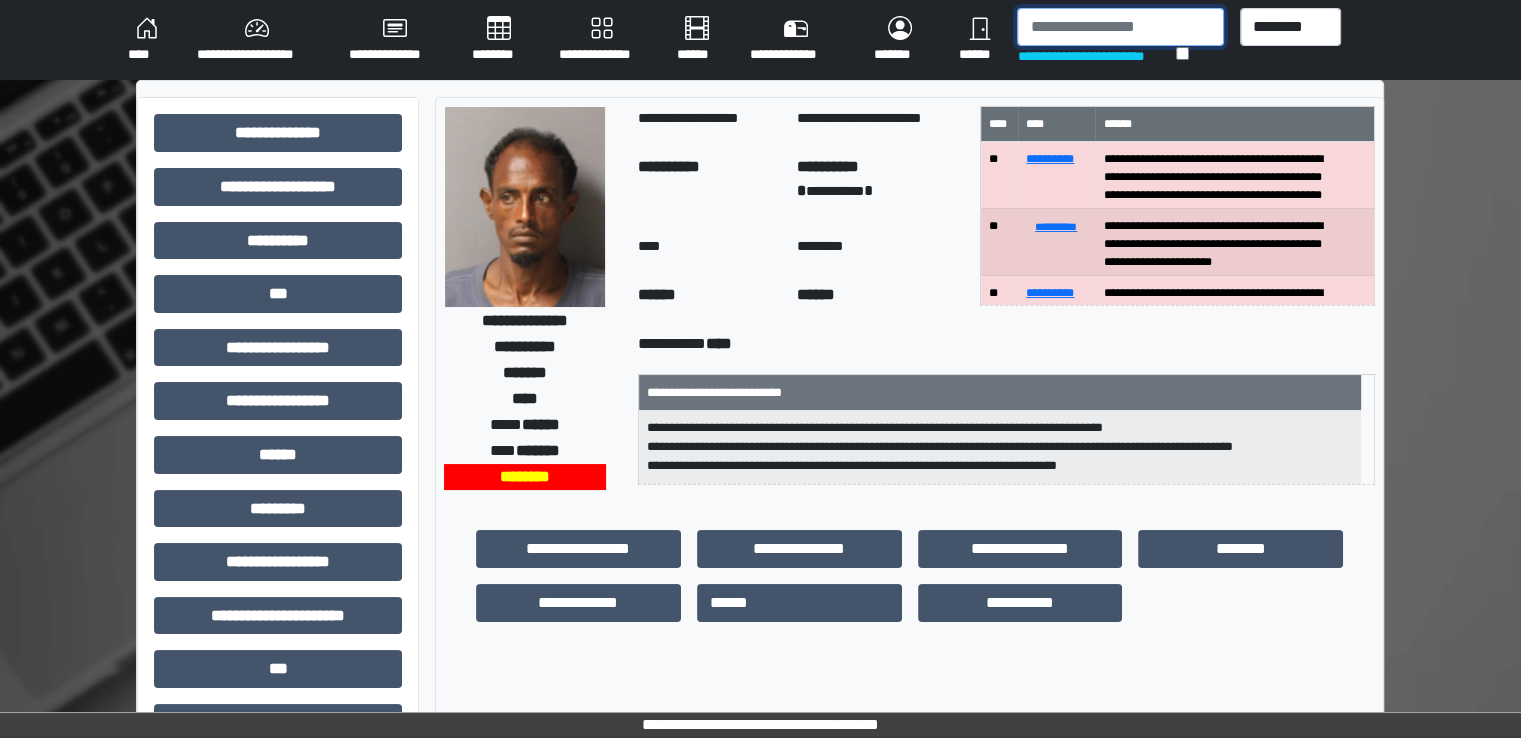 click at bounding box center (1120, 27) 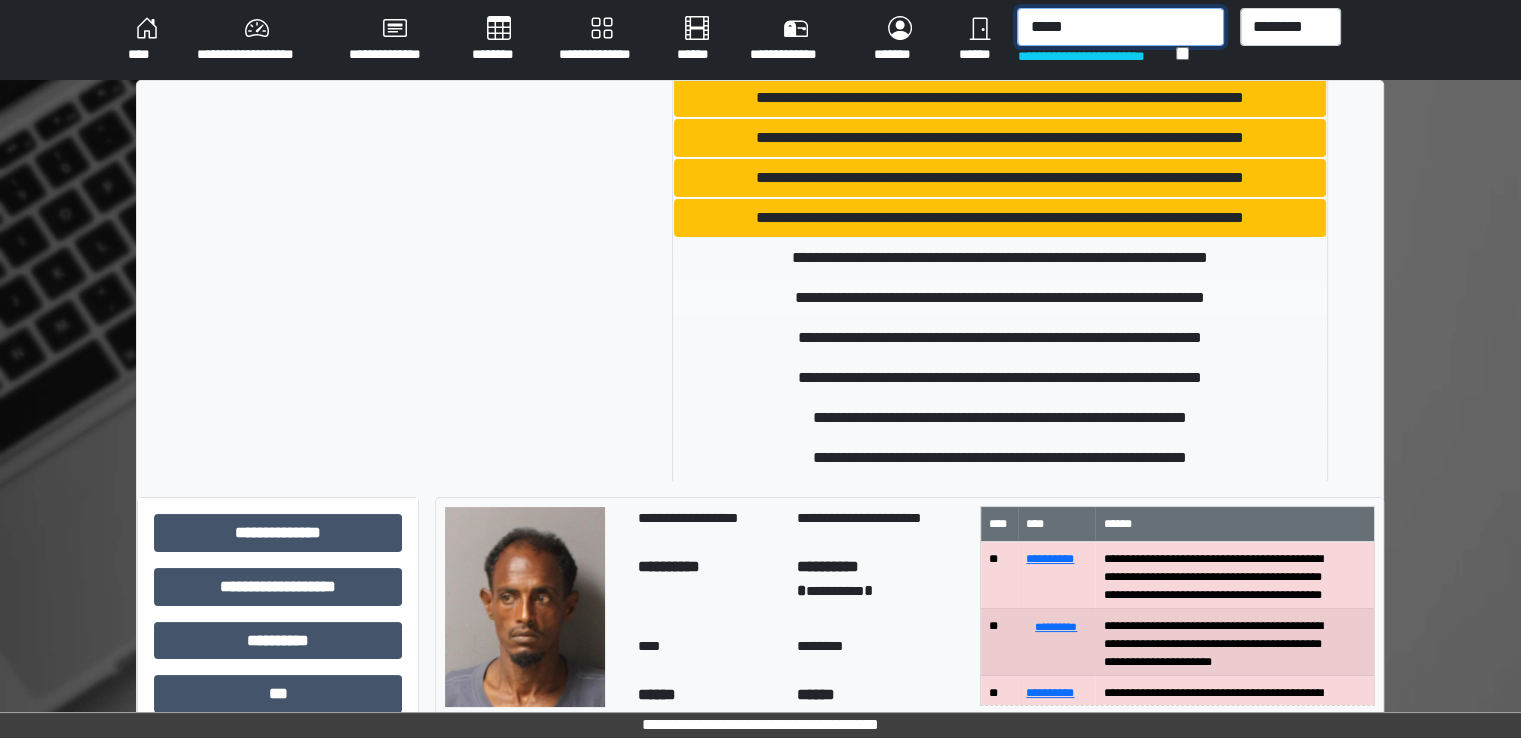 scroll, scrollTop: 200, scrollLeft: 0, axis: vertical 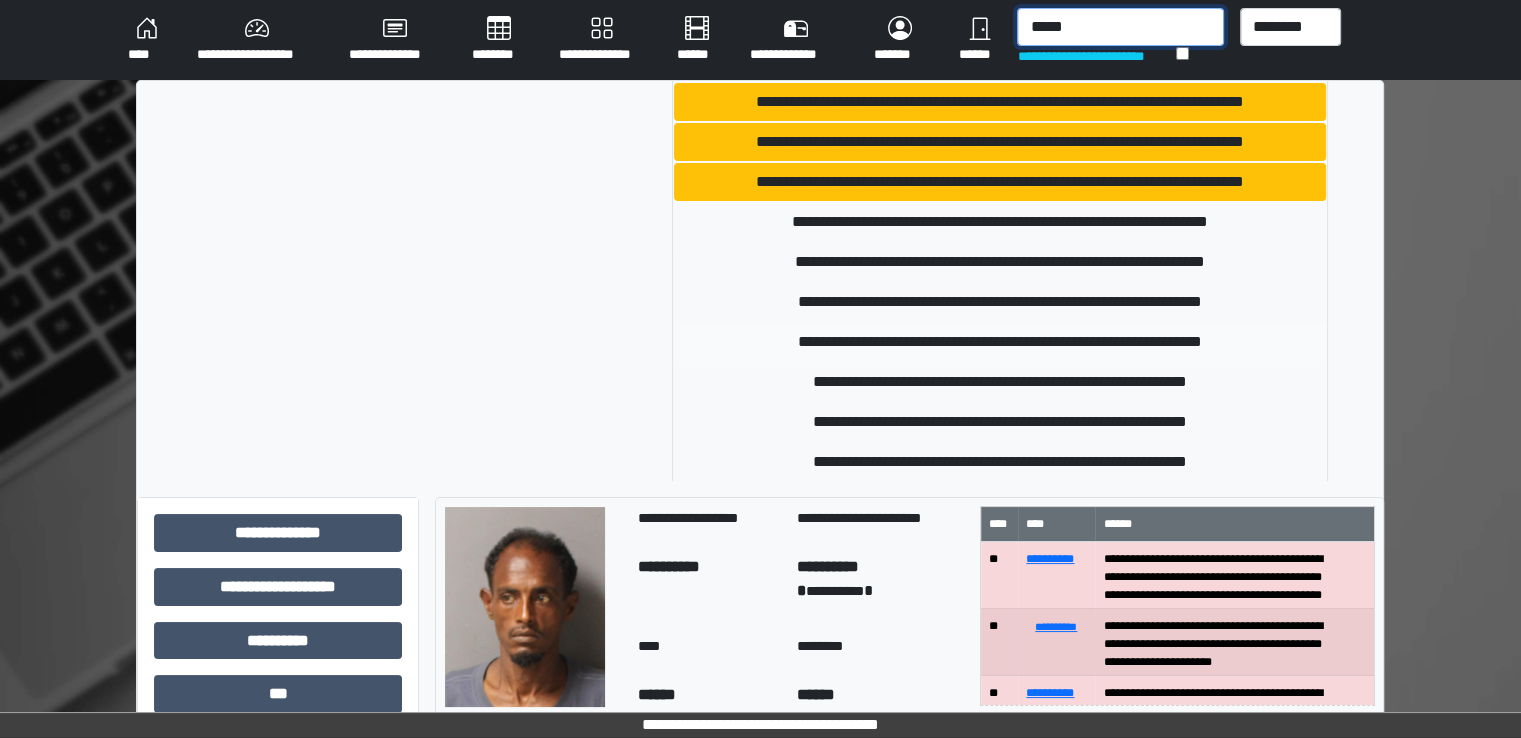 type on "*****" 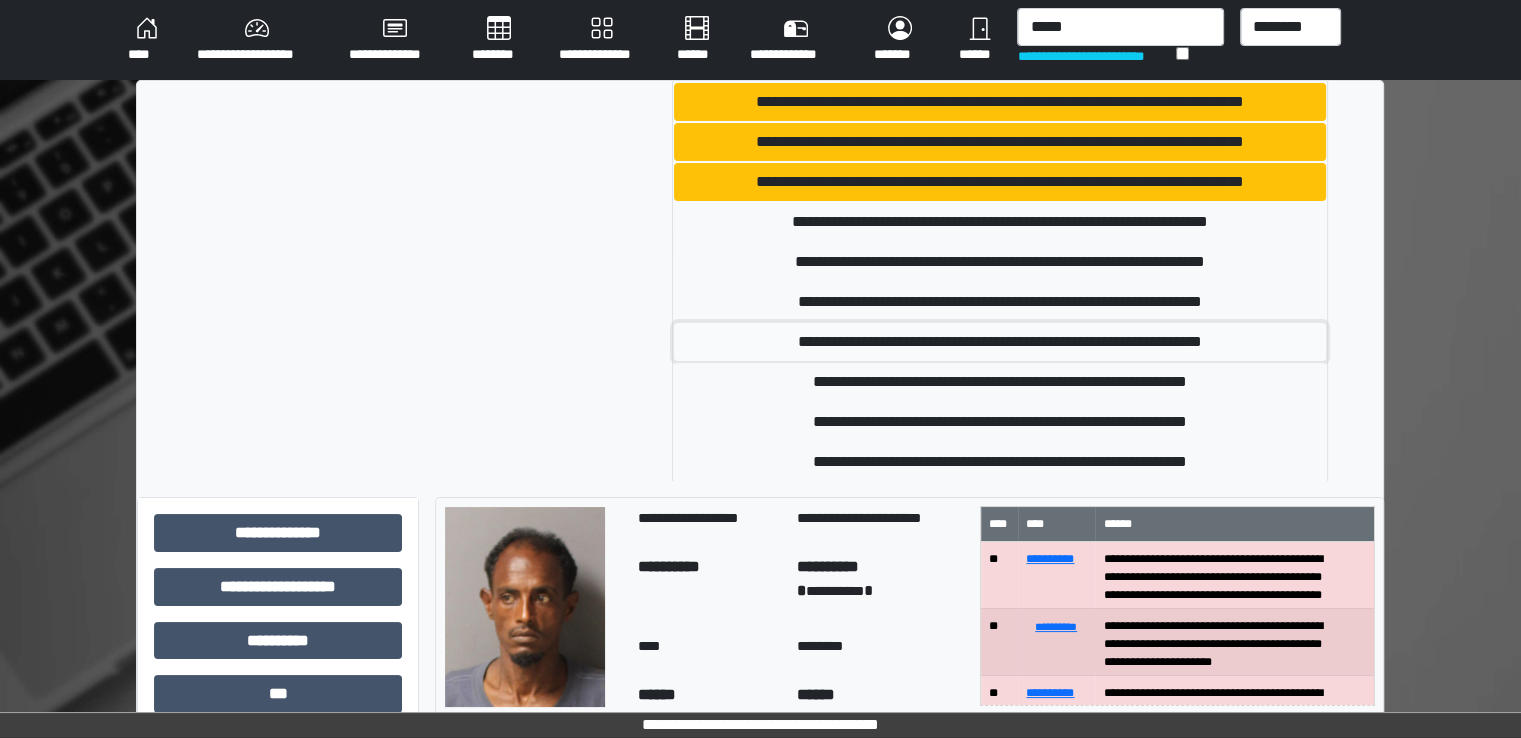 click on "**********" at bounding box center [1000, 342] 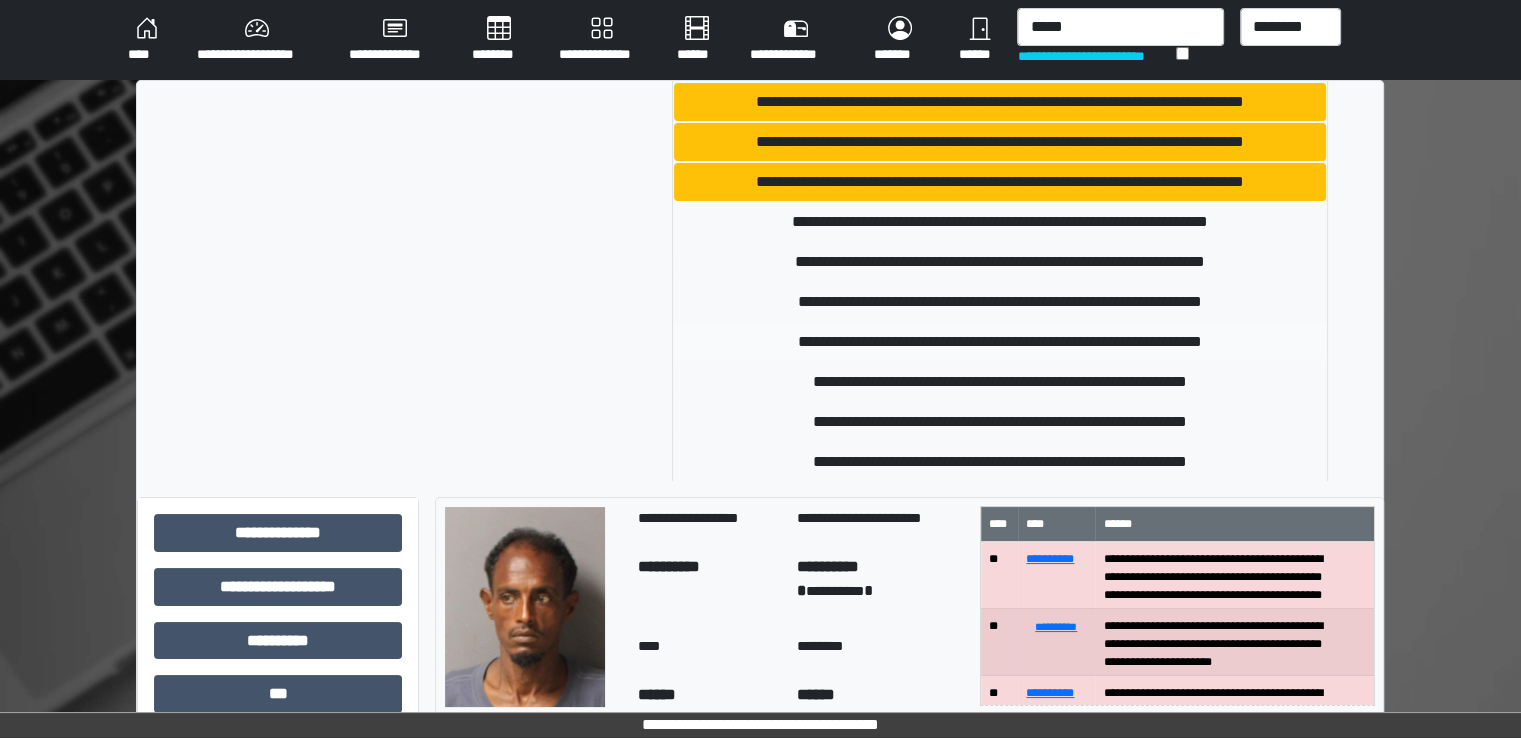 type 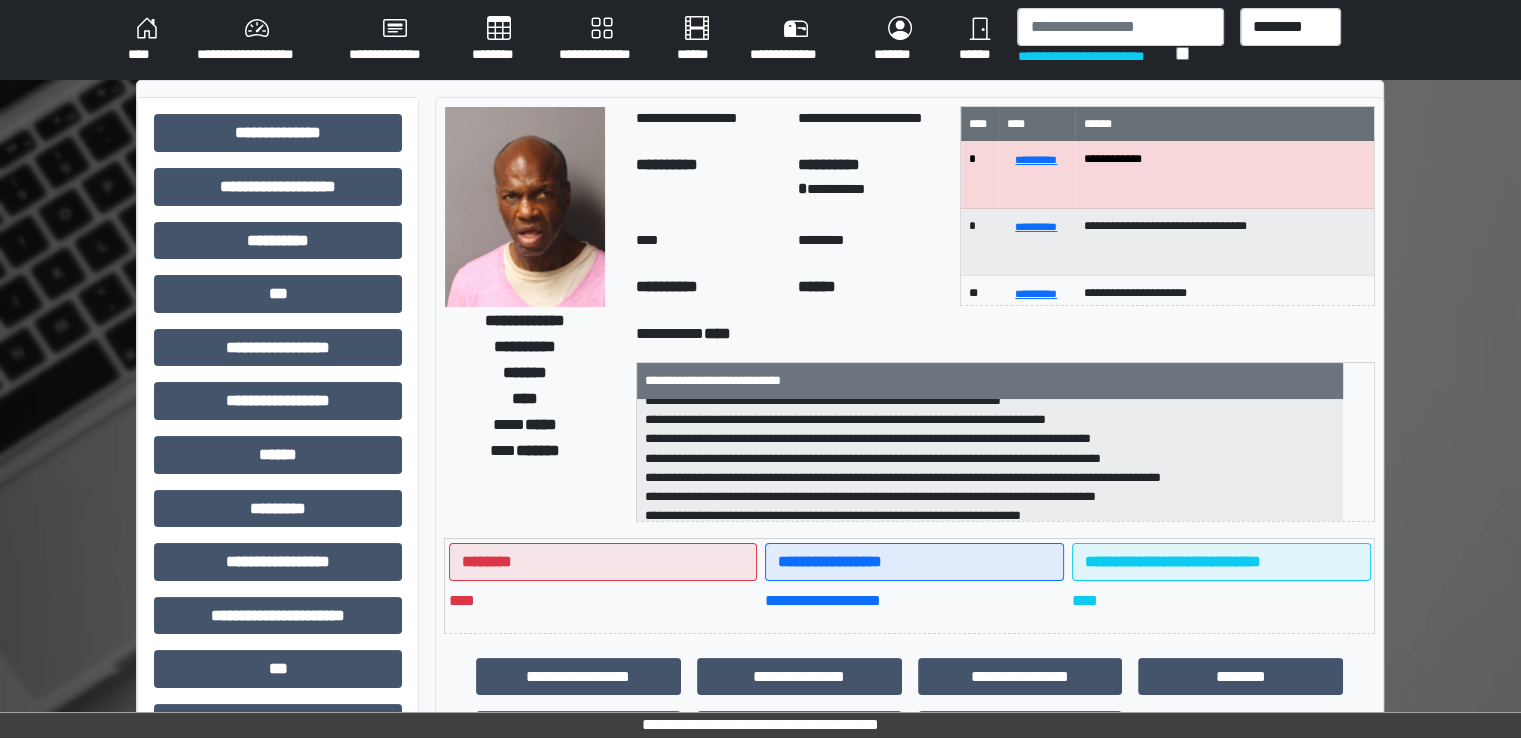 scroll, scrollTop: 83, scrollLeft: 0, axis: vertical 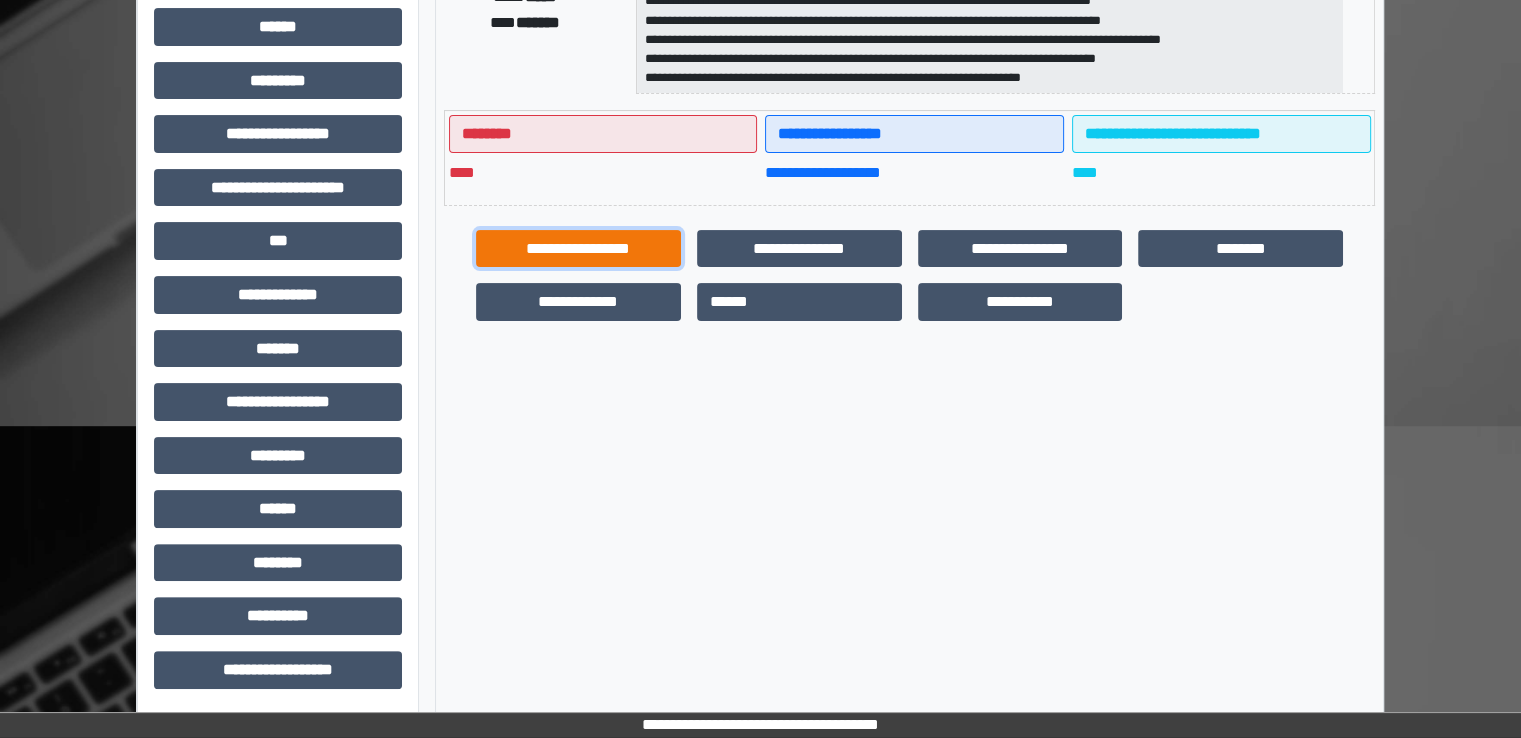 click on "**********" at bounding box center [578, 249] 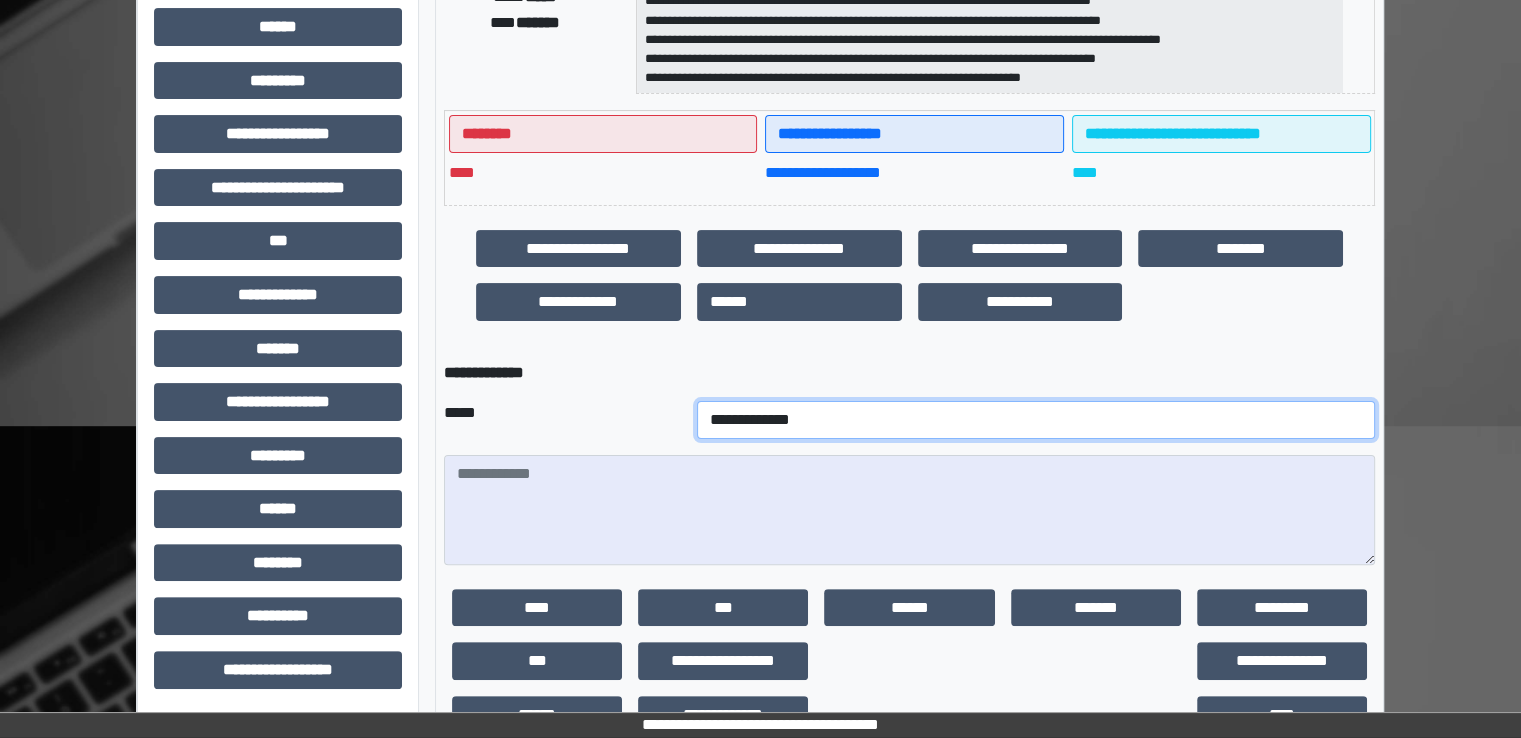 drag, startPoint x: 640, startPoint y: 425, endPoint x: 633, endPoint y: 415, distance: 12.206555 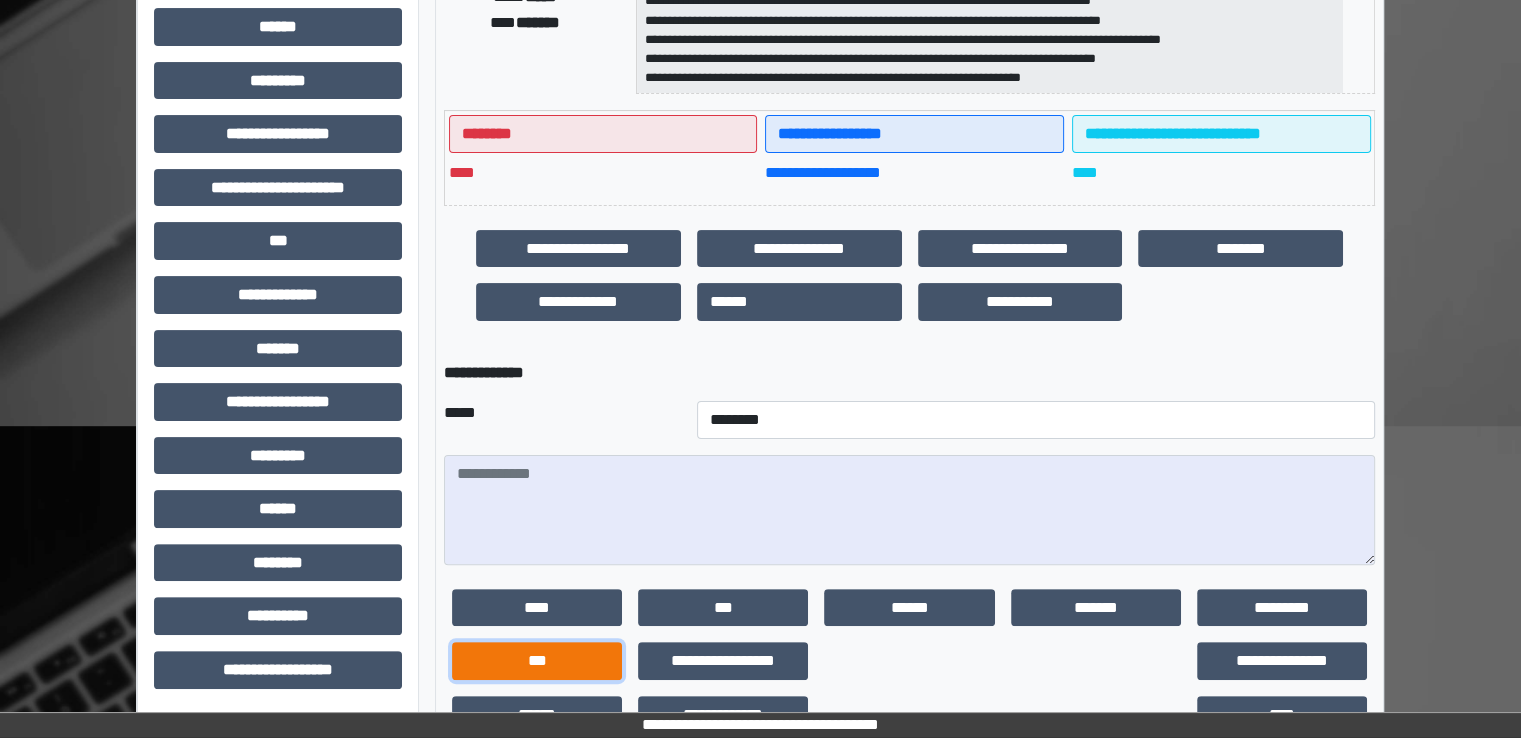 click on "***" at bounding box center [537, 661] 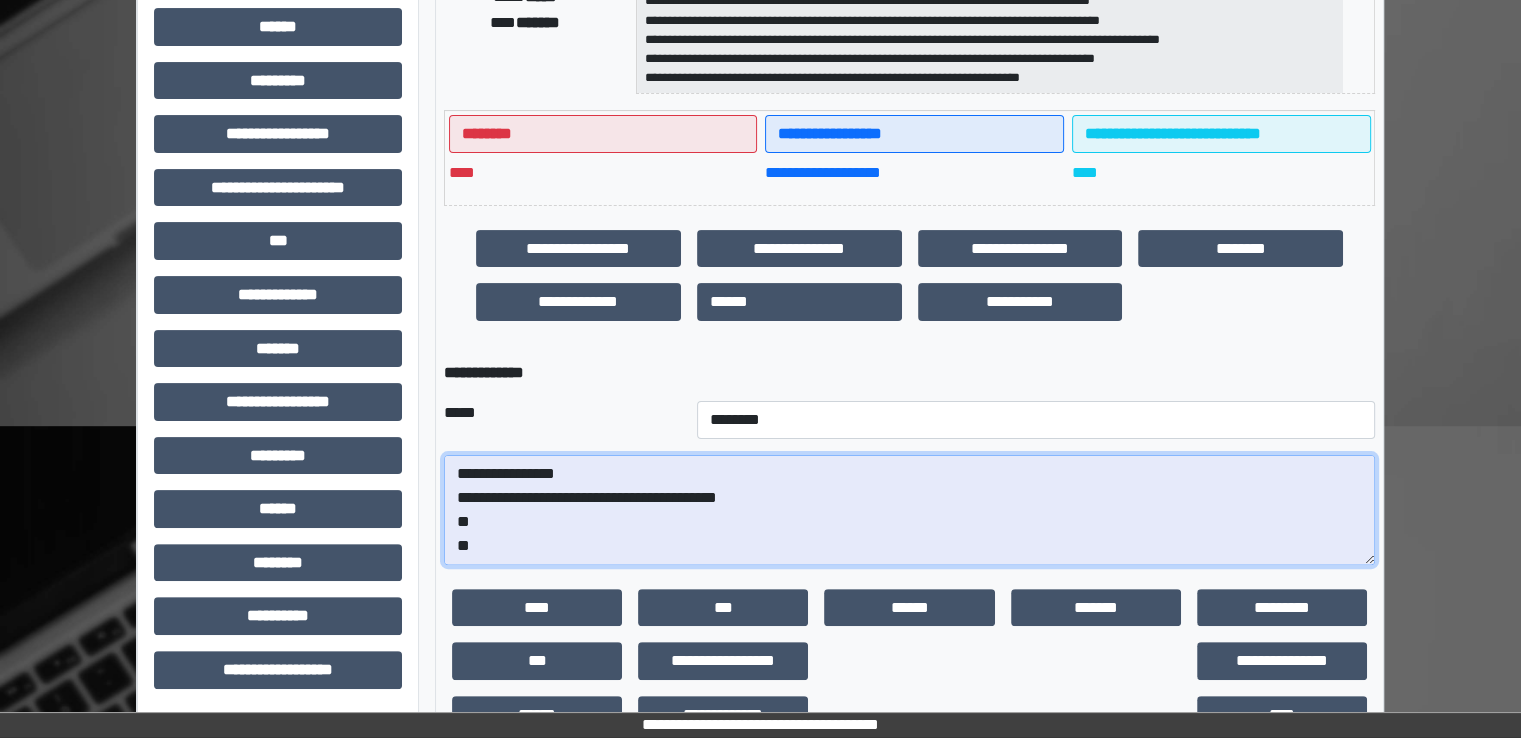click on "**********" at bounding box center (909, 510) 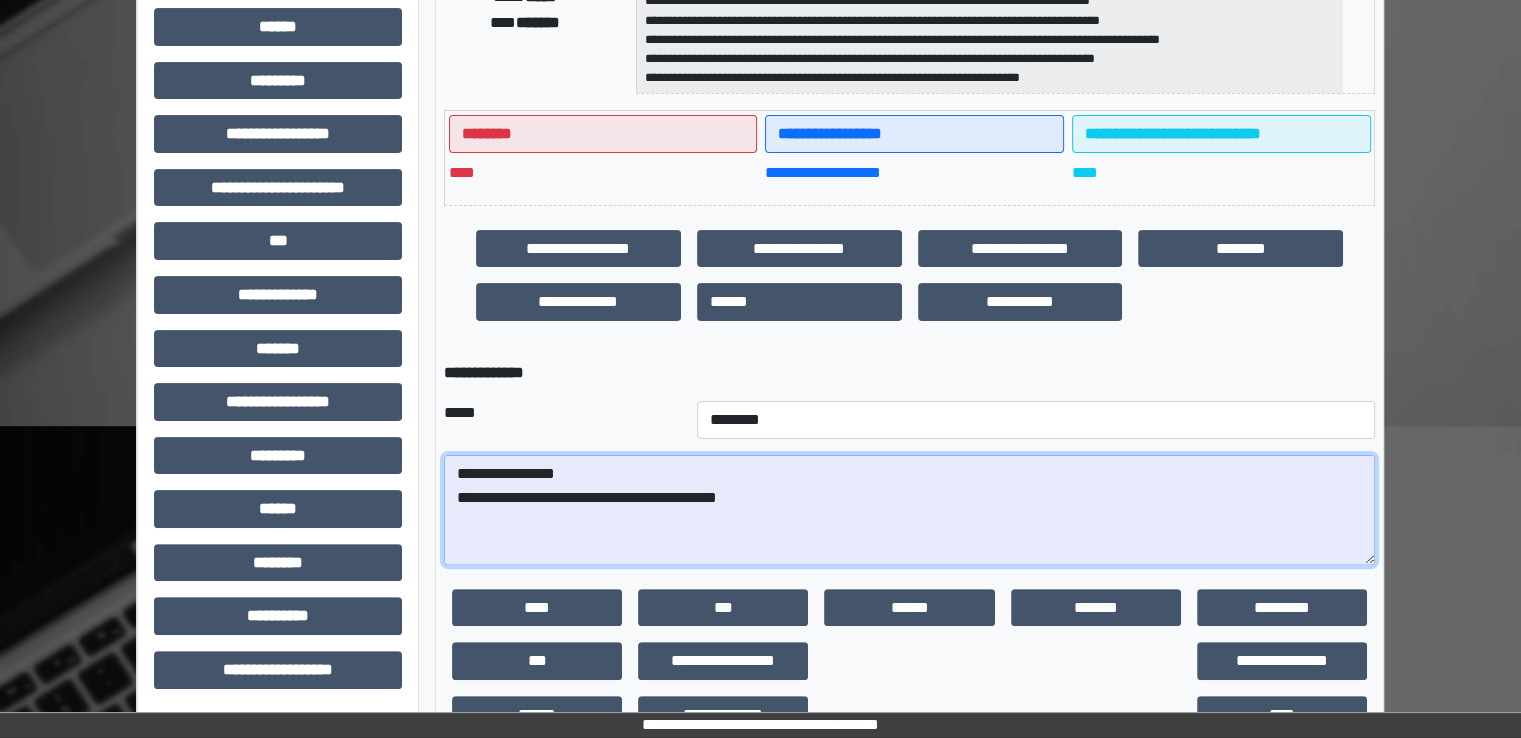 paste on "**********" 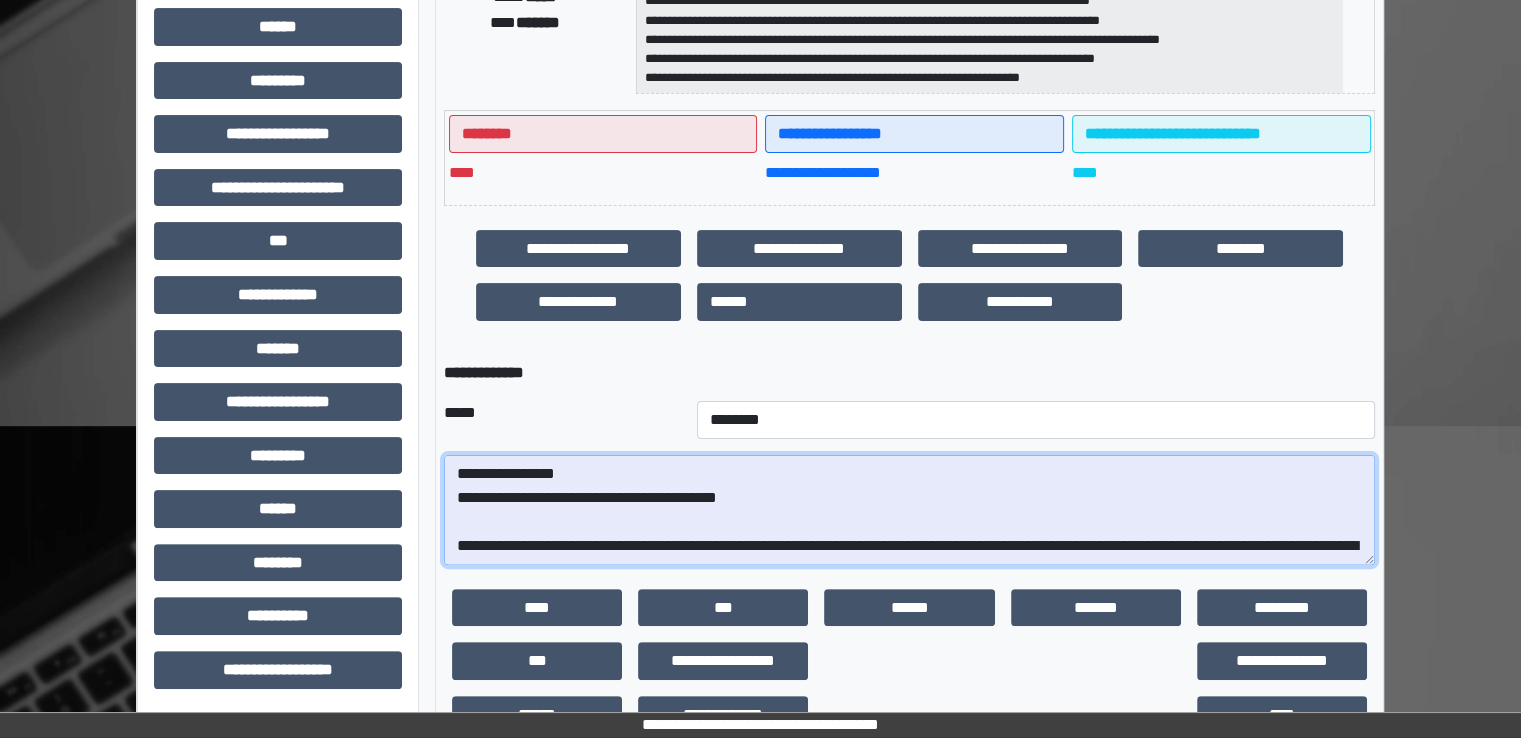 scroll, scrollTop: 400, scrollLeft: 0, axis: vertical 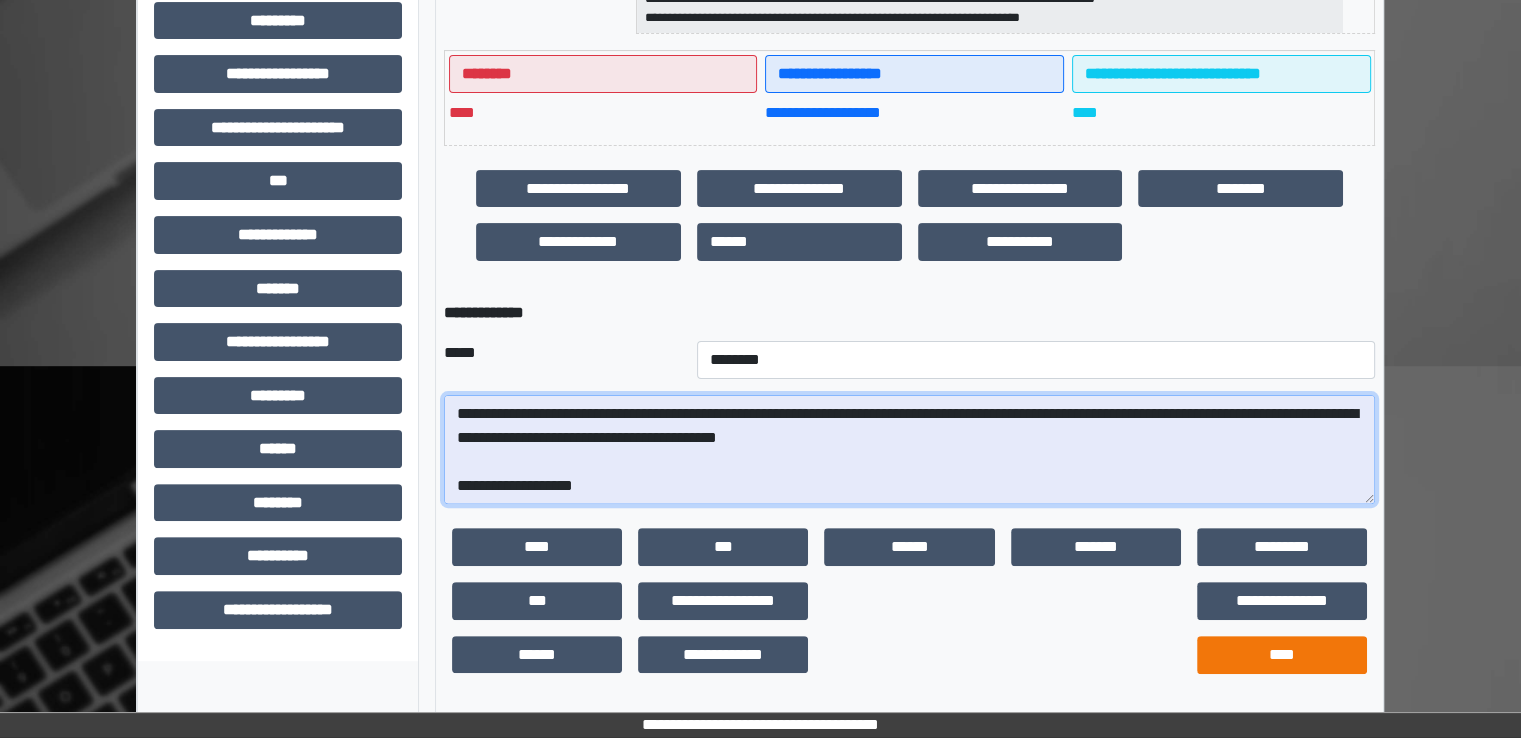 type on "**********" 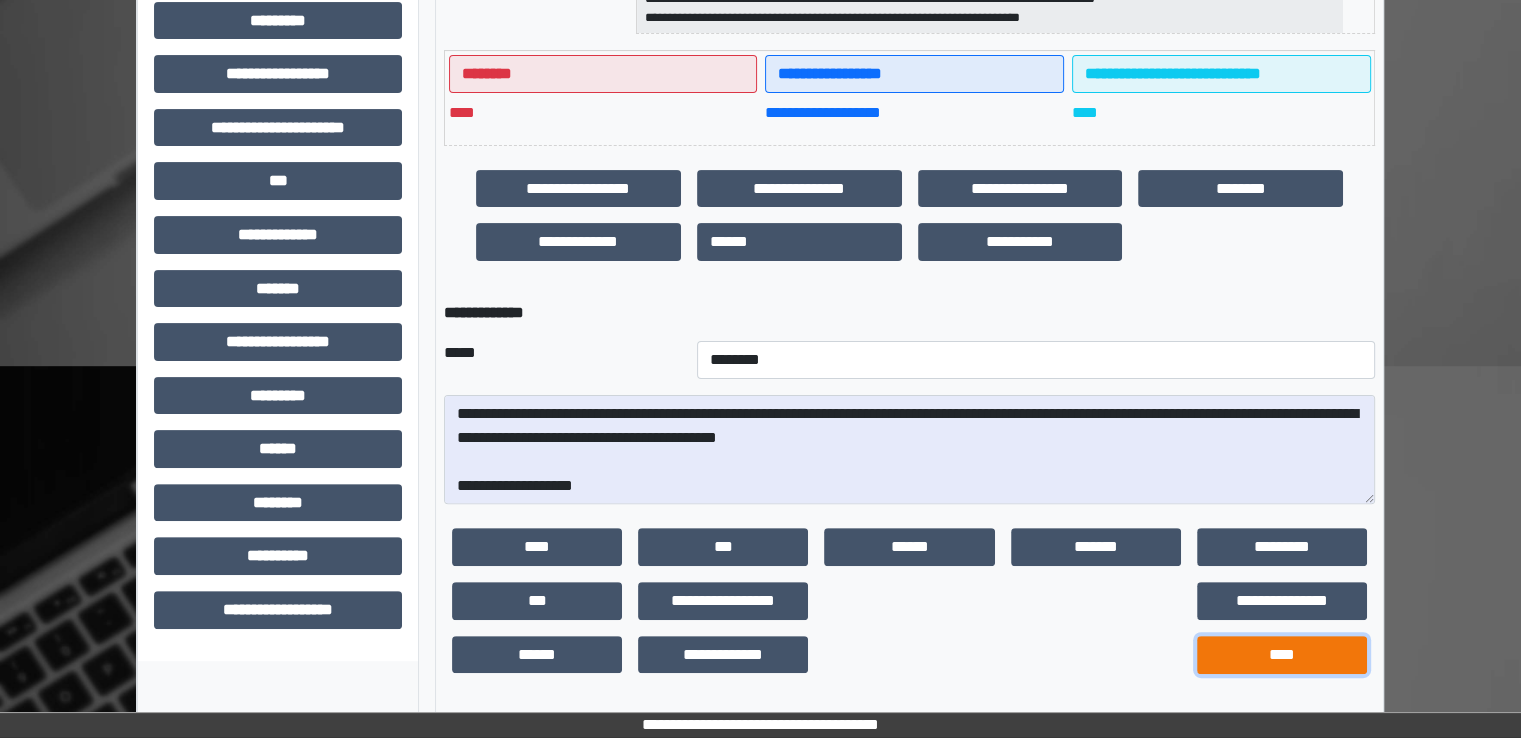 click on "****" at bounding box center [1282, 655] 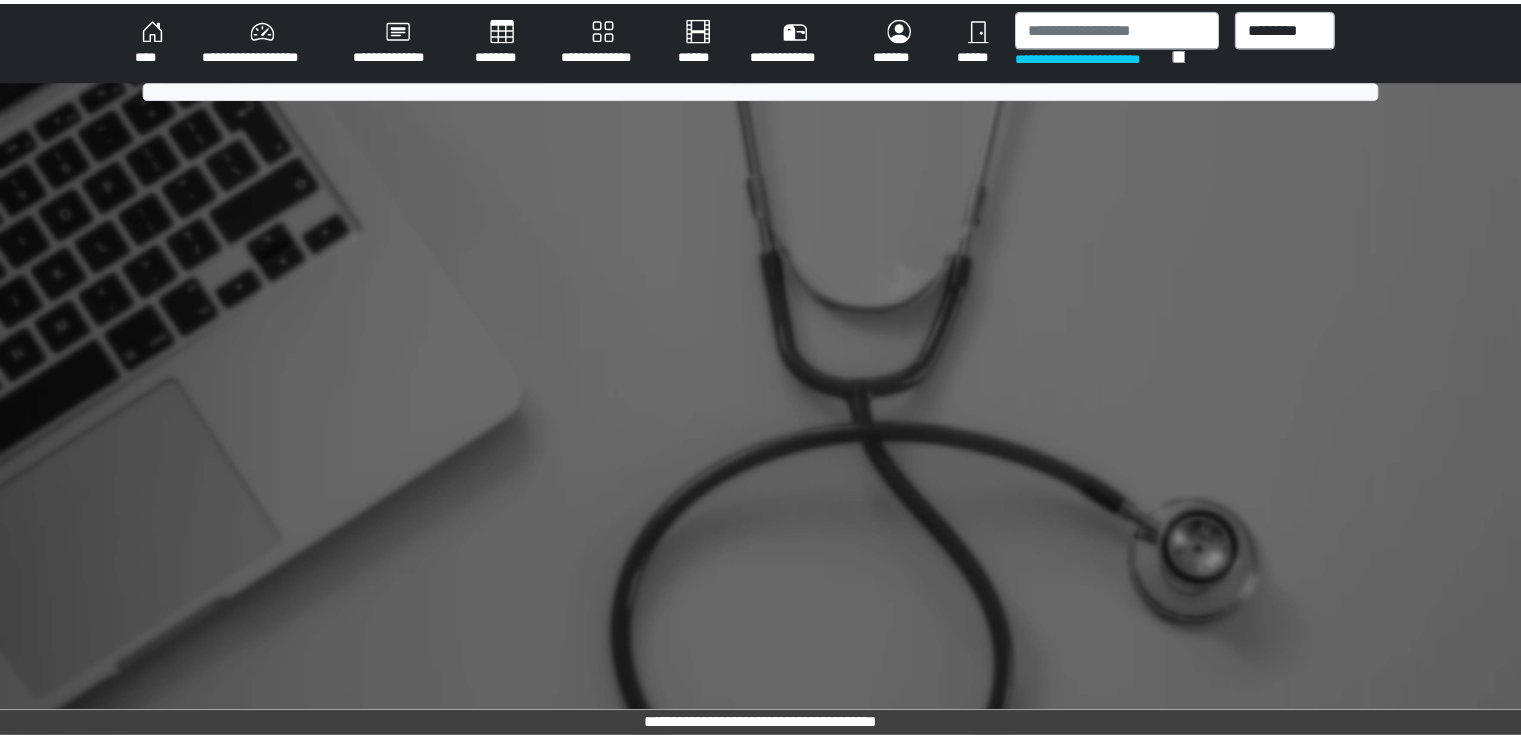 scroll, scrollTop: 0, scrollLeft: 0, axis: both 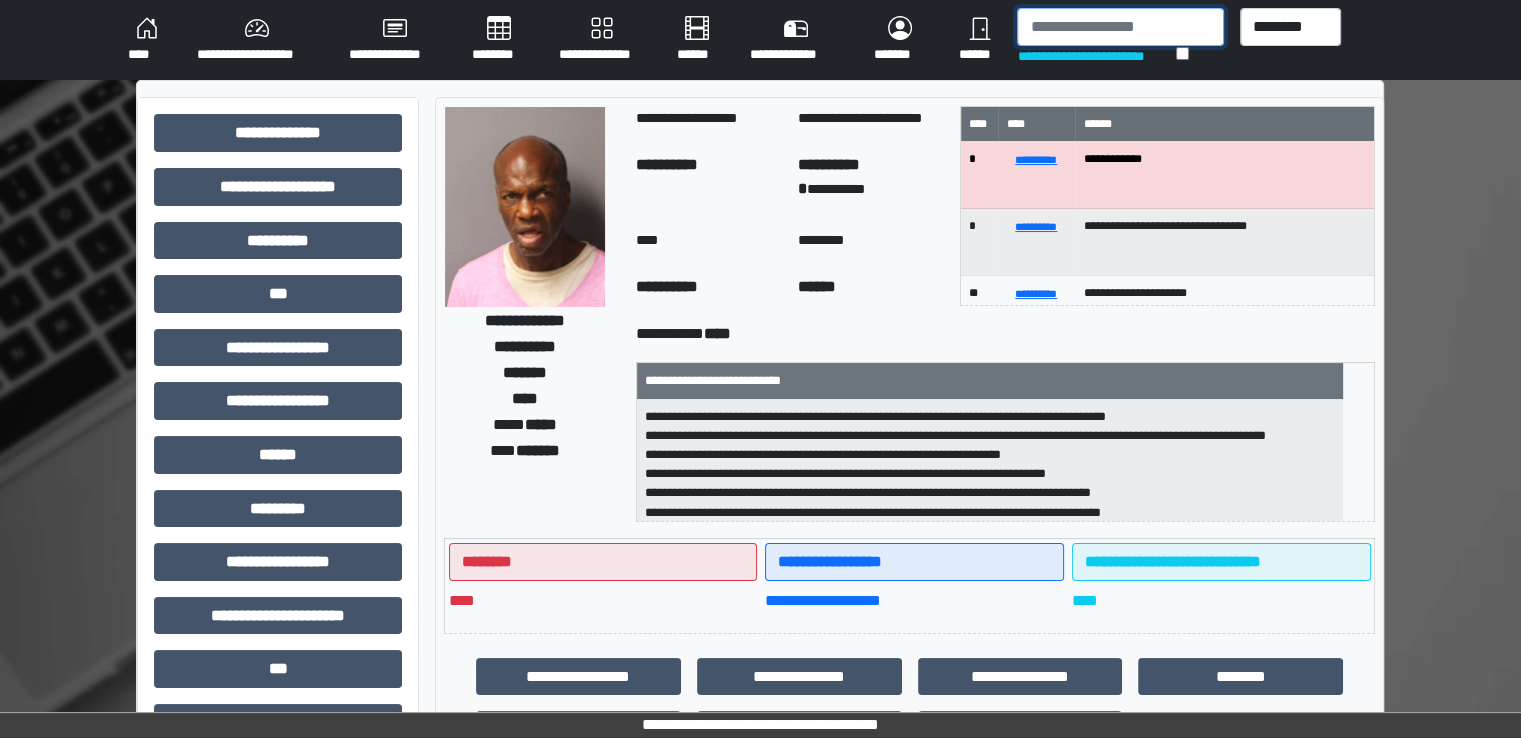 click at bounding box center (1120, 27) 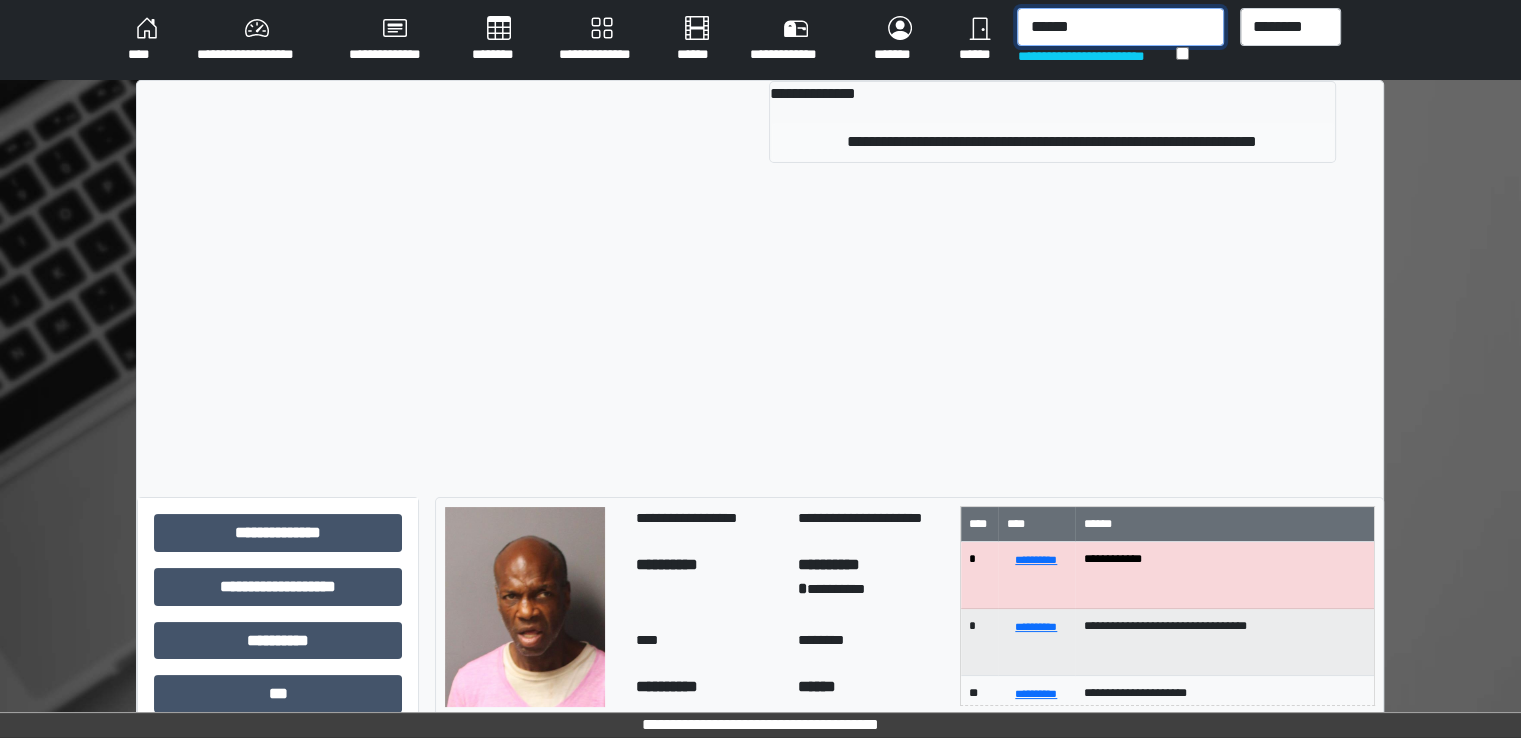 type on "******" 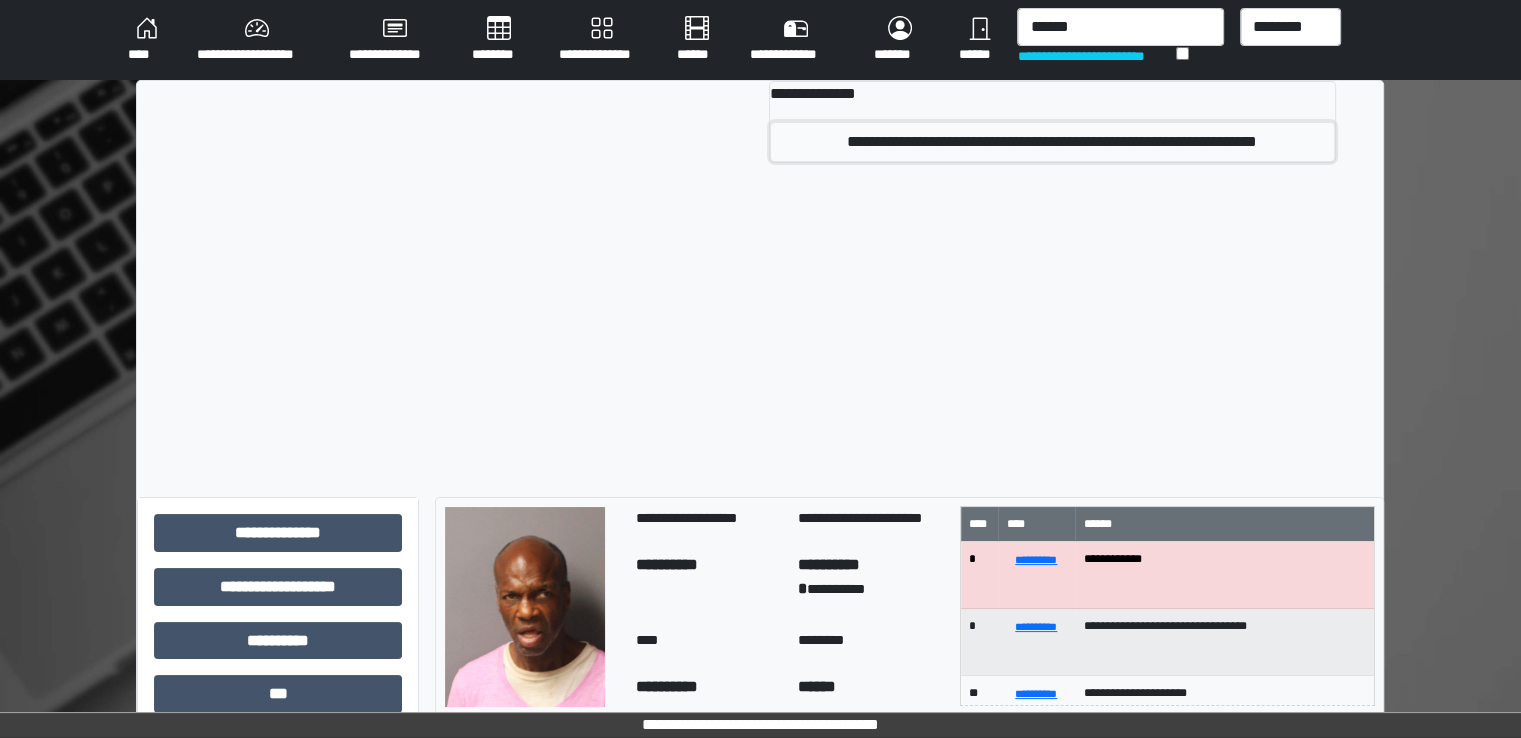 click on "**********" at bounding box center [1052, 142] 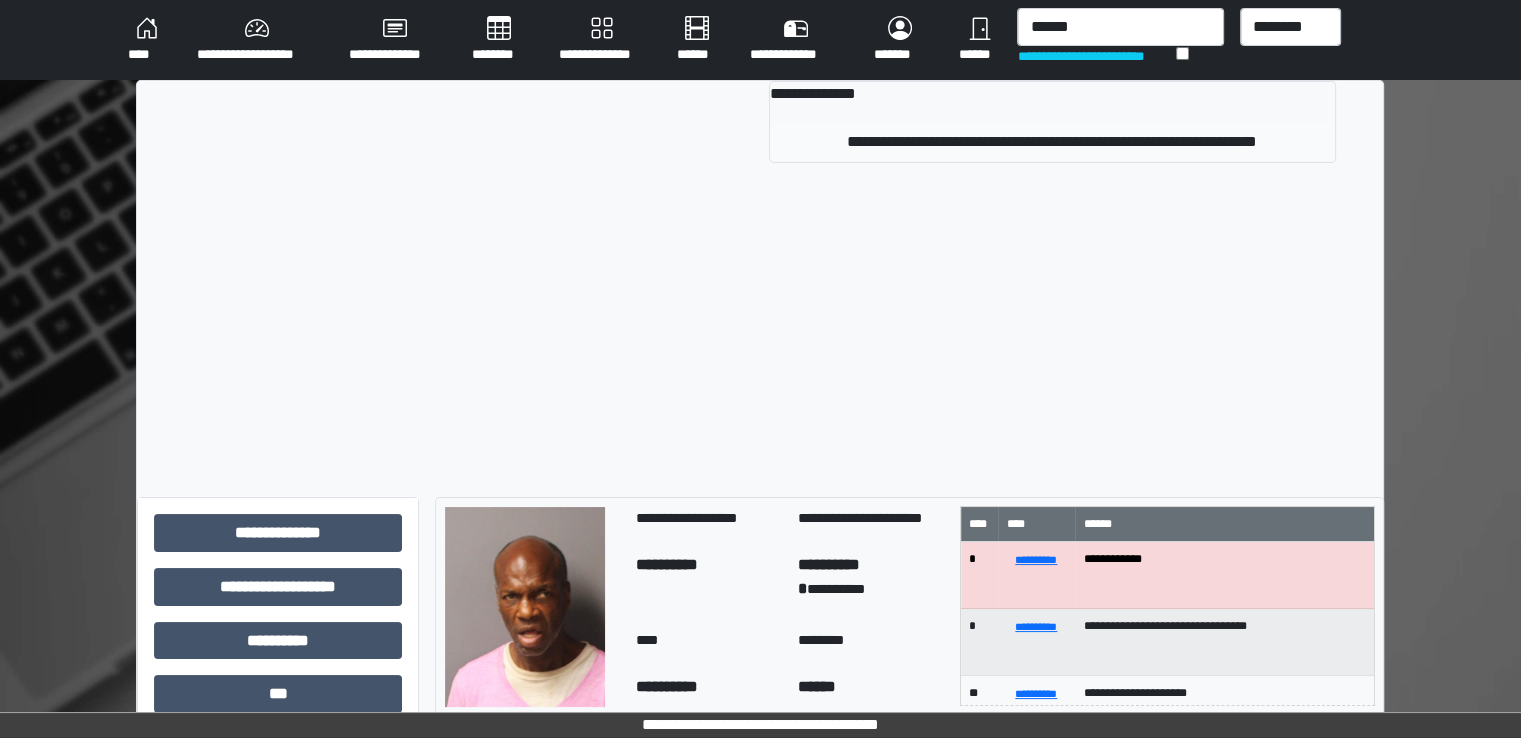 type 